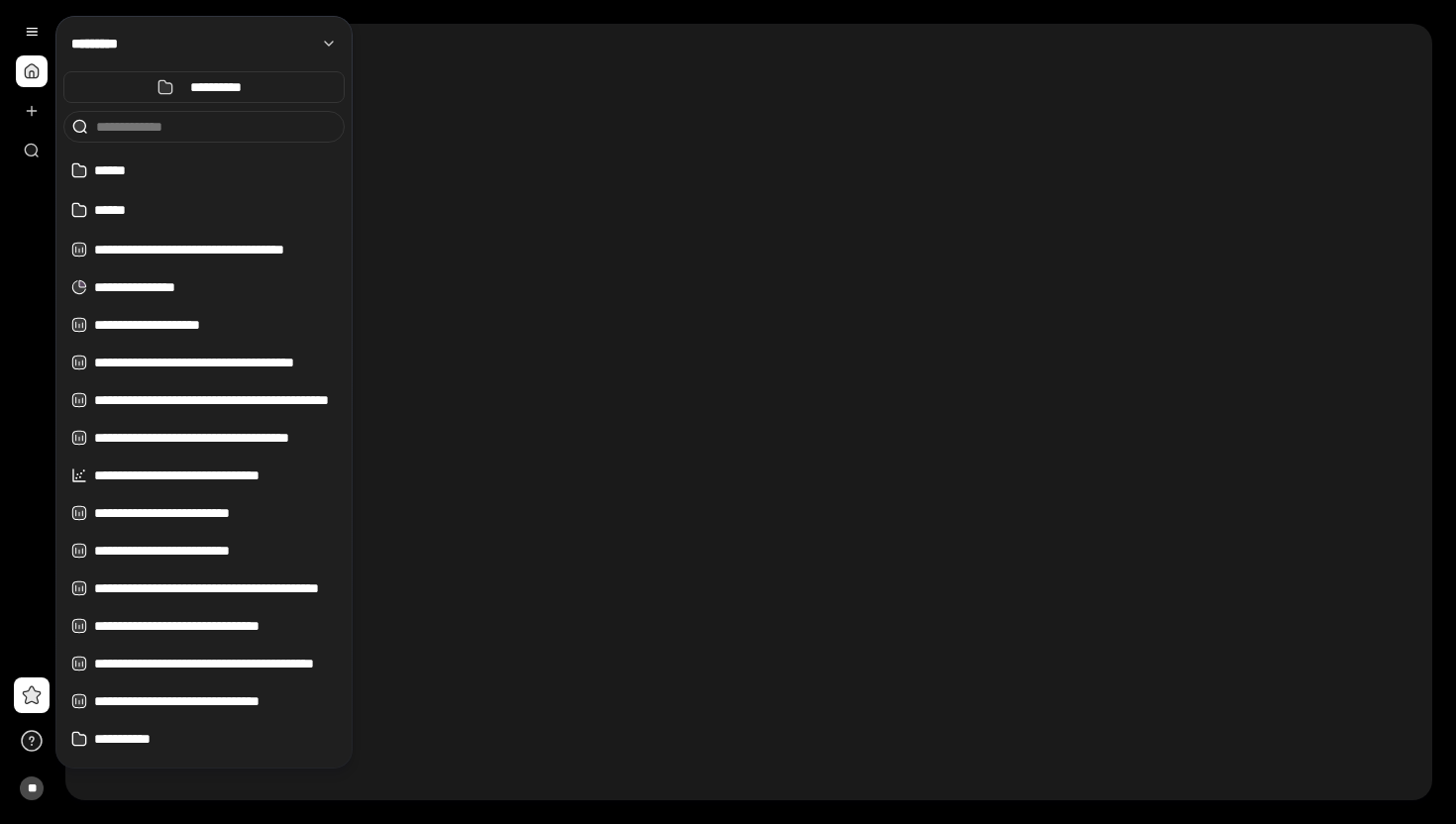 scroll, scrollTop: 0, scrollLeft: 0, axis: both 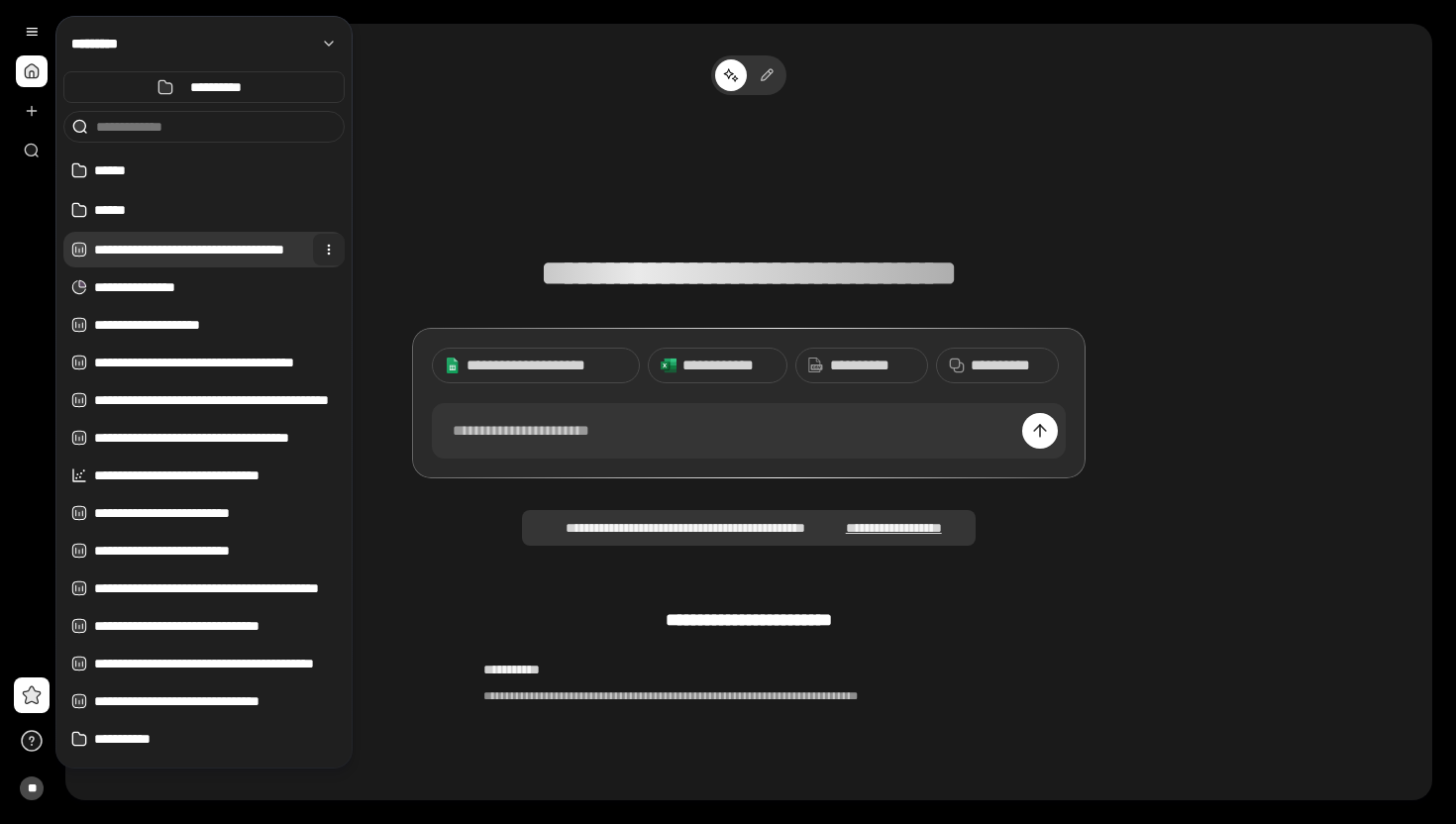 click at bounding box center (329, 250) 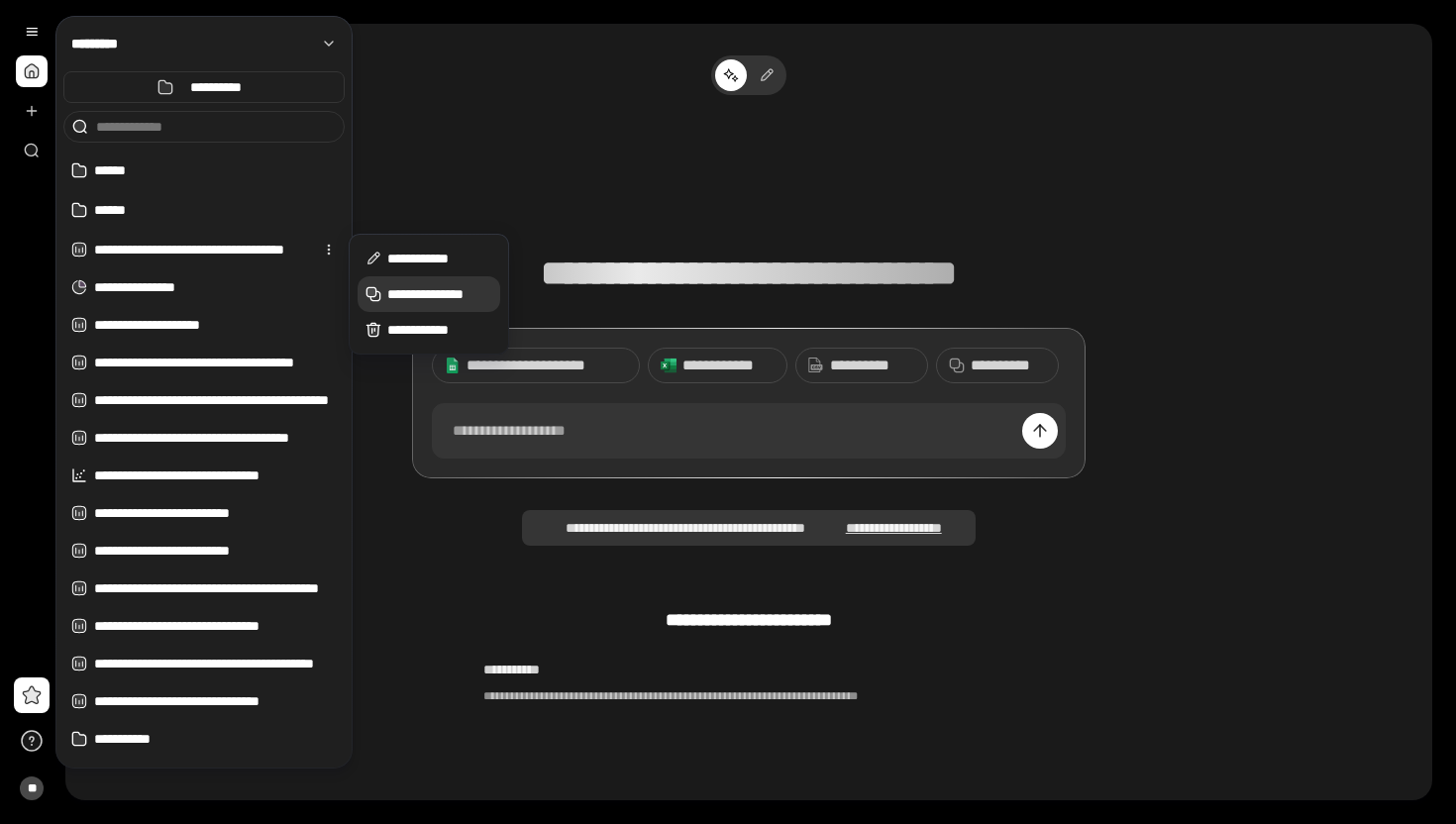 click on "**********" at bounding box center (429, 294) 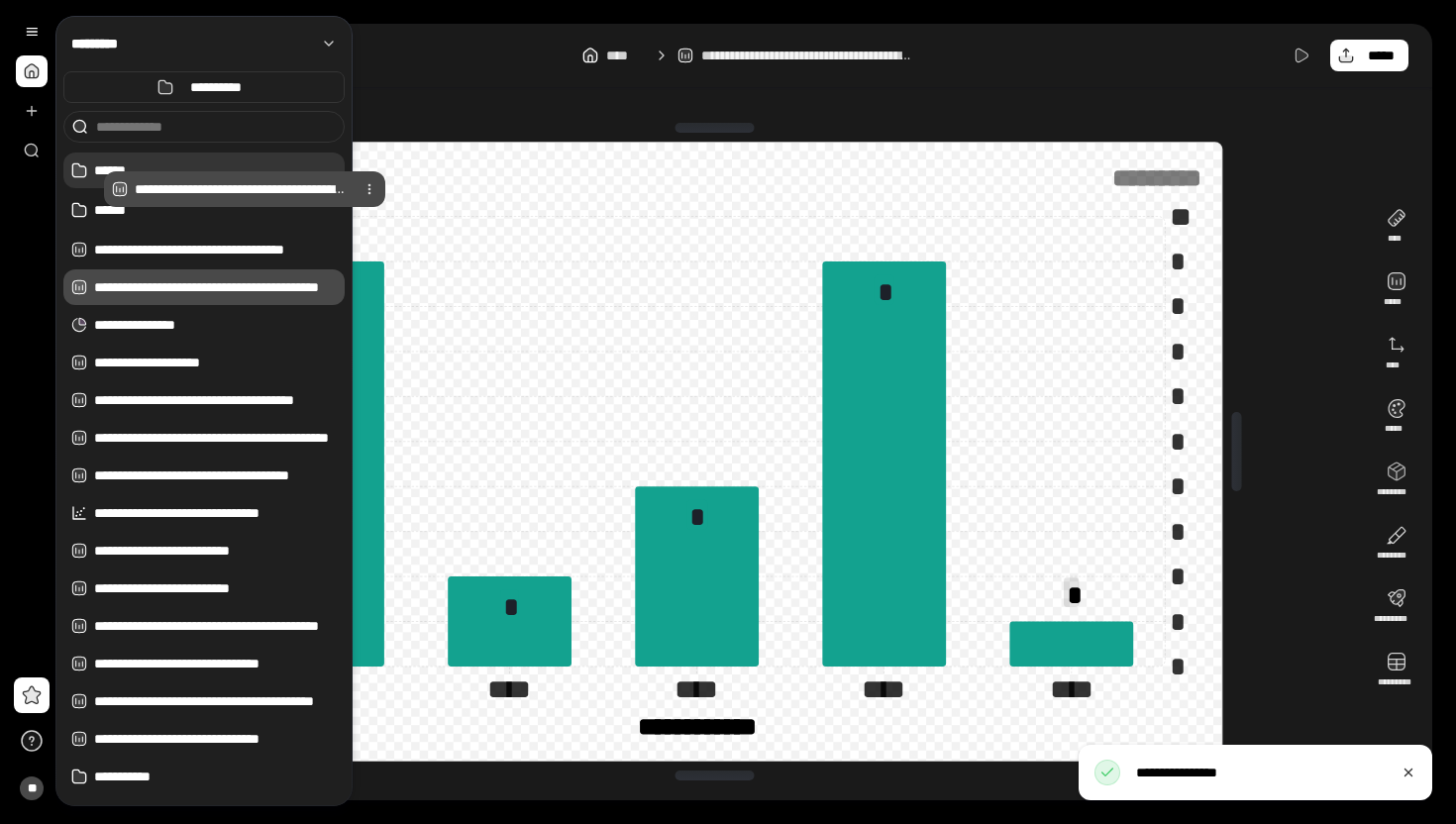 drag, startPoint x: 73, startPoint y: 288, endPoint x: 114, endPoint y: 190, distance: 106.23088 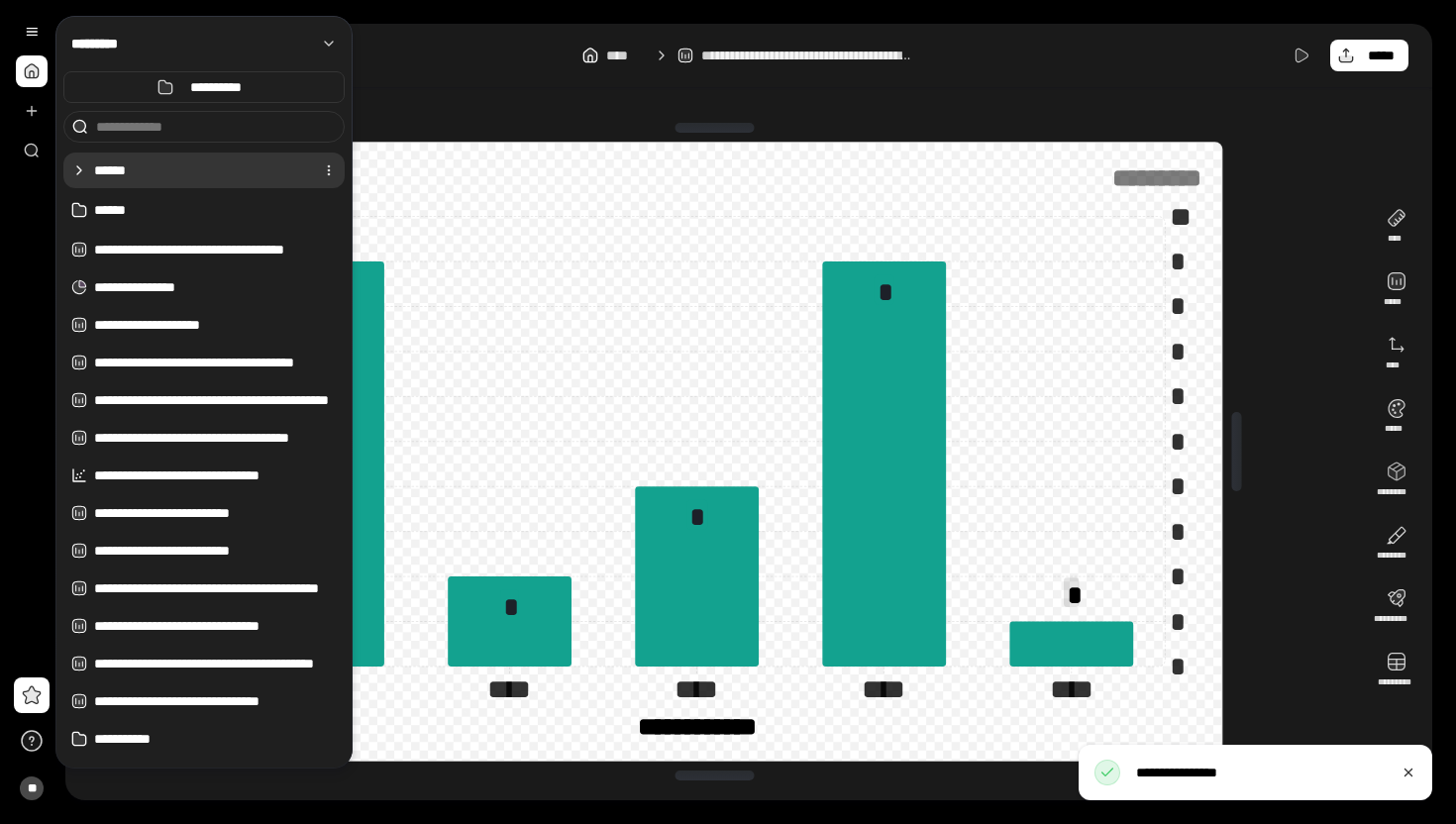 click on "******" at bounding box center (204, 170) 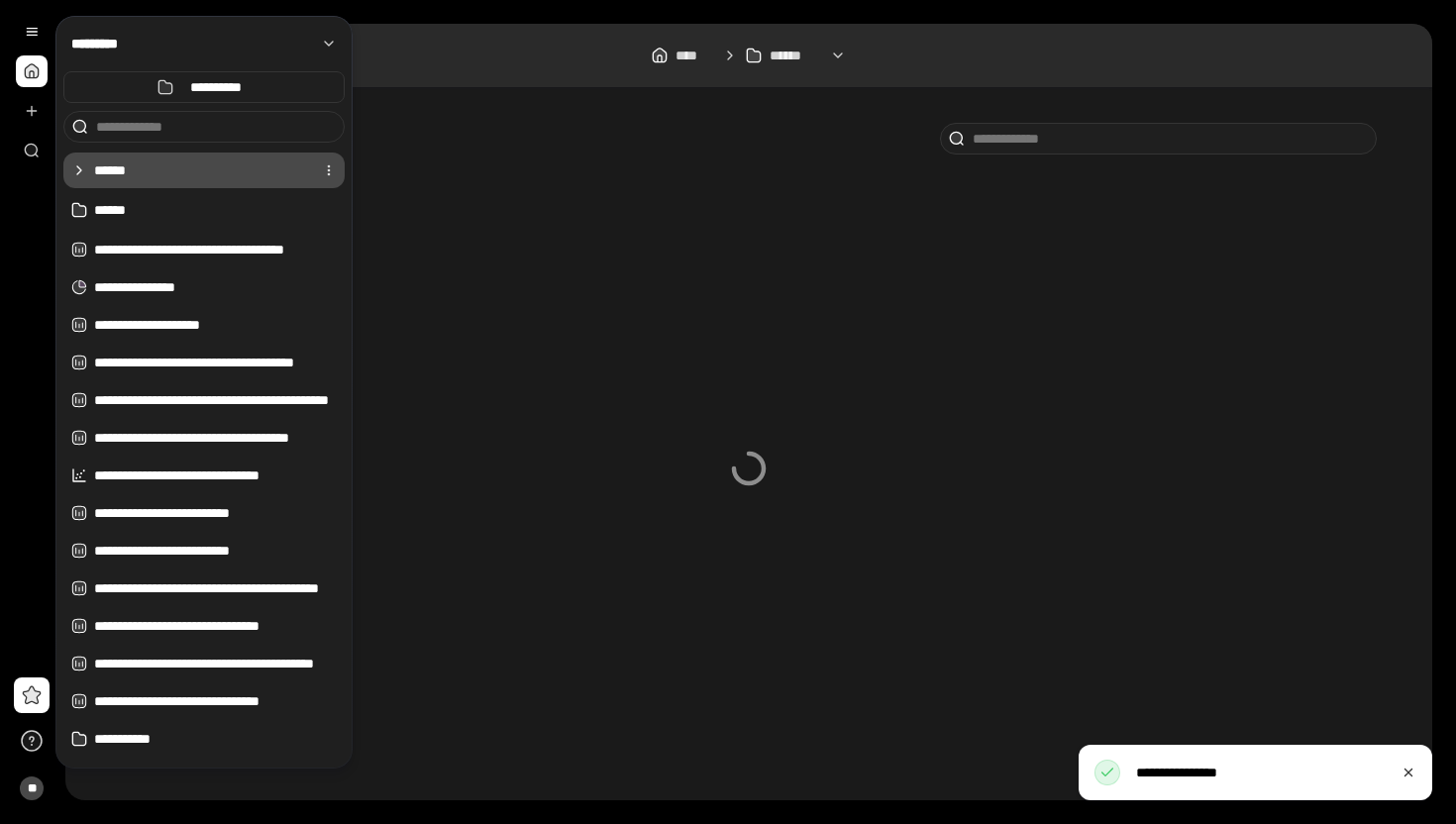 click 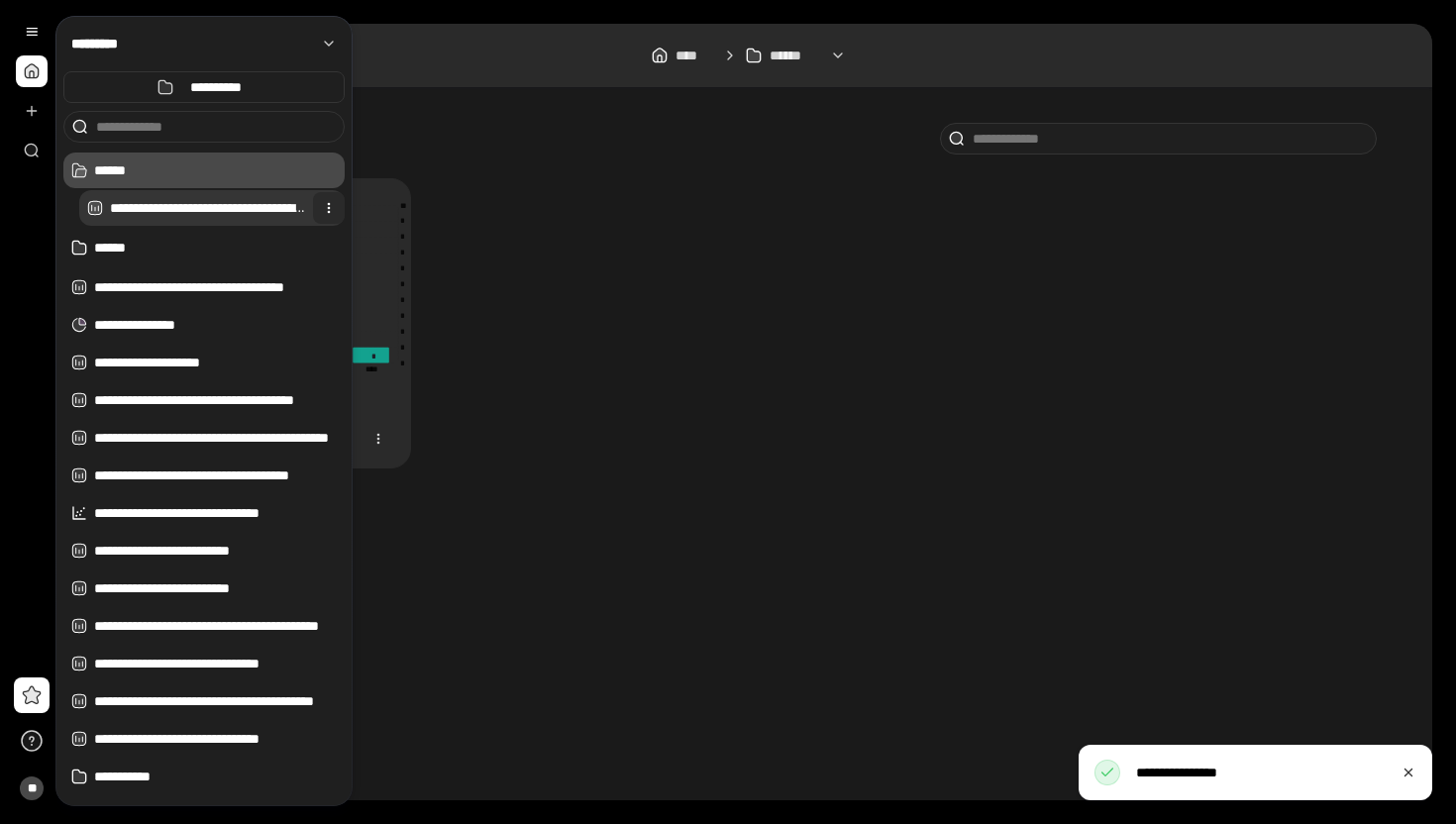 click at bounding box center [329, 208] 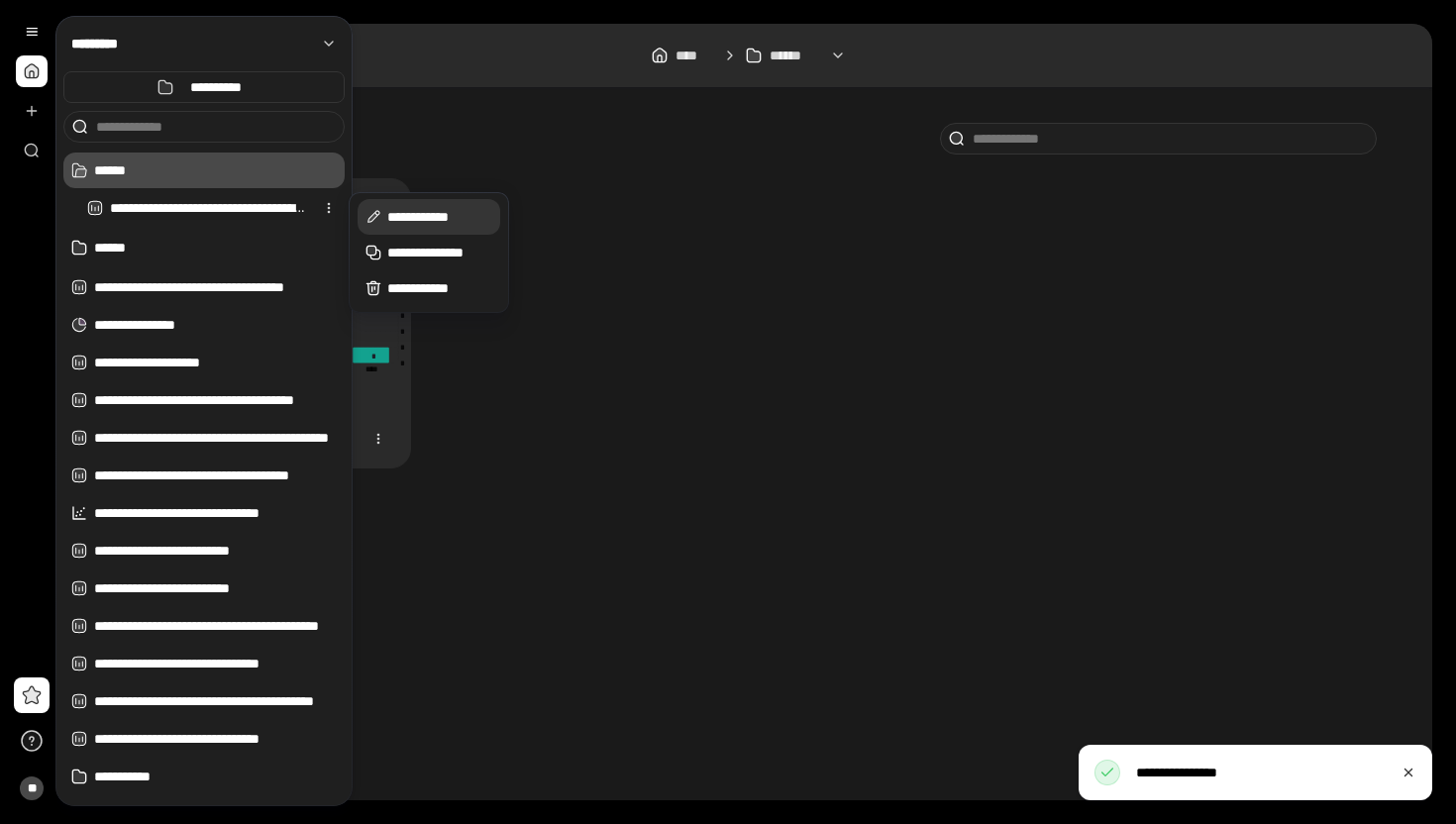 click on "**********" at bounding box center [429, 217] 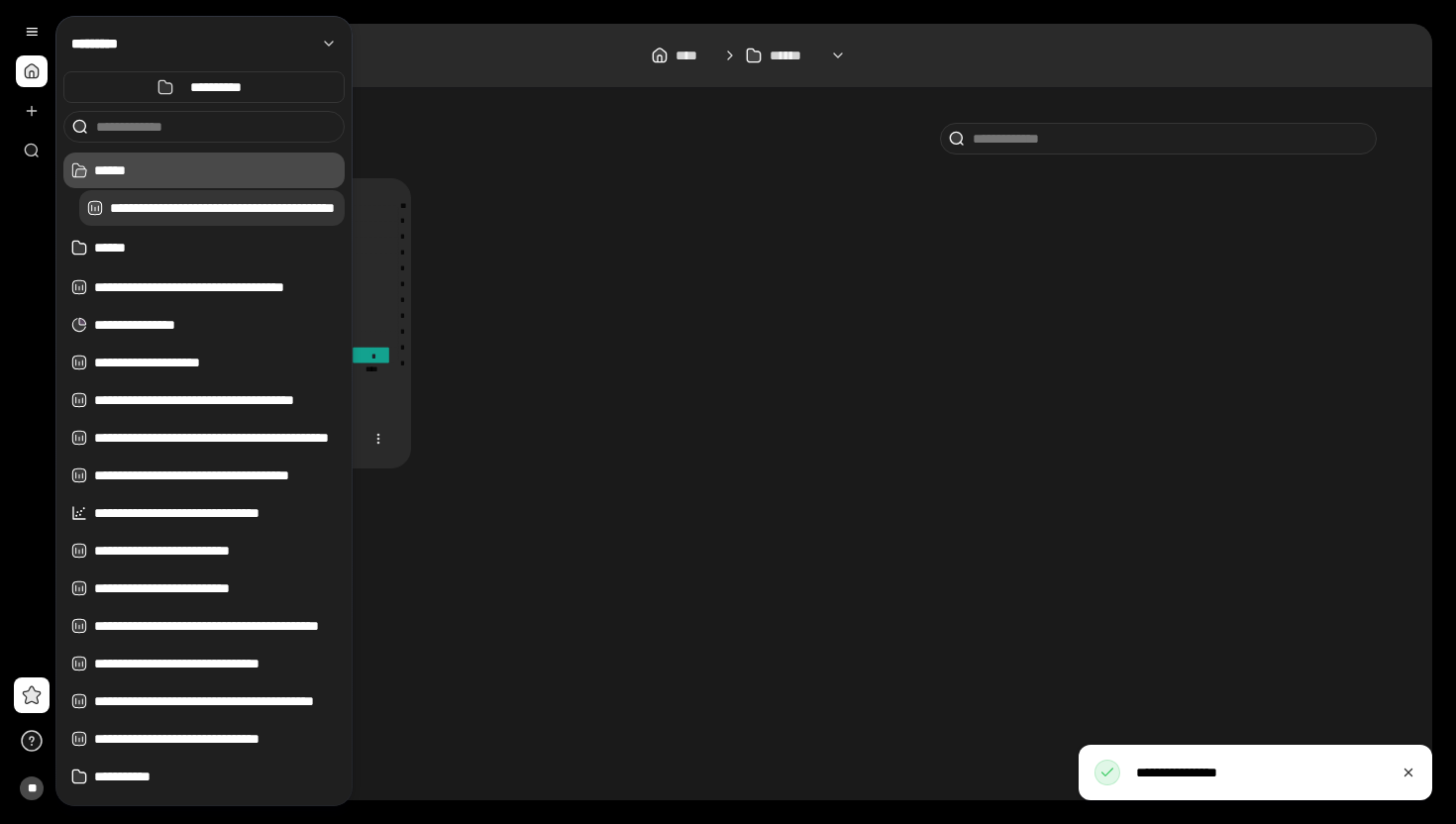 type on "**********" 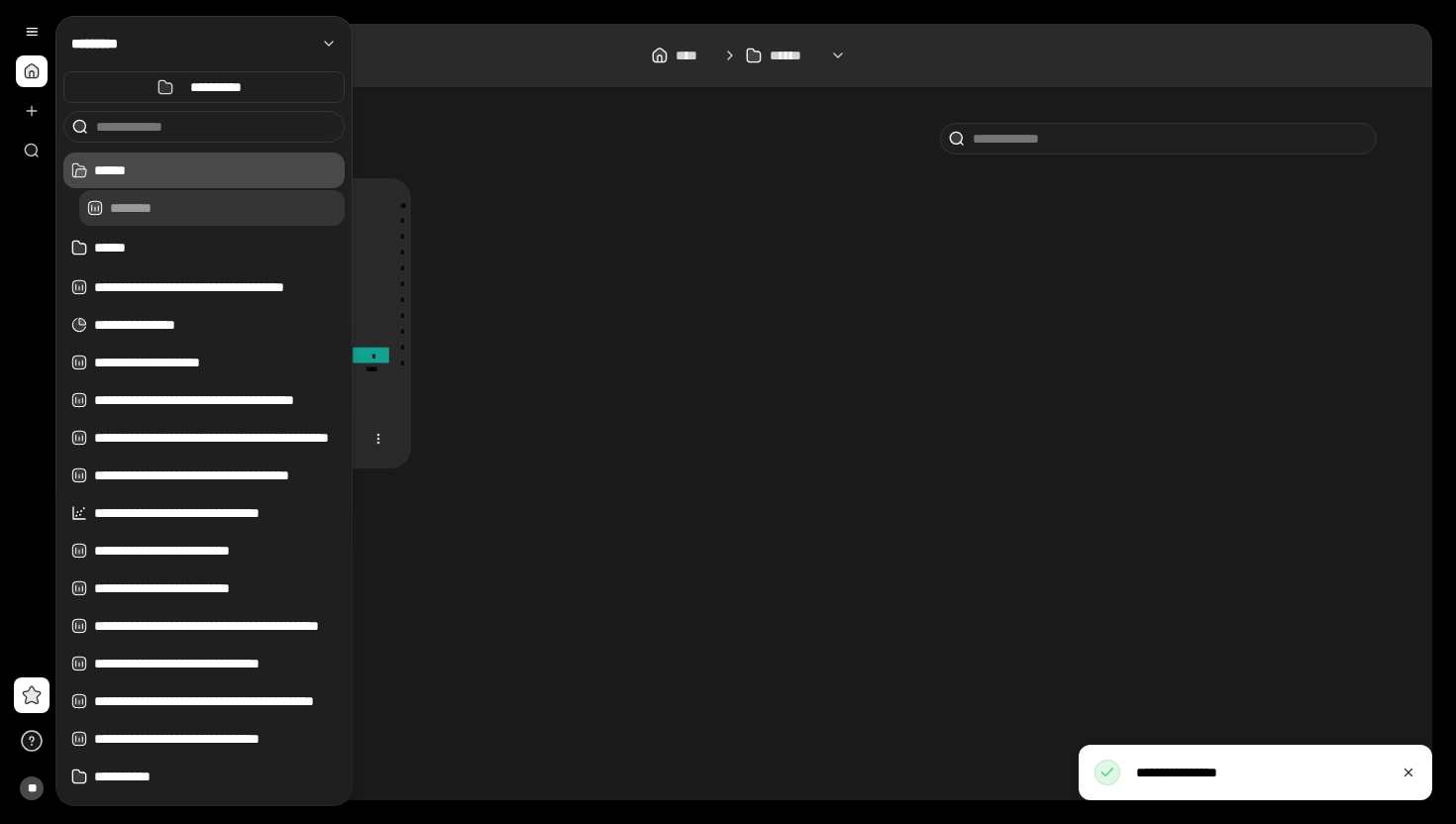 scroll, scrollTop: 0, scrollLeft: 0, axis: both 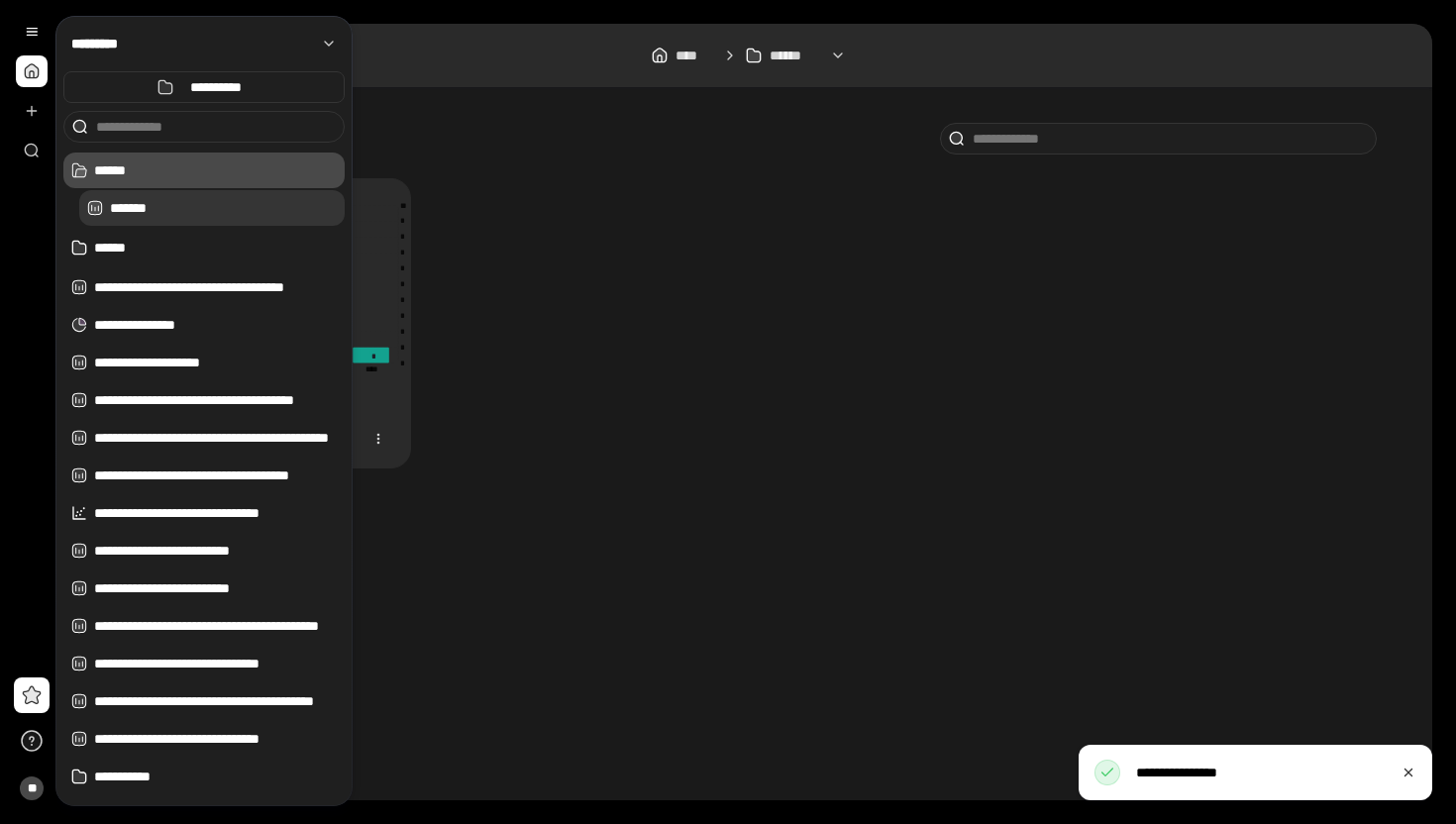 type on "*******" 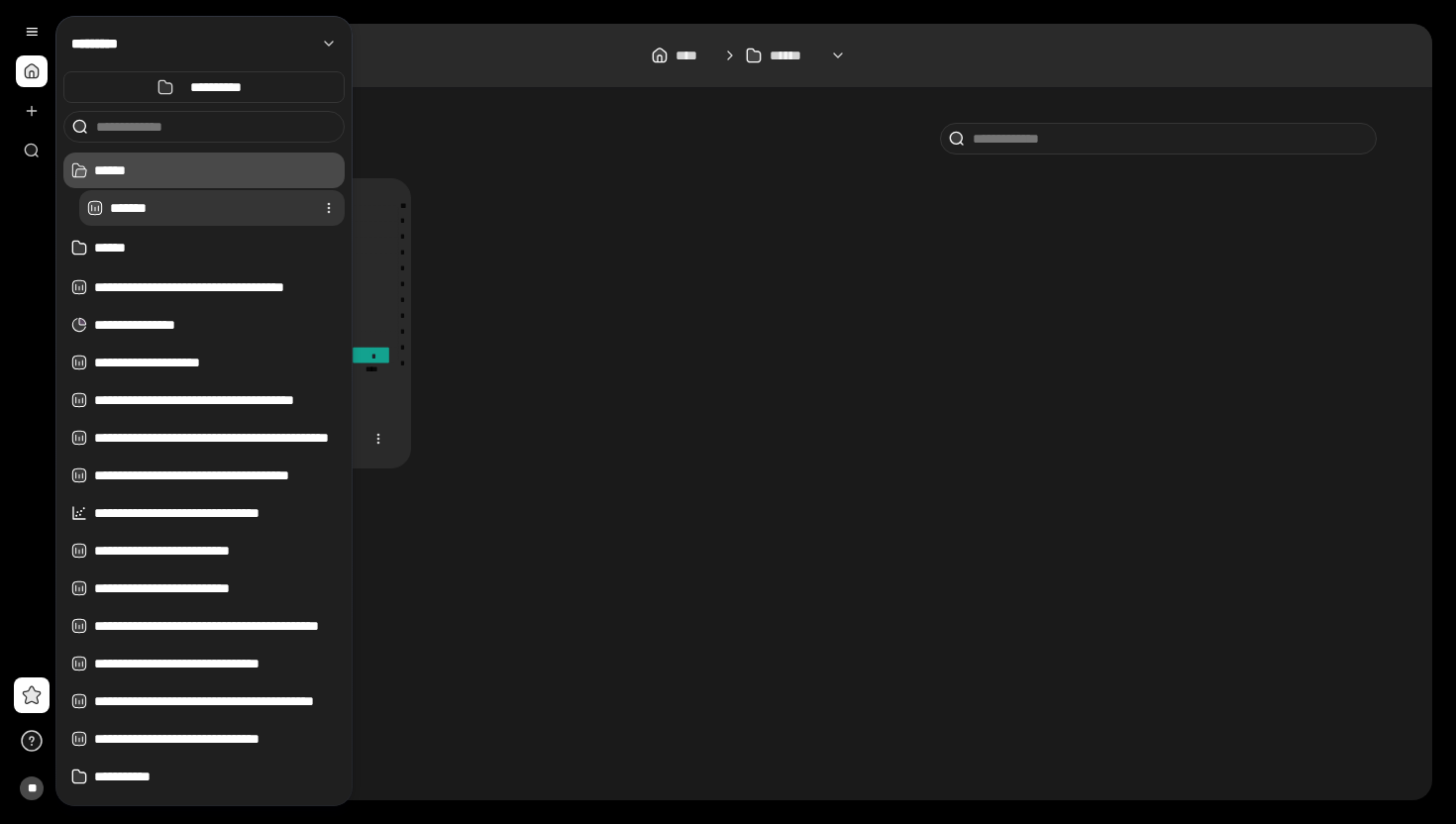 click on "*******" at bounding box center (208, 208) 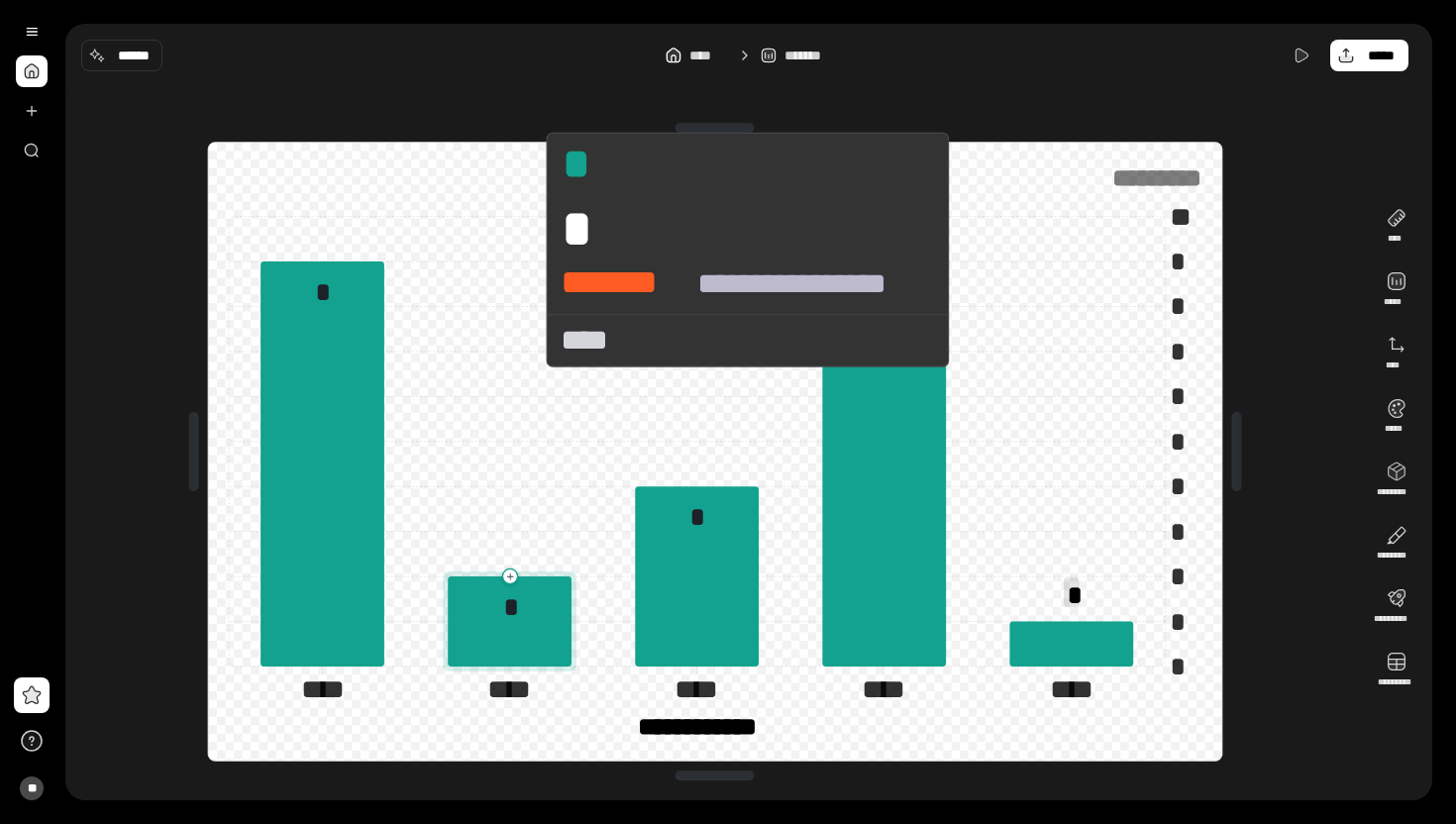 click 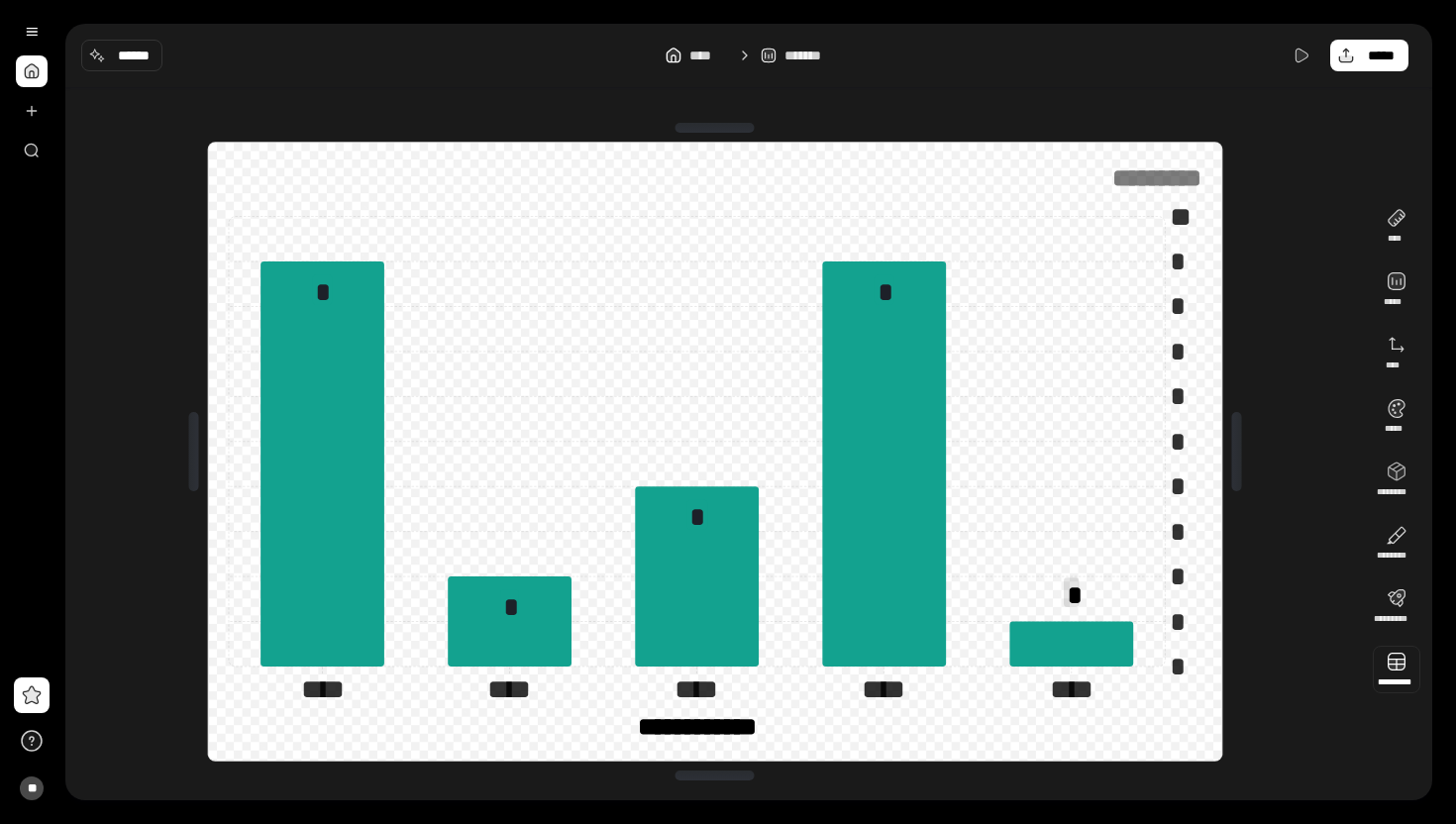click at bounding box center (1397, 670) 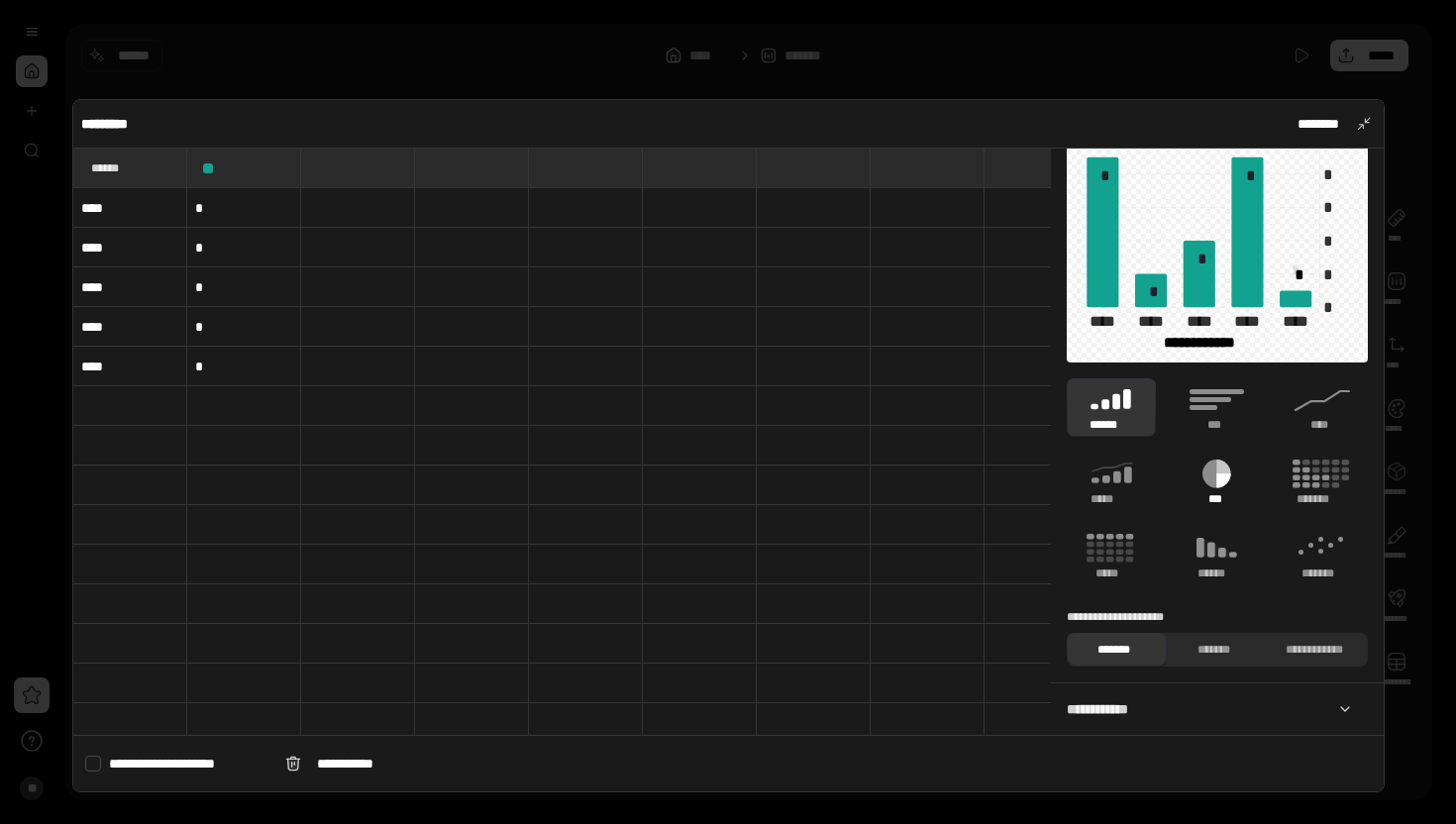 scroll, scrollTop: 41, scrollLeft: 0, axis: vertical 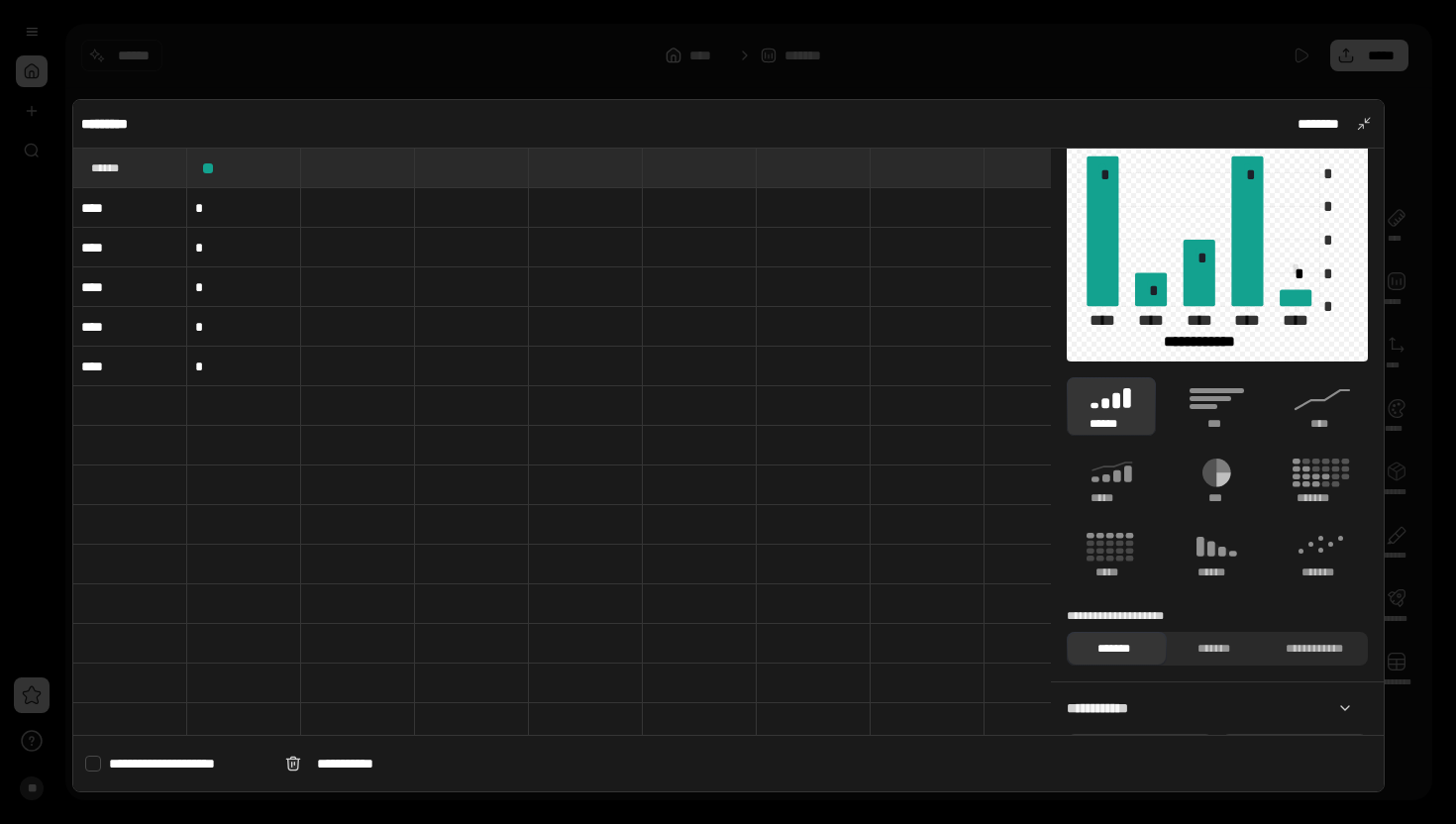 click at bounding box center [728, 412] 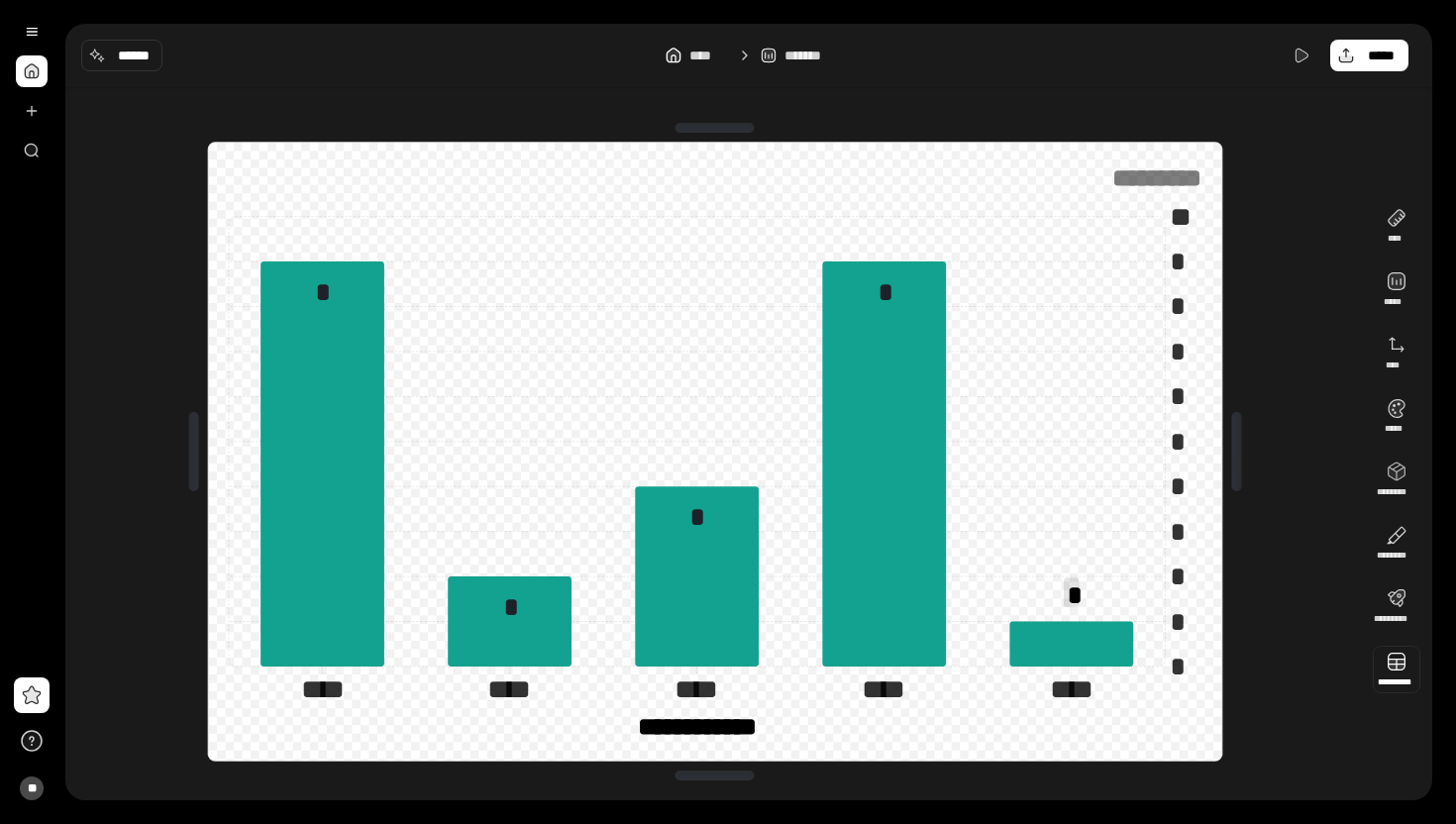 click at bounding box center [1397, 670] 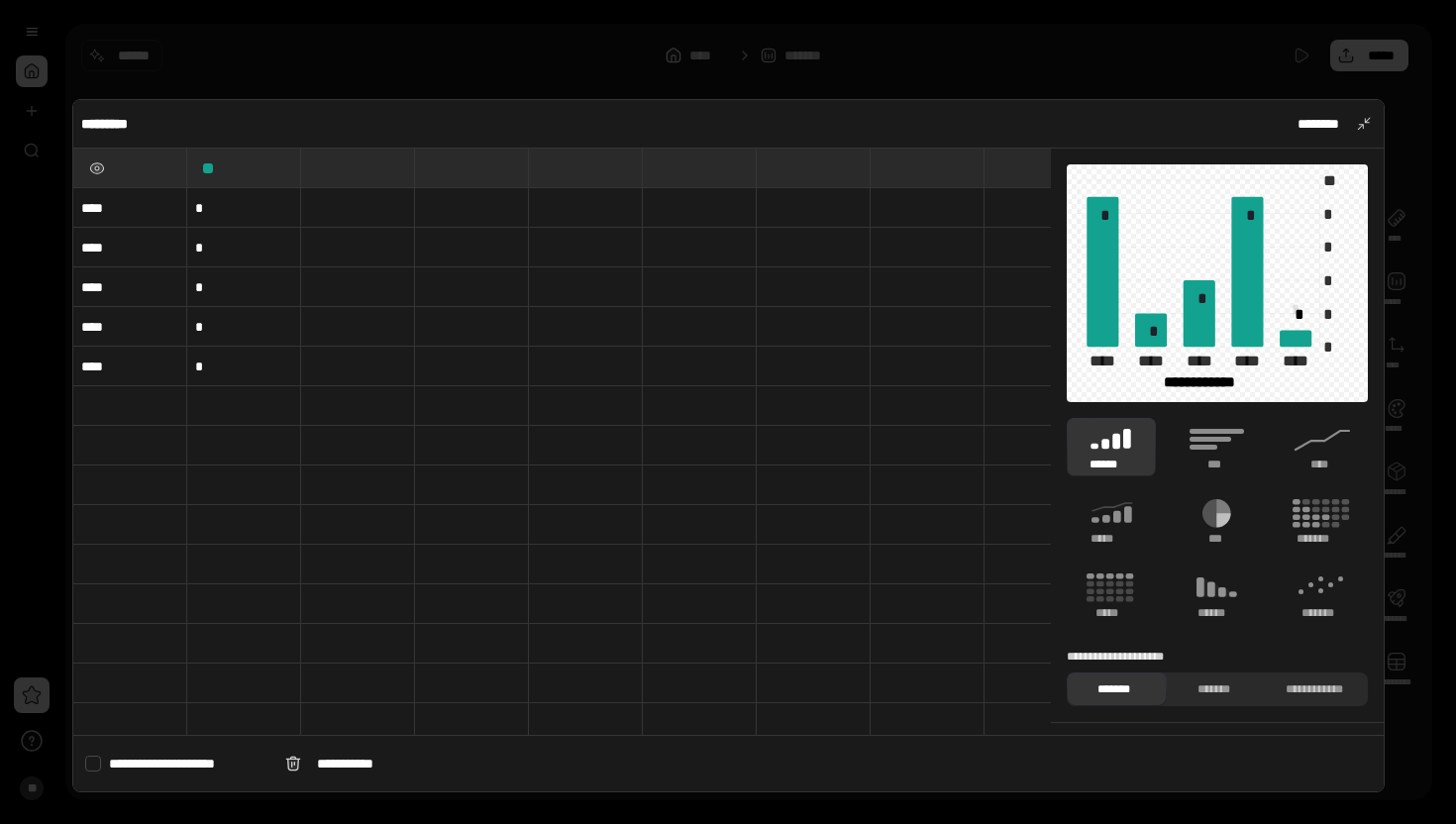 click at bounding box center (130, 167) 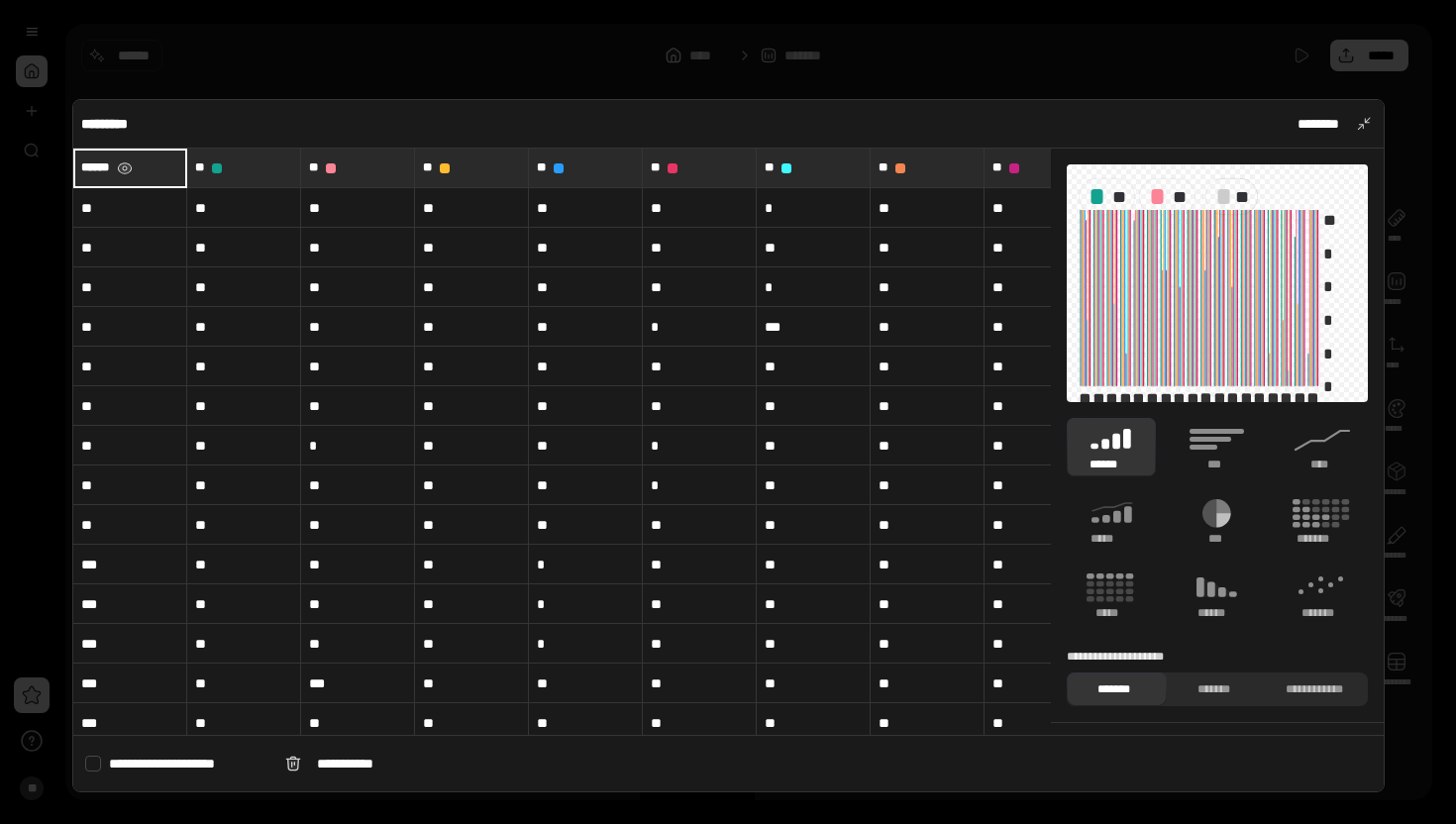 type on "******" 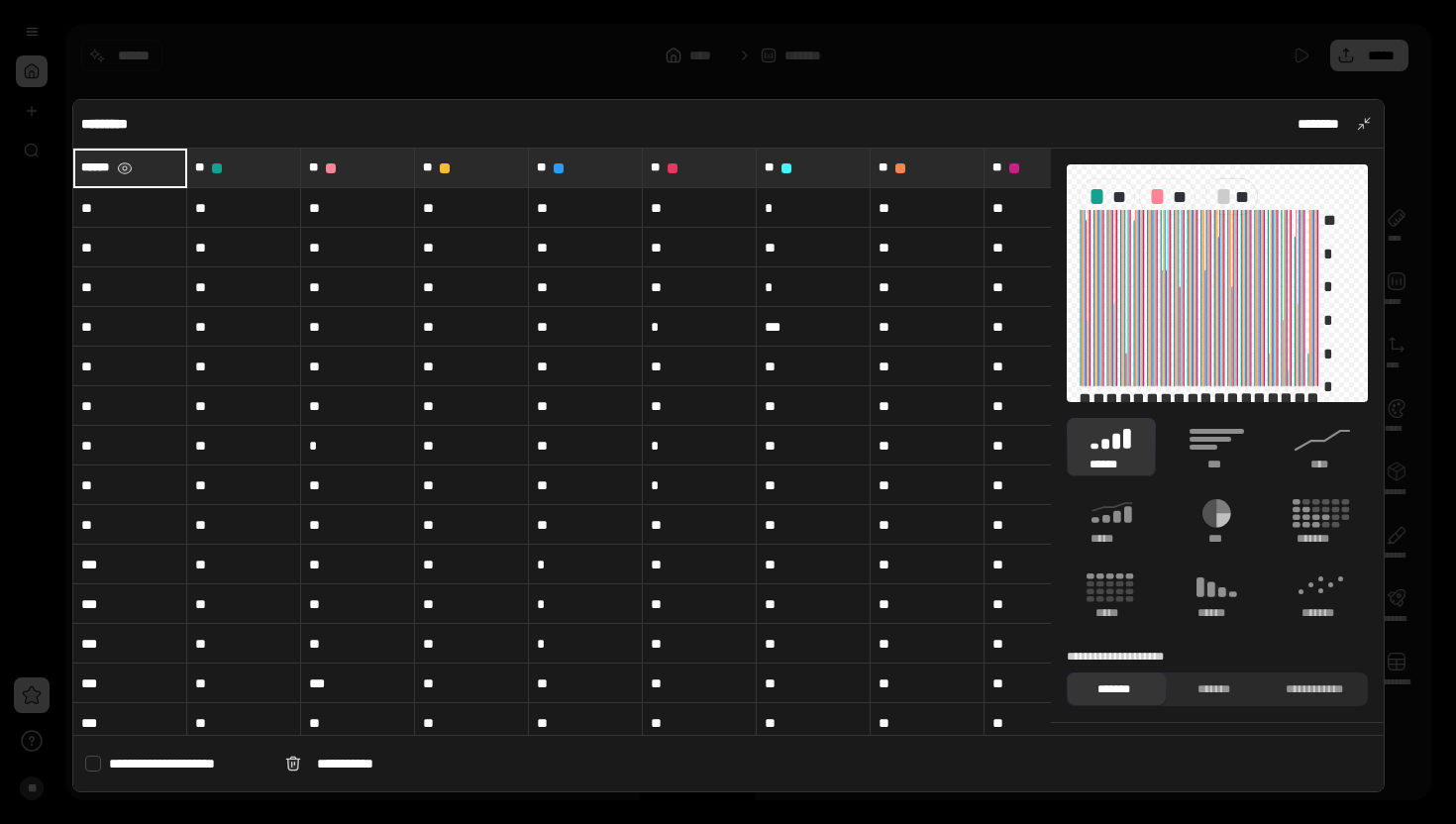 type on "**" 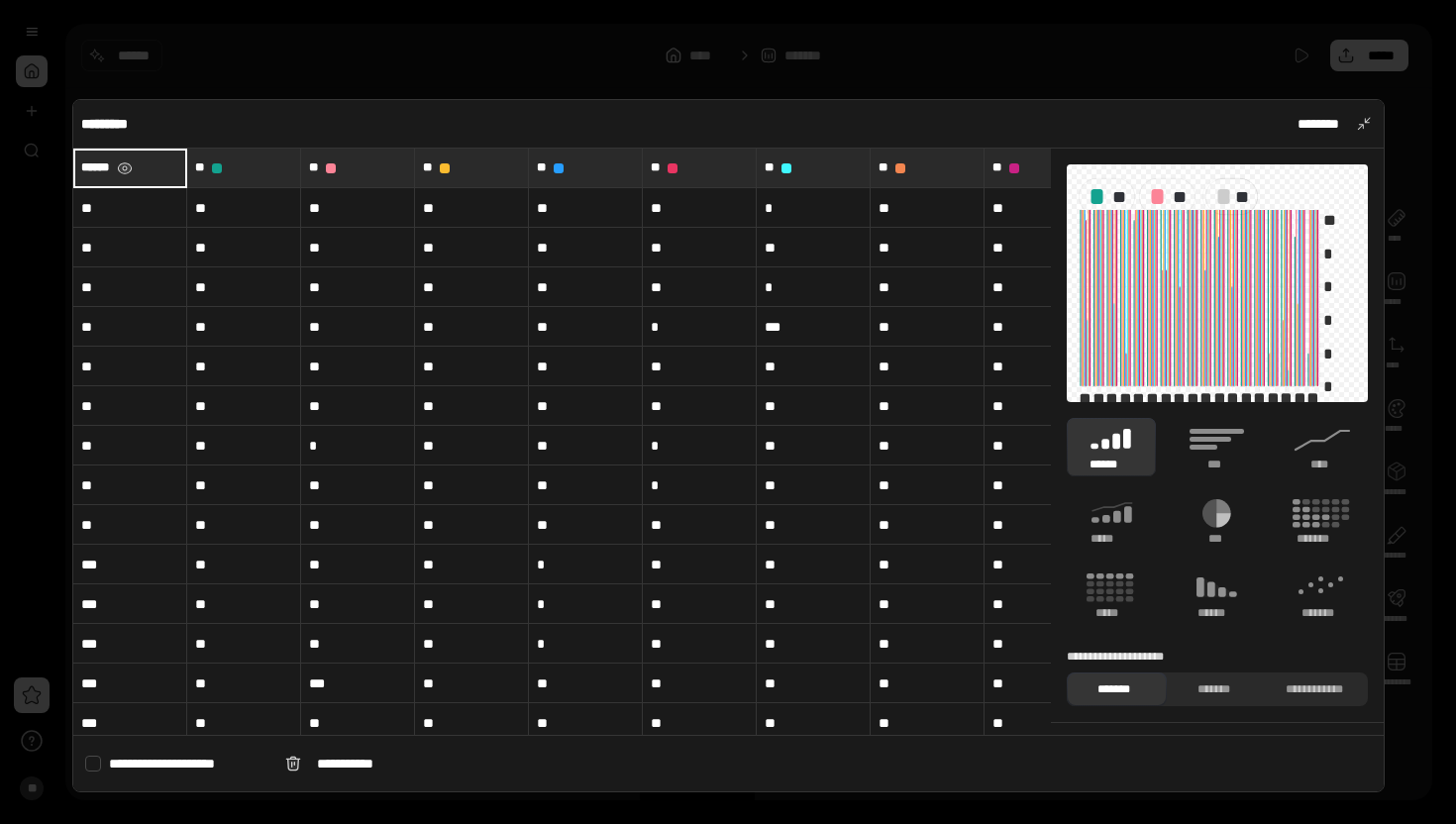 type on "**" 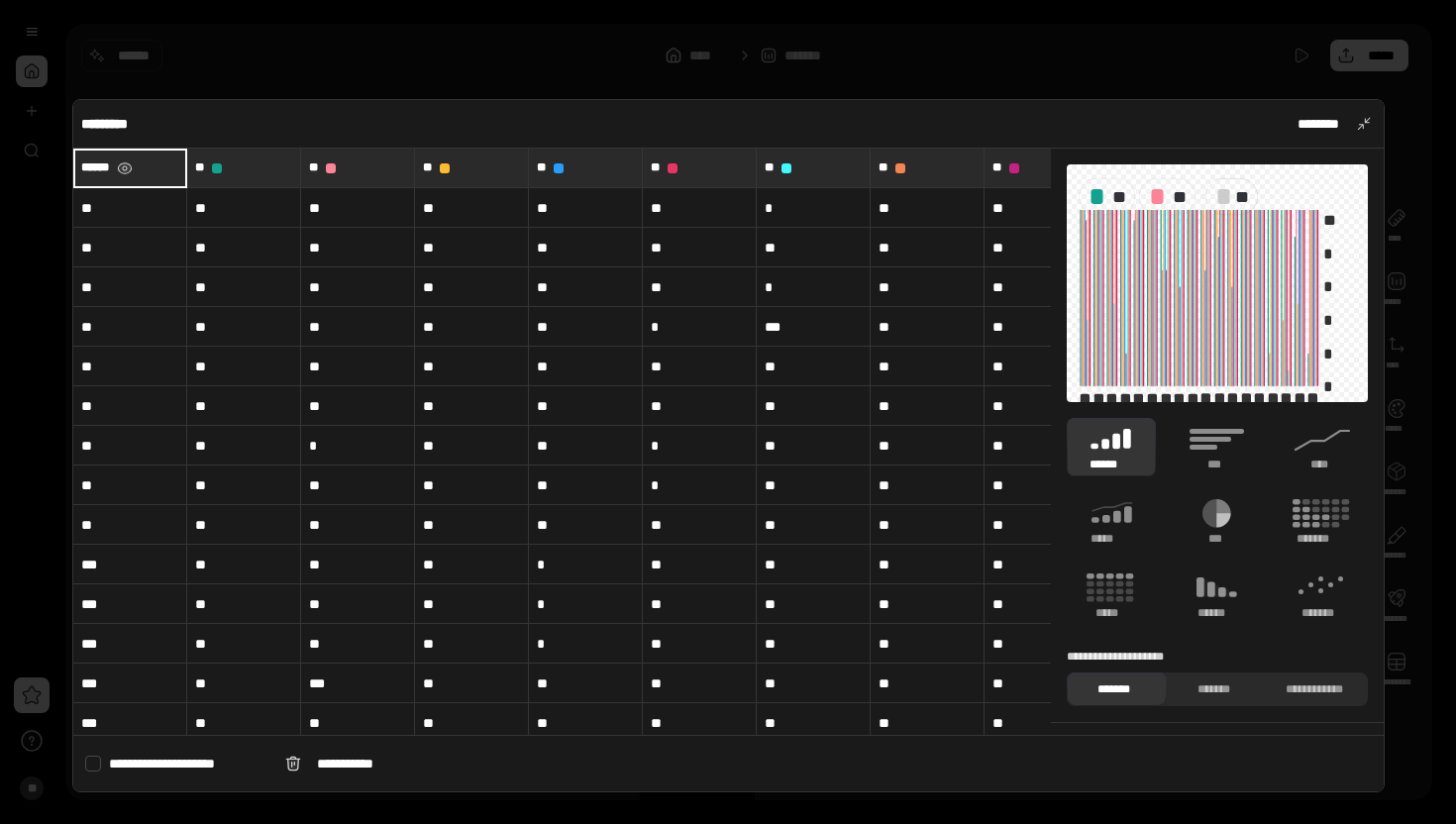 type on "**" 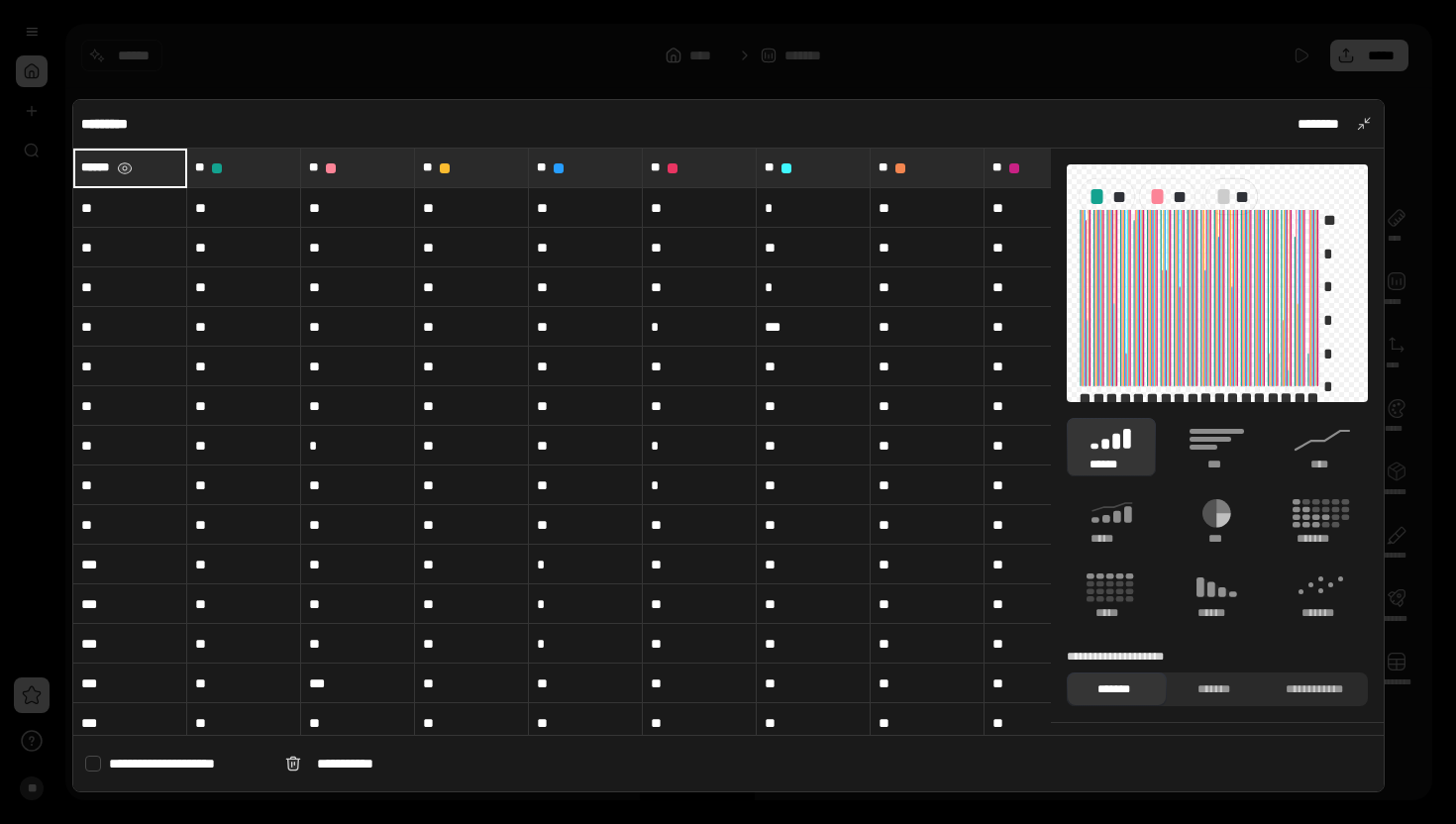 type on "**" 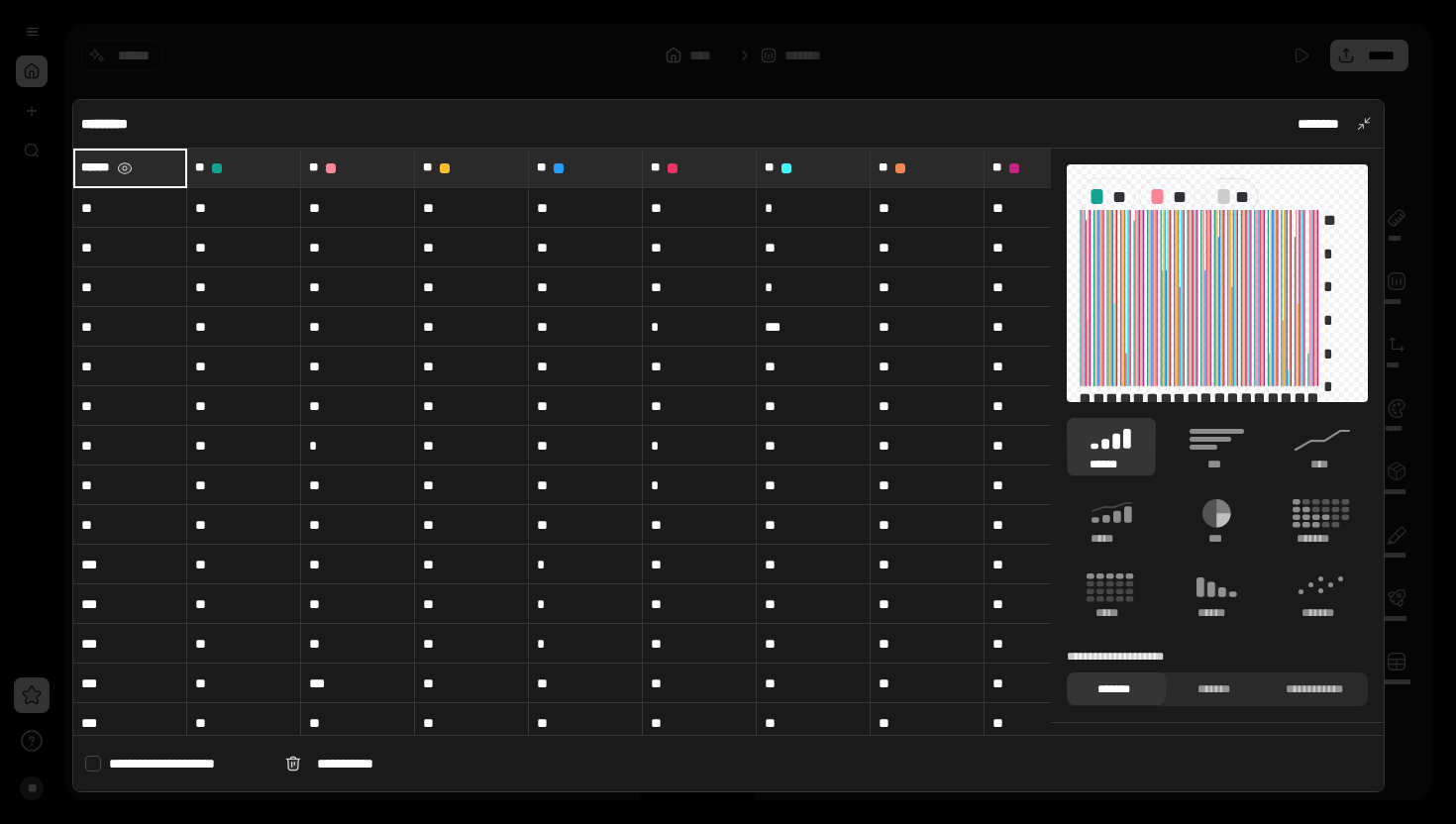 type on "**" 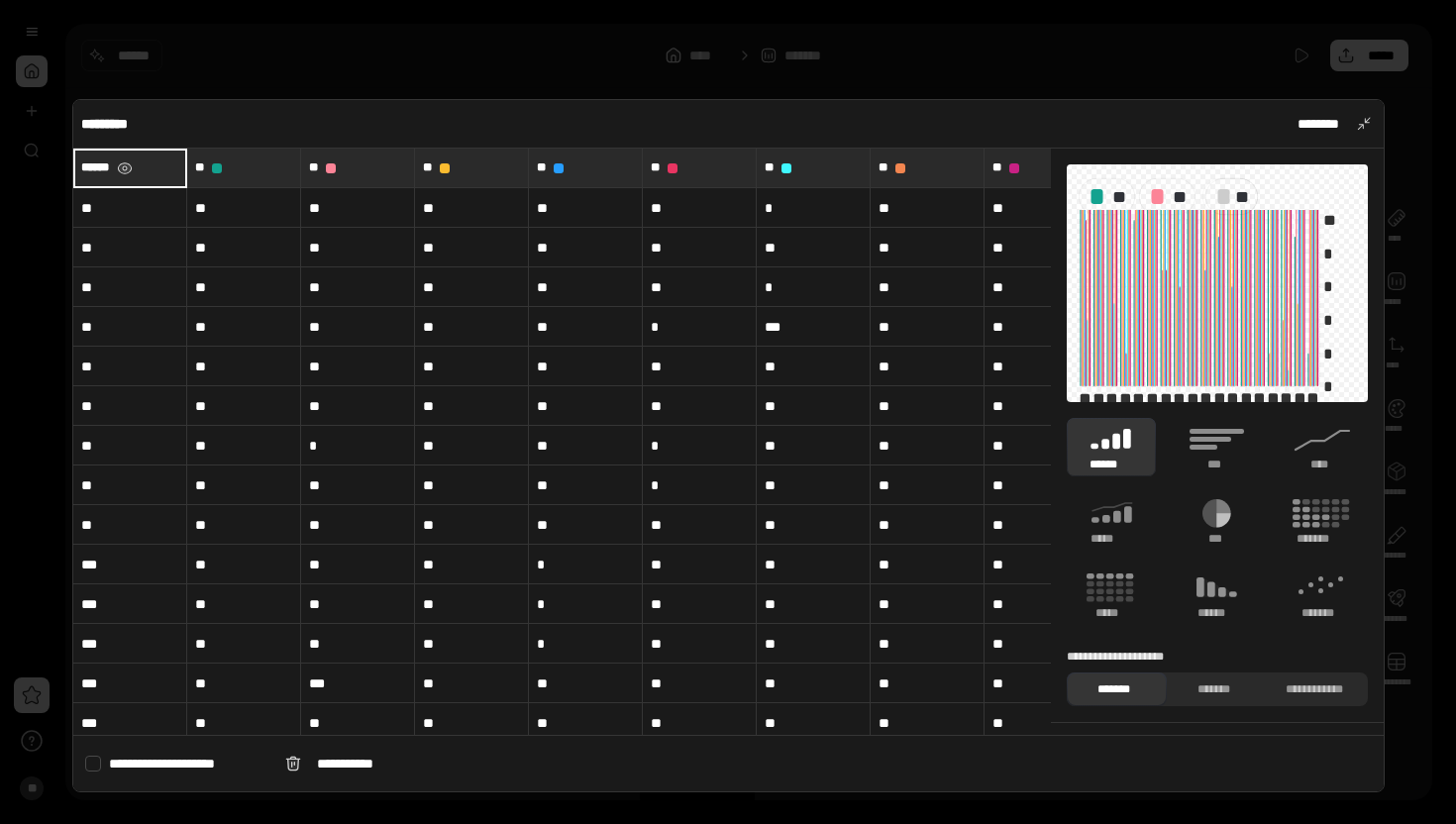 type on "**" 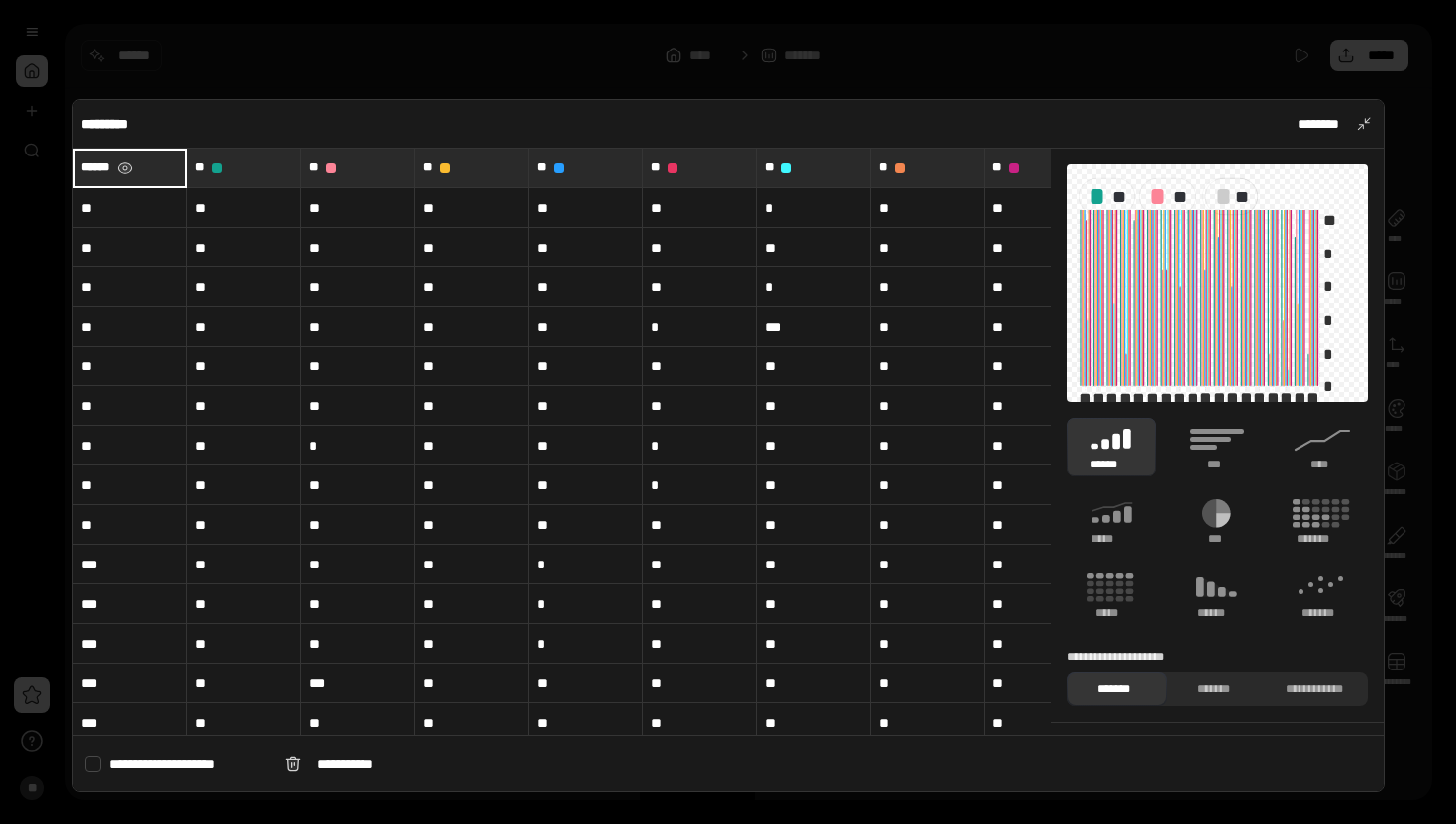 type on "**" 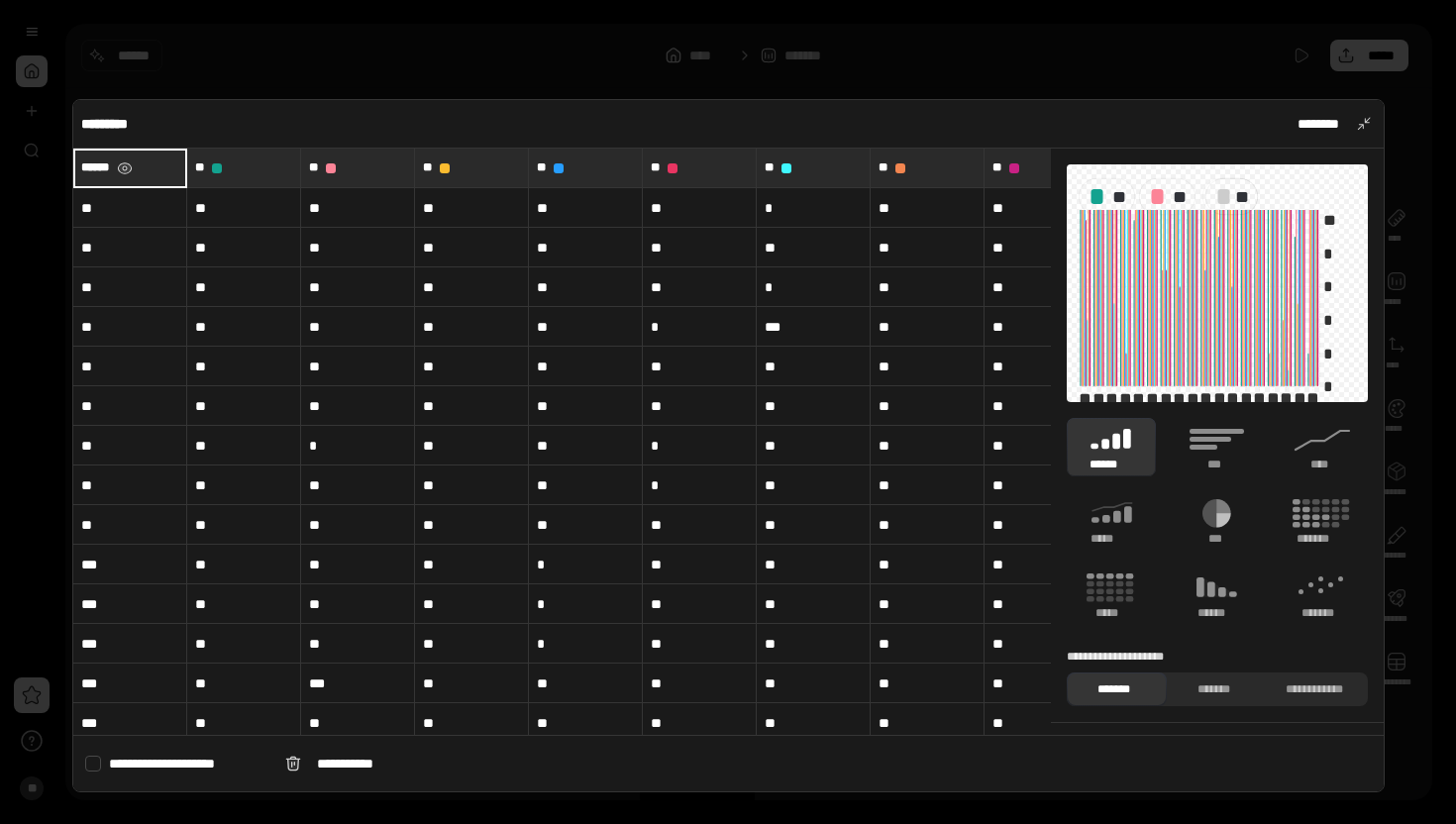 type on "**" 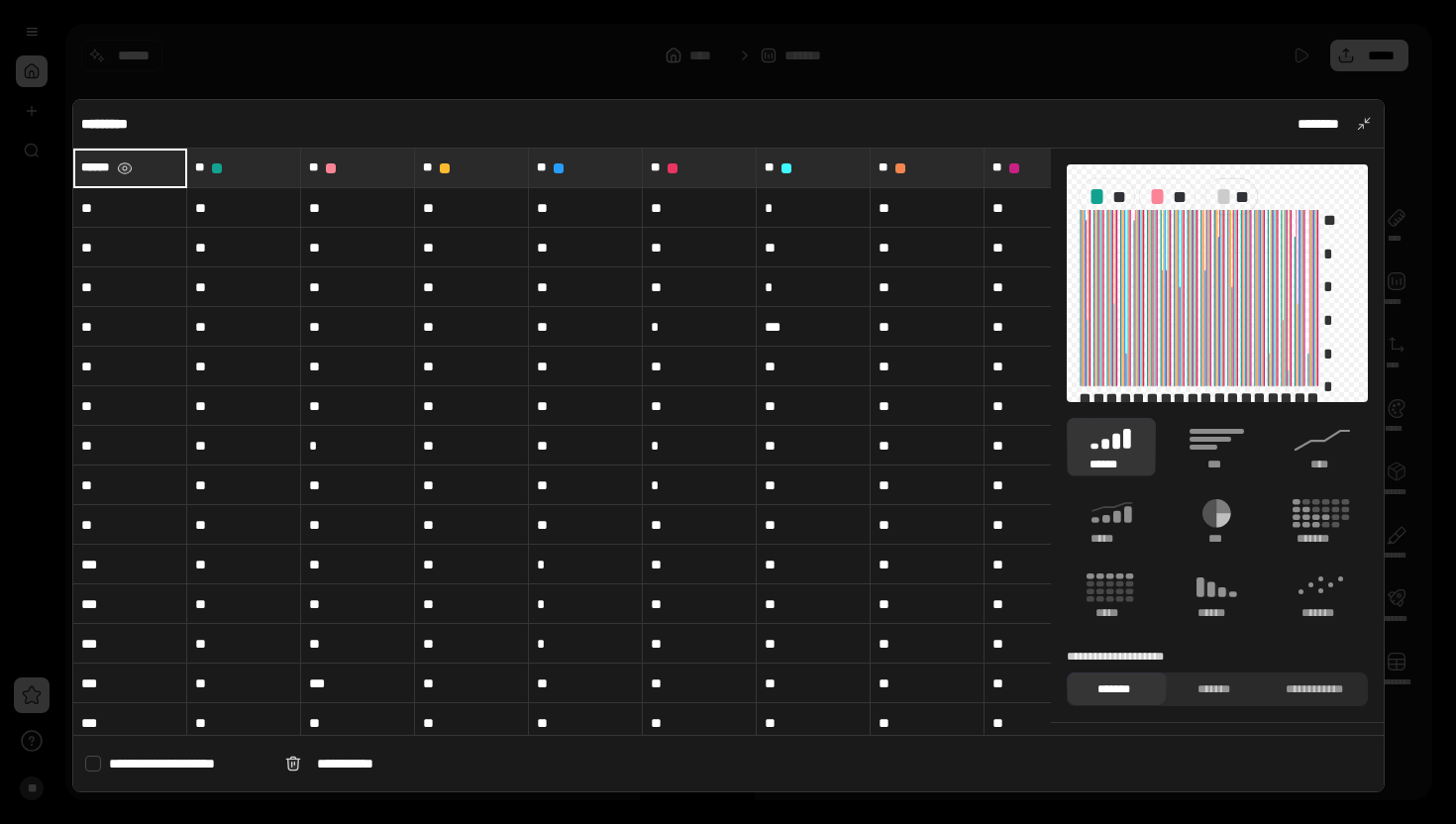 type on "**" 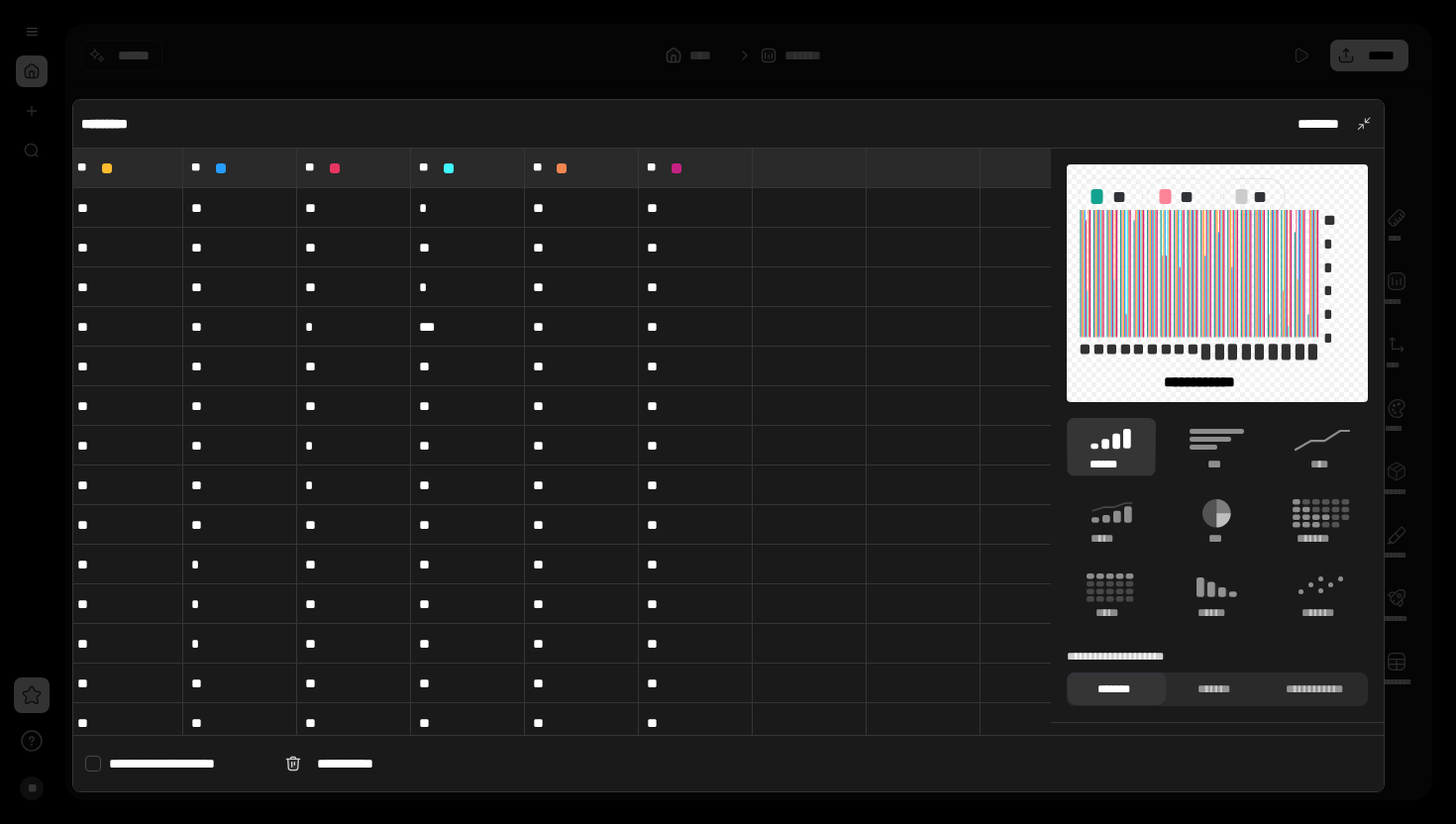 scroll, scrollTop: 0, scrollLeft: 430, axis: horizontal 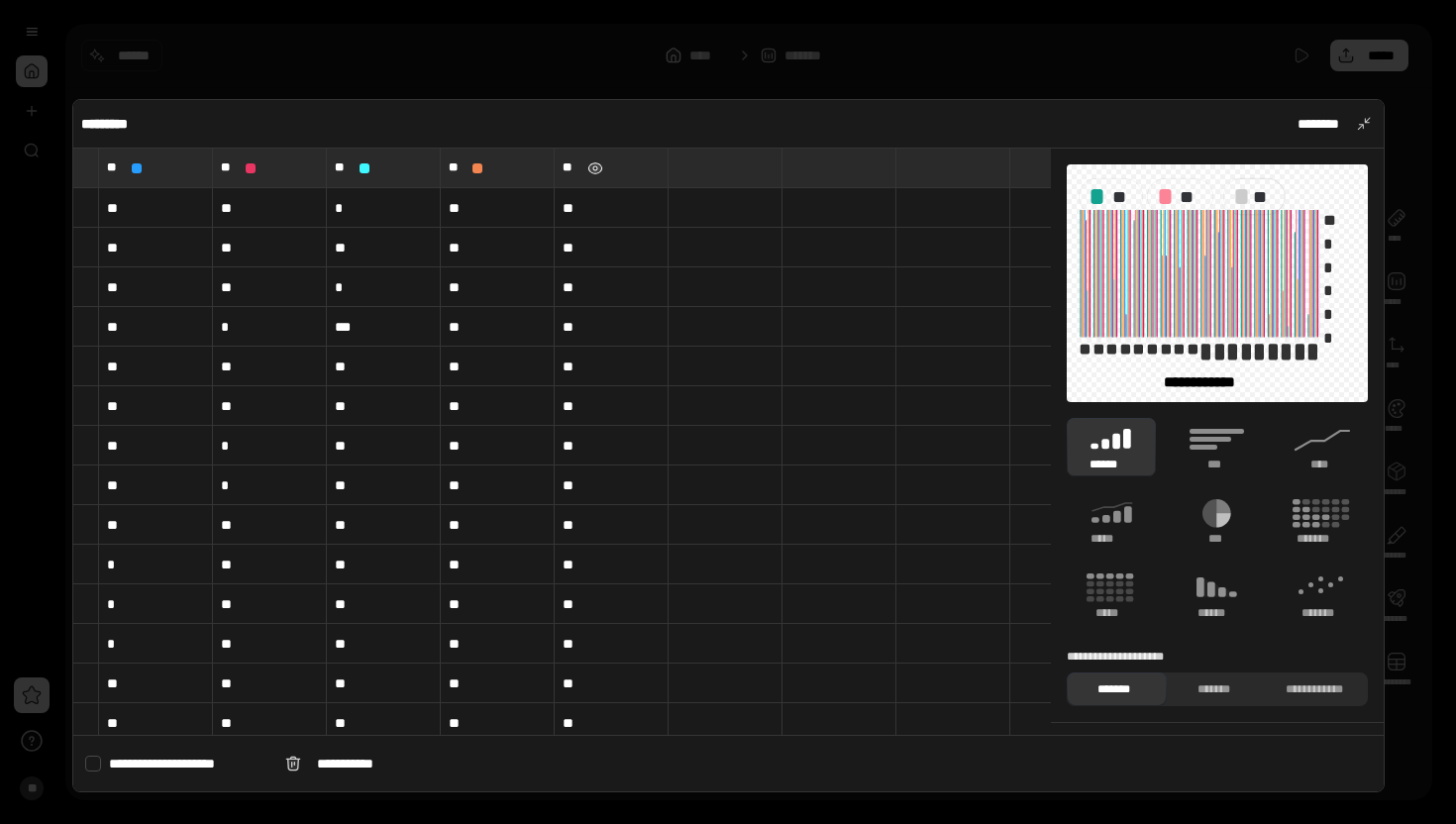 click at bounding box center (594, 168) 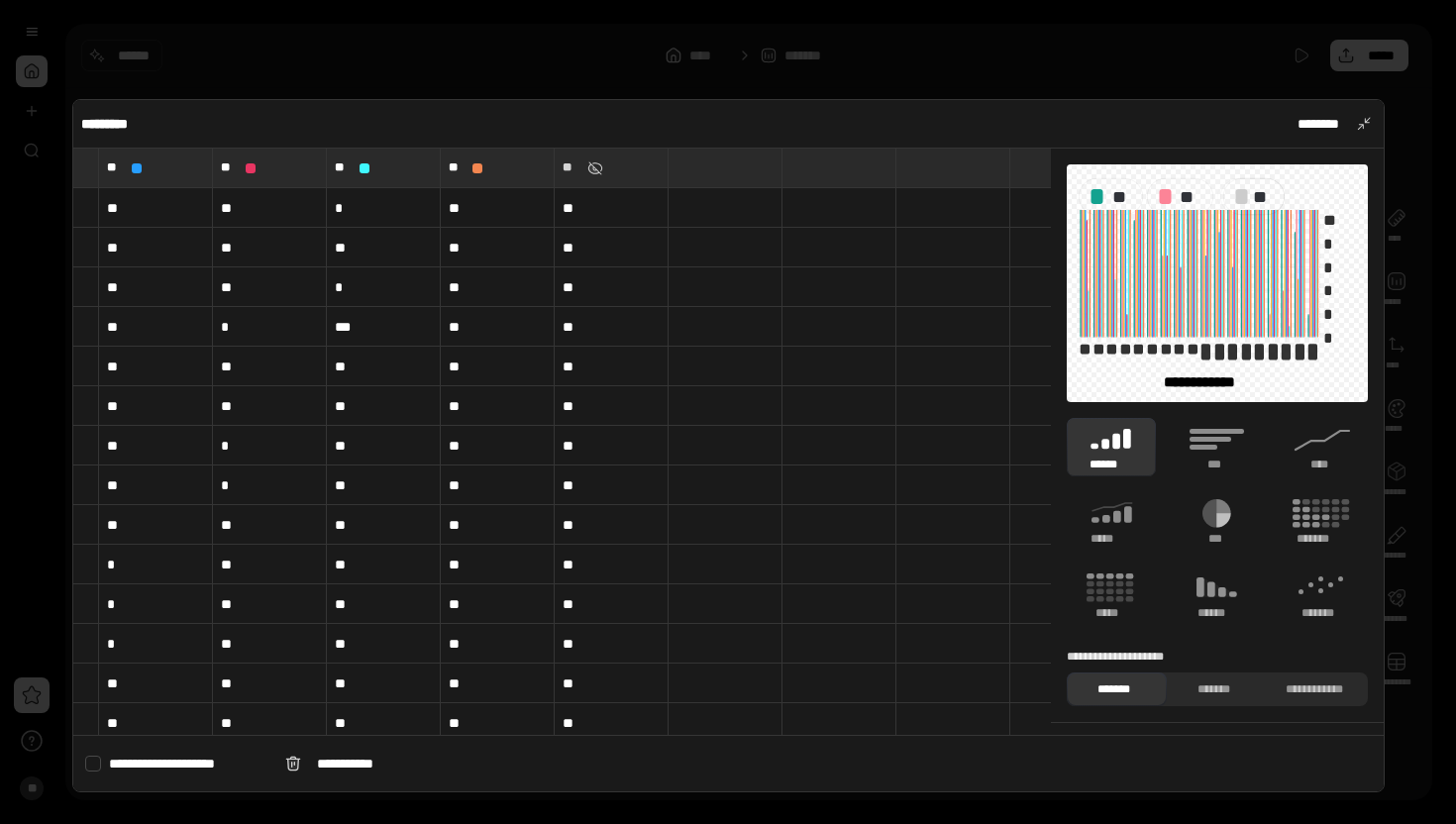 scroll, scrollTop: 0, scrollLeft: 298, axis: horizontal 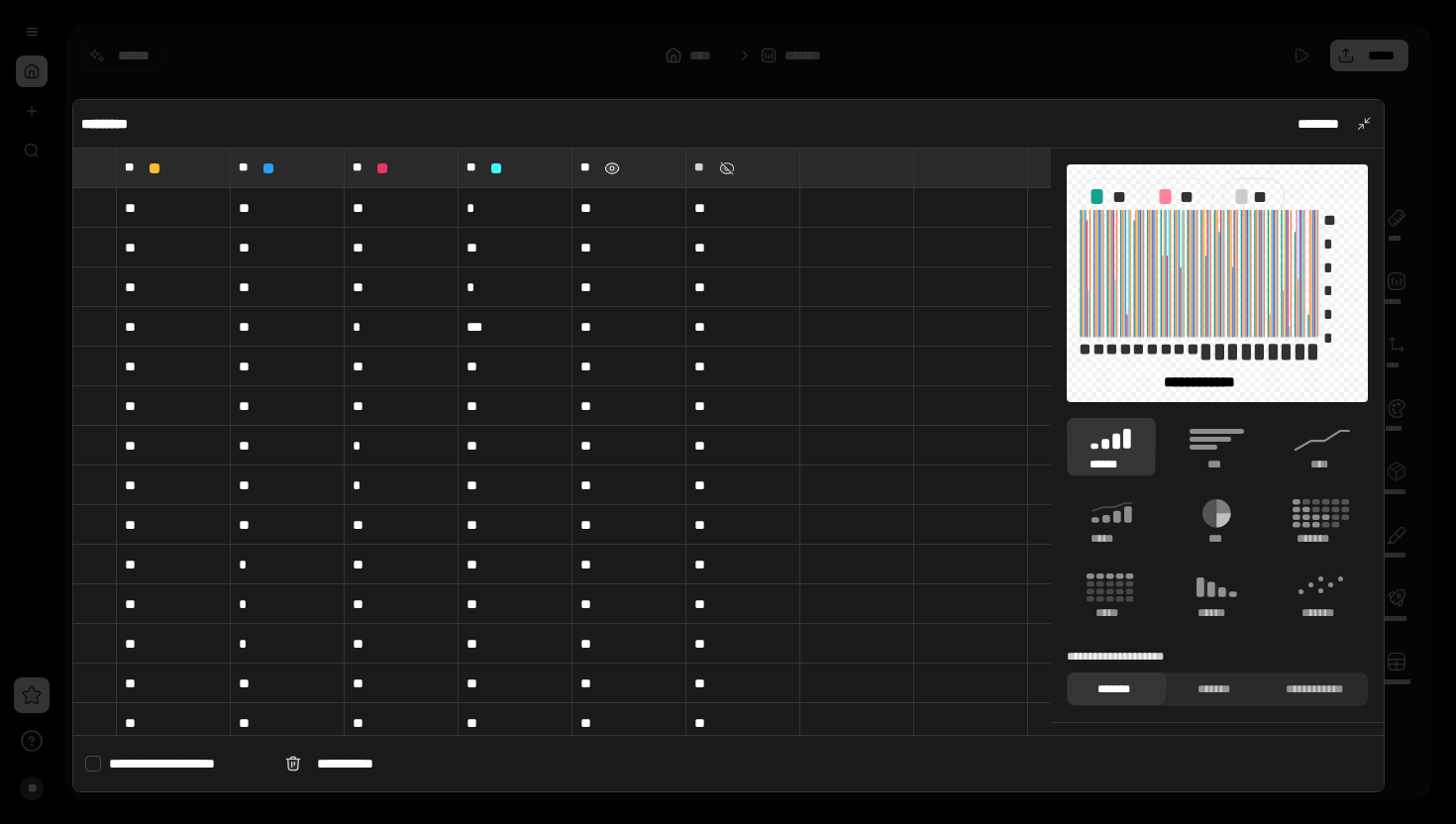 click at bounding box center [611, 168] 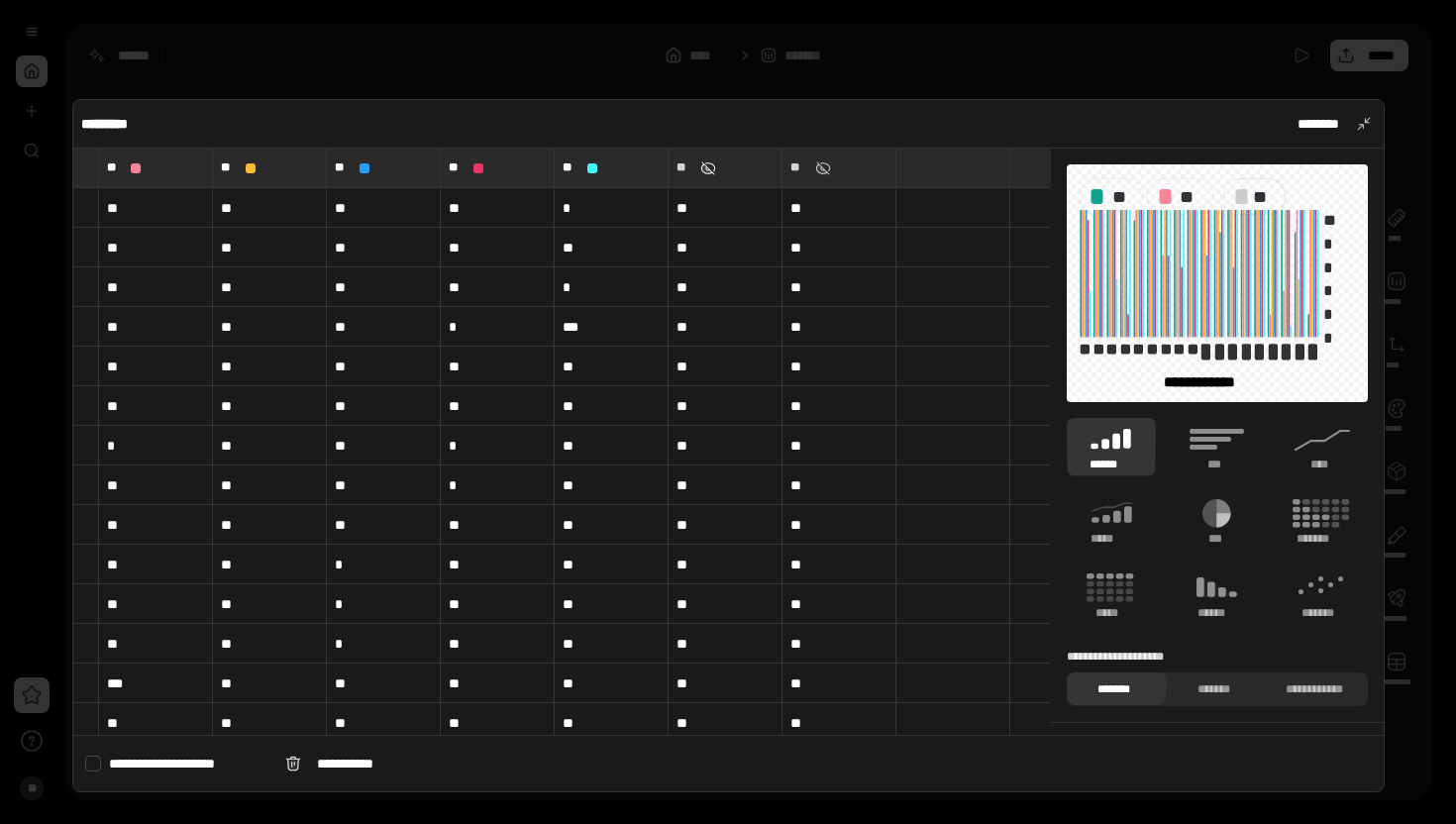 scroll, scrollTop: 0, scrollLeft: 190, axis: horizontal 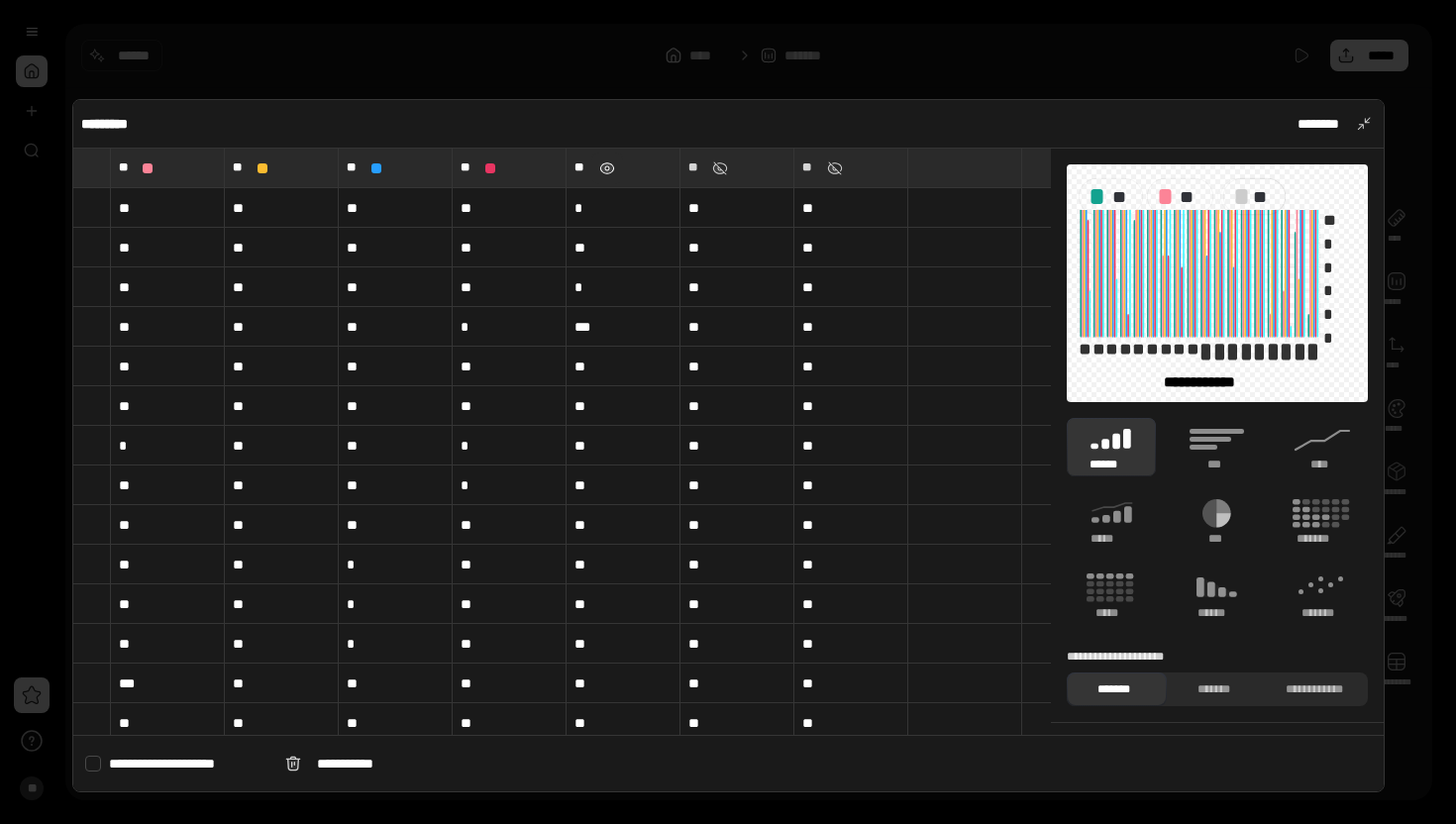 click at bounding box center [606, 168] 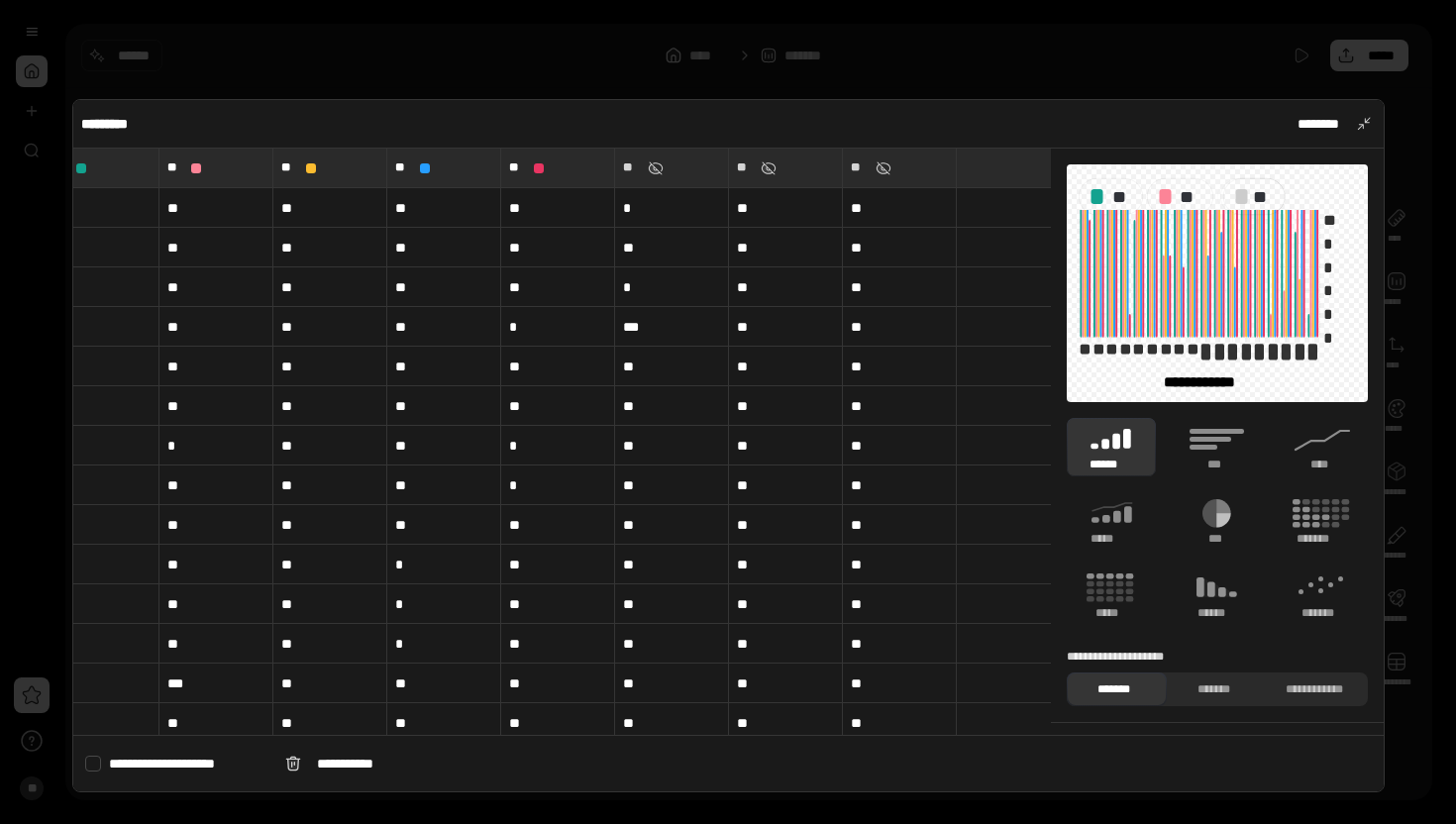 scroll, scrollTop: 0, scrollLeft: 83, axis: horizontal 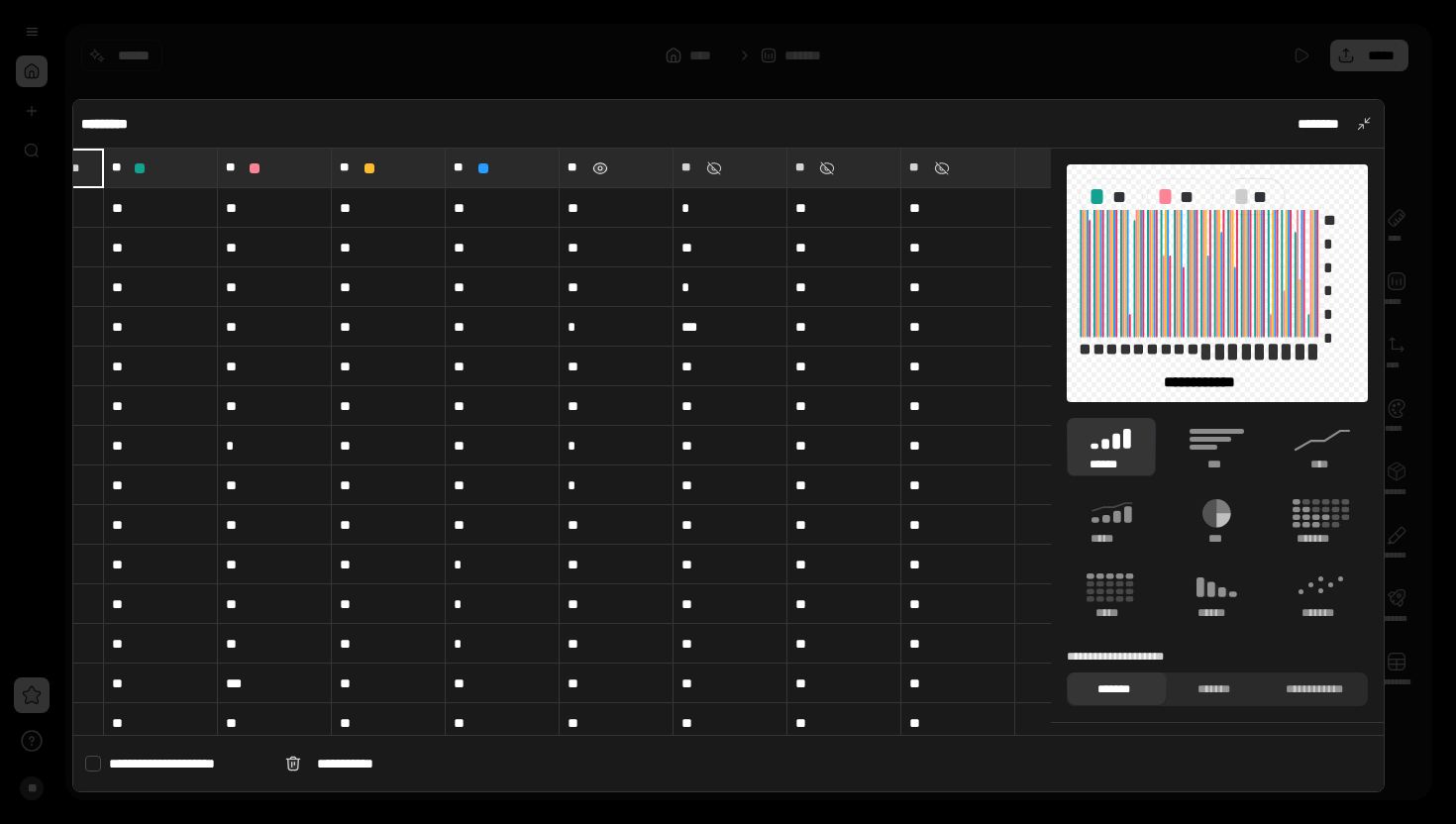 click at bounding box center (599, 168) 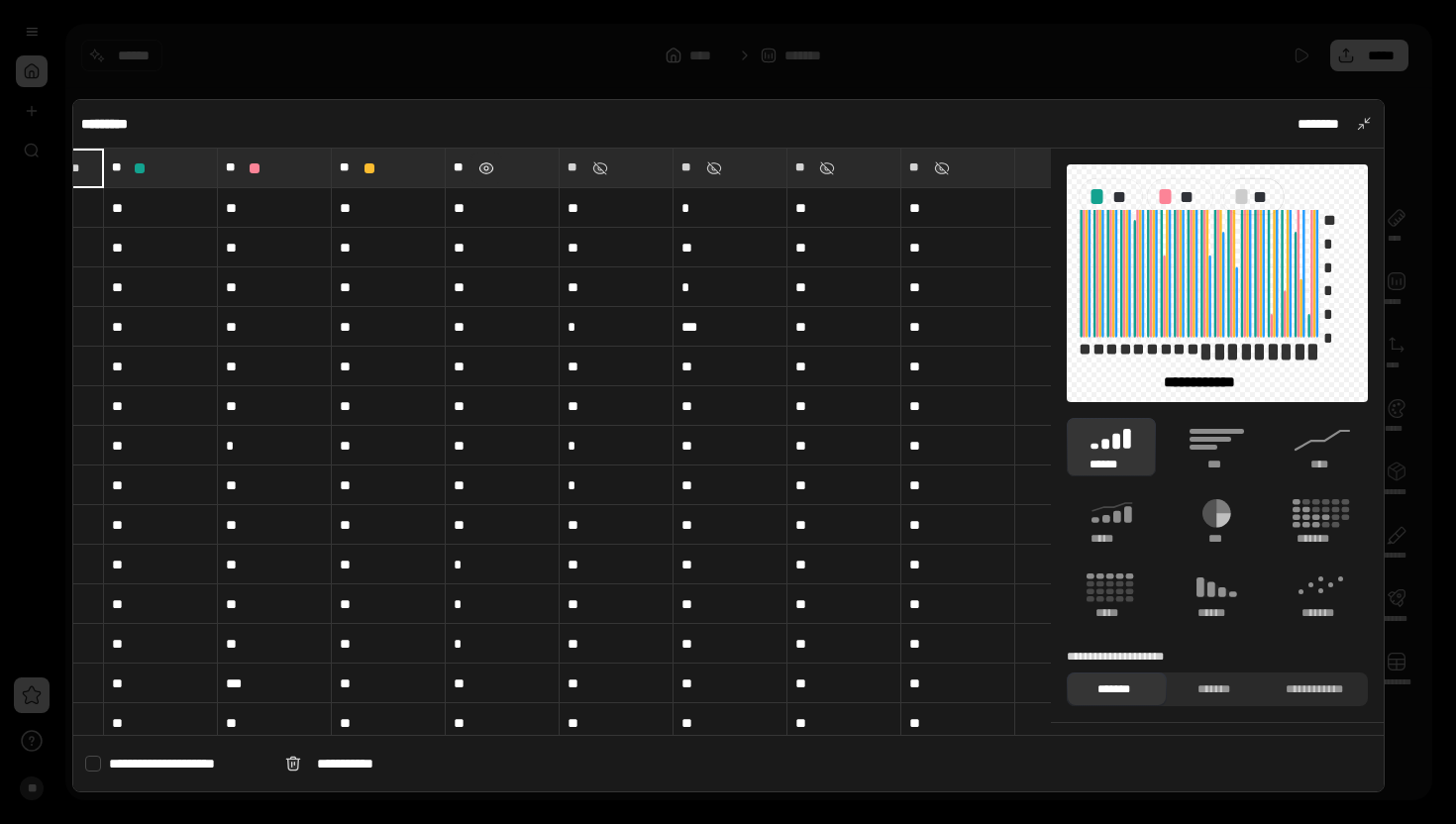 click at bounding box center (485, 168) 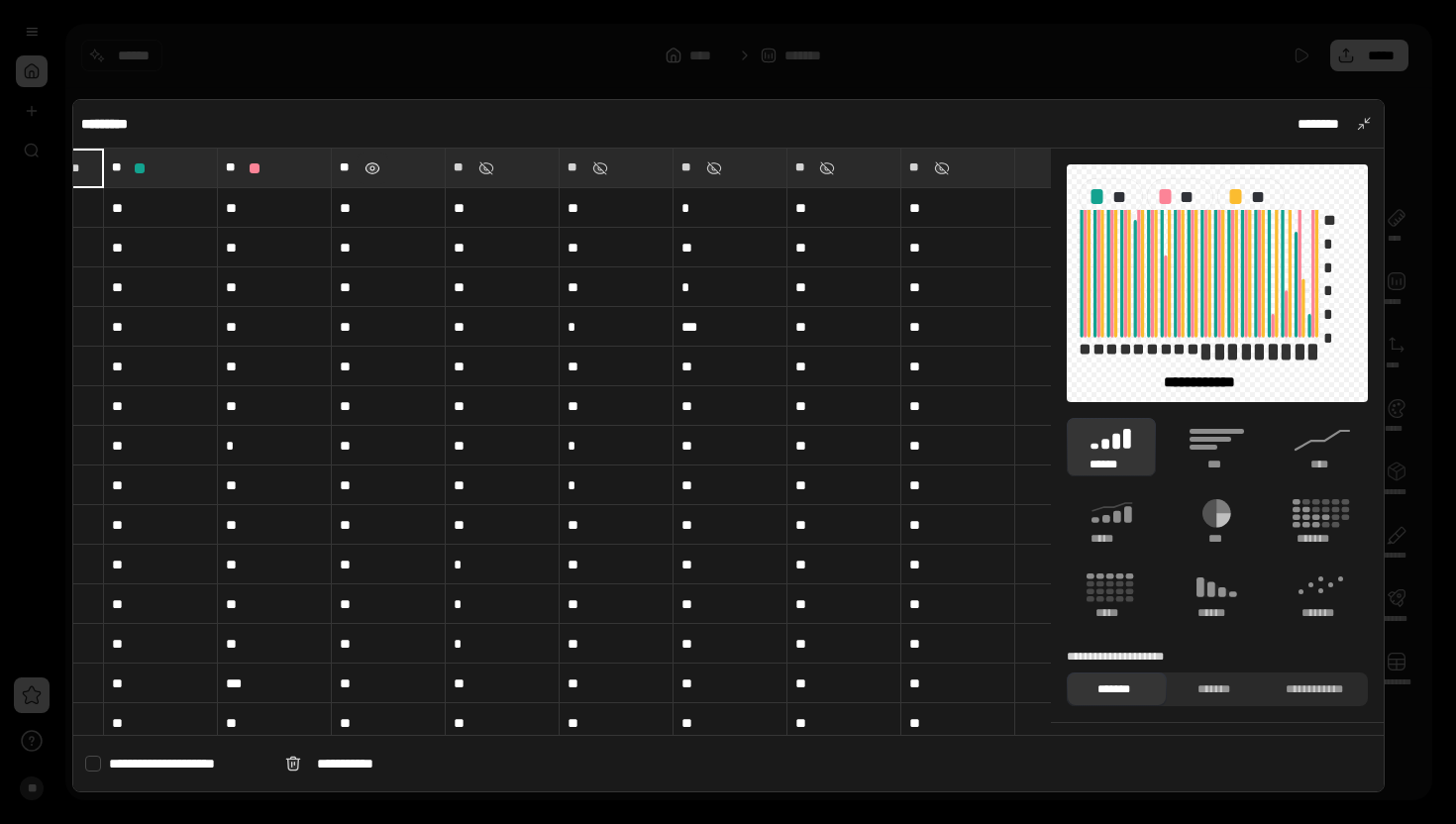 click at bounding box center (371, 168) 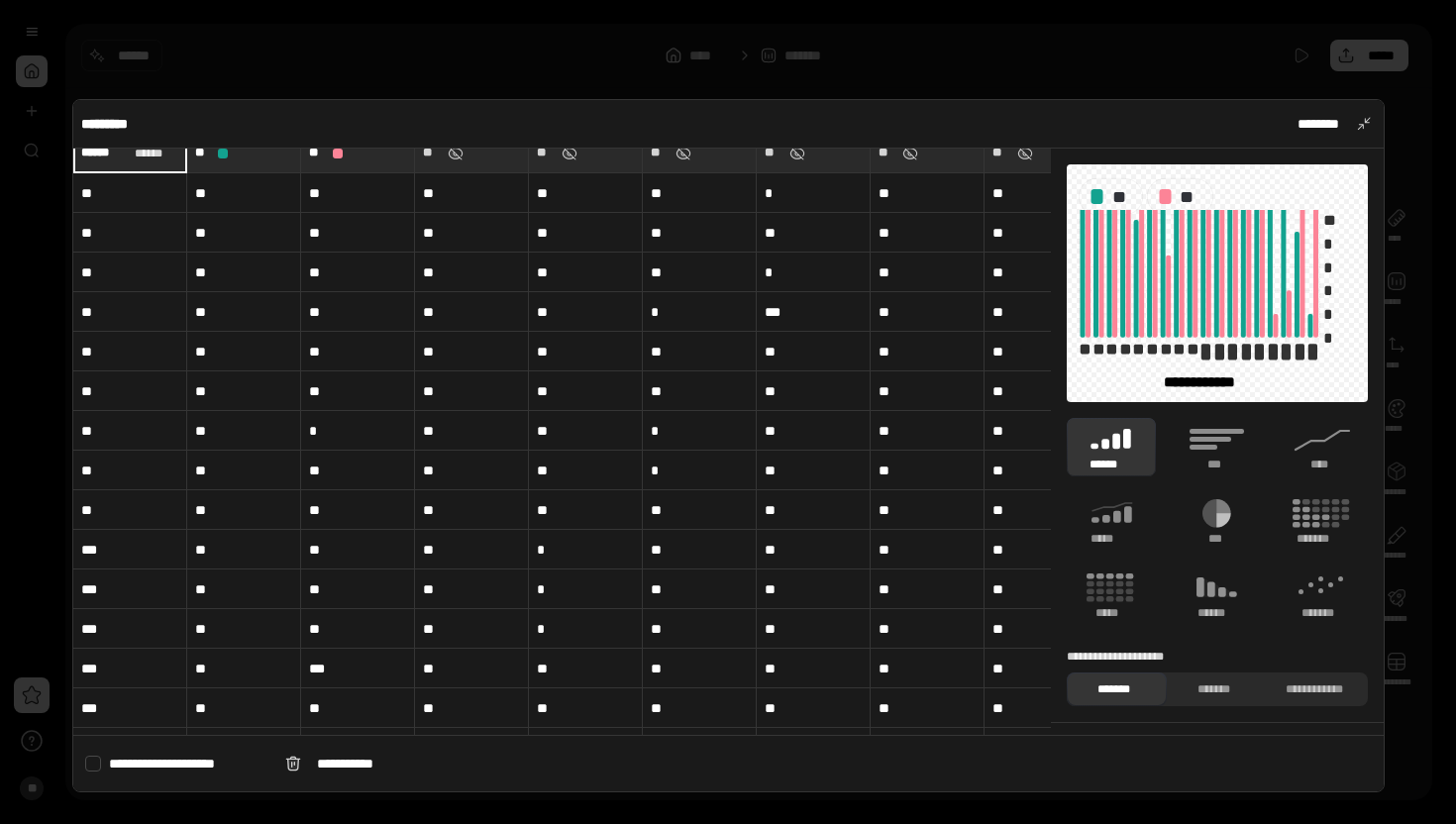 scroll, scrollTop: 0, scrollLeft: 0, axis: both 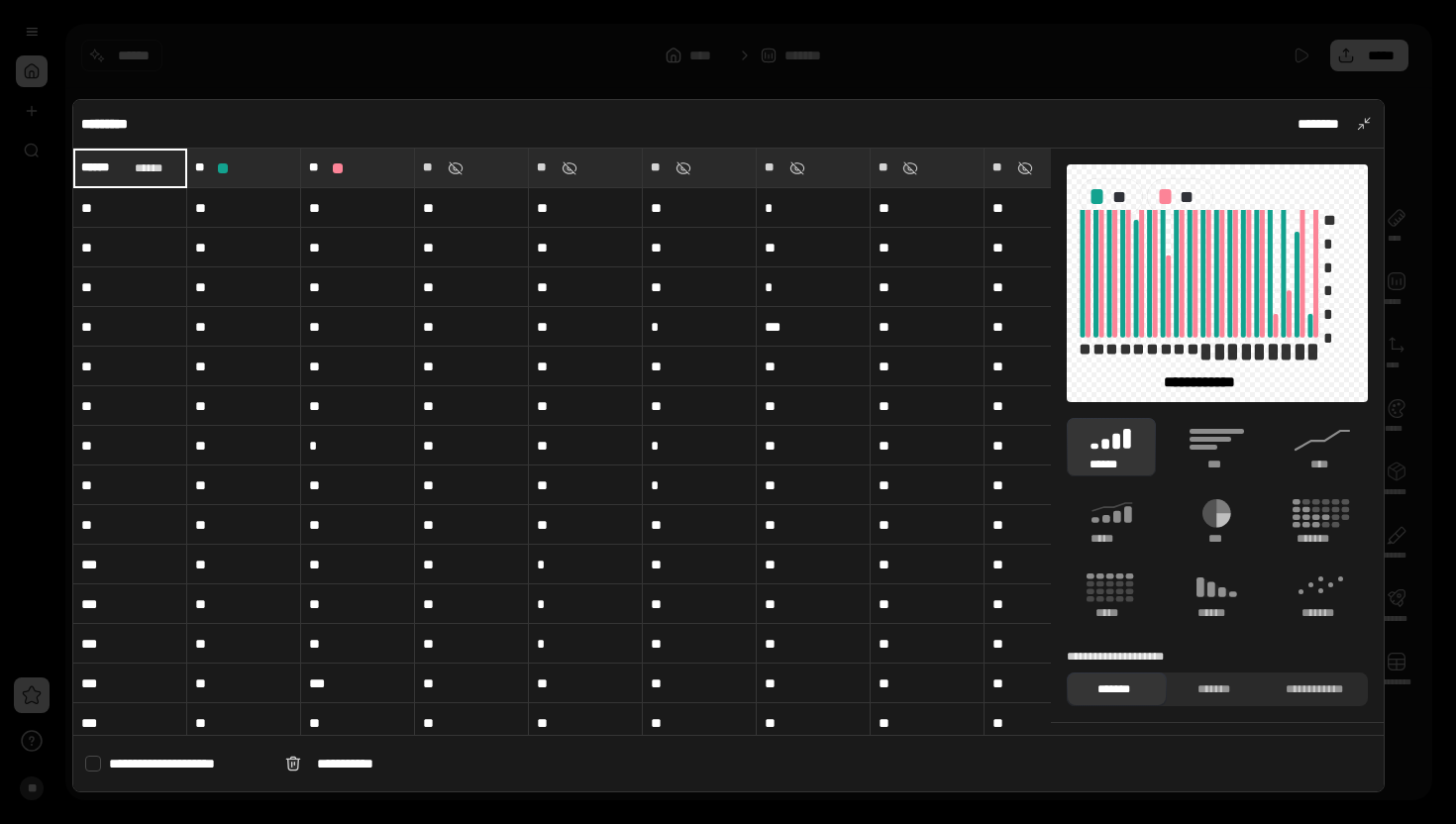 click on "**" at bounding box center [130, 287] 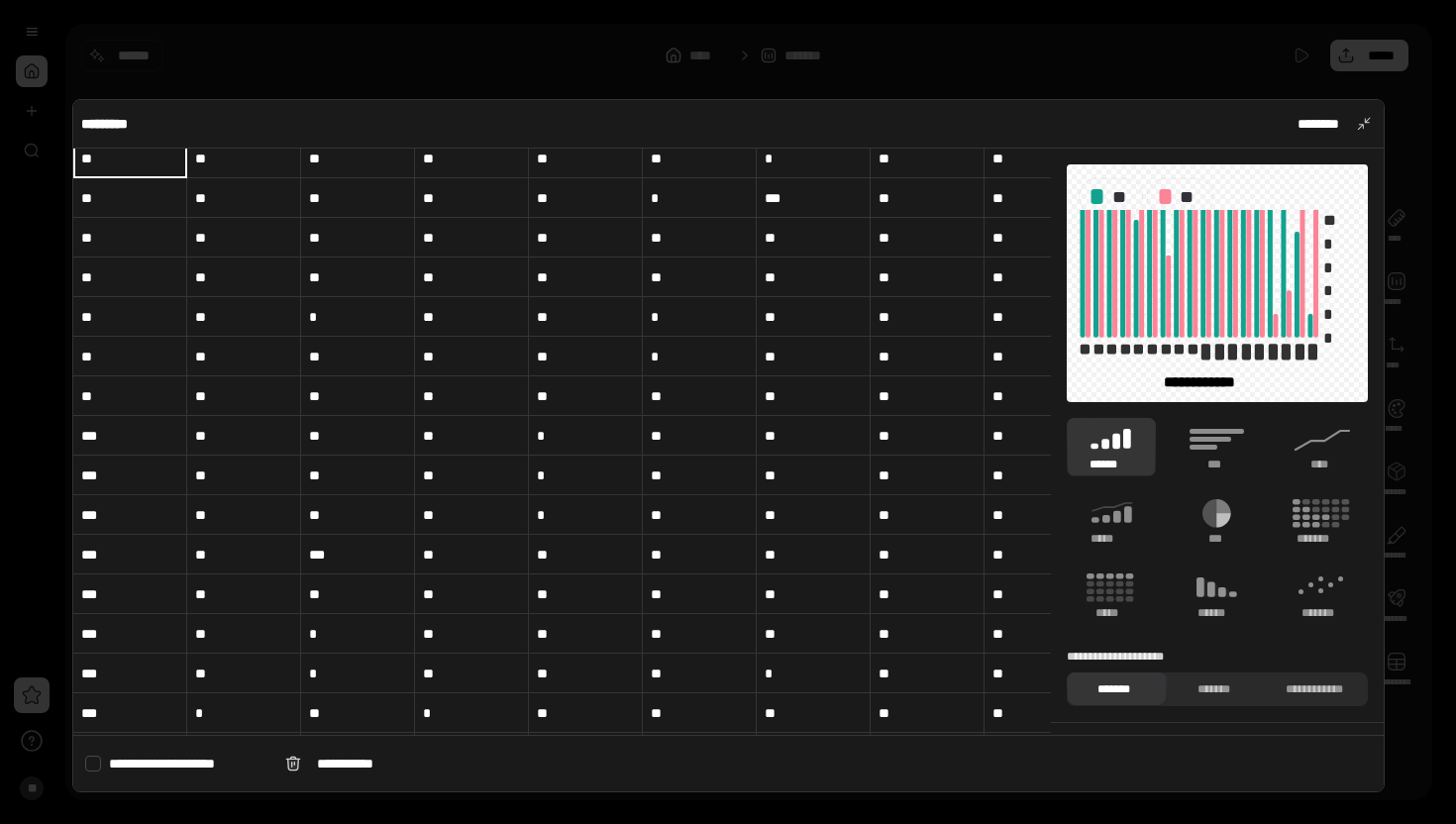 scroll, scrollTop: 143, scrollLeft: 0, axis: vertical 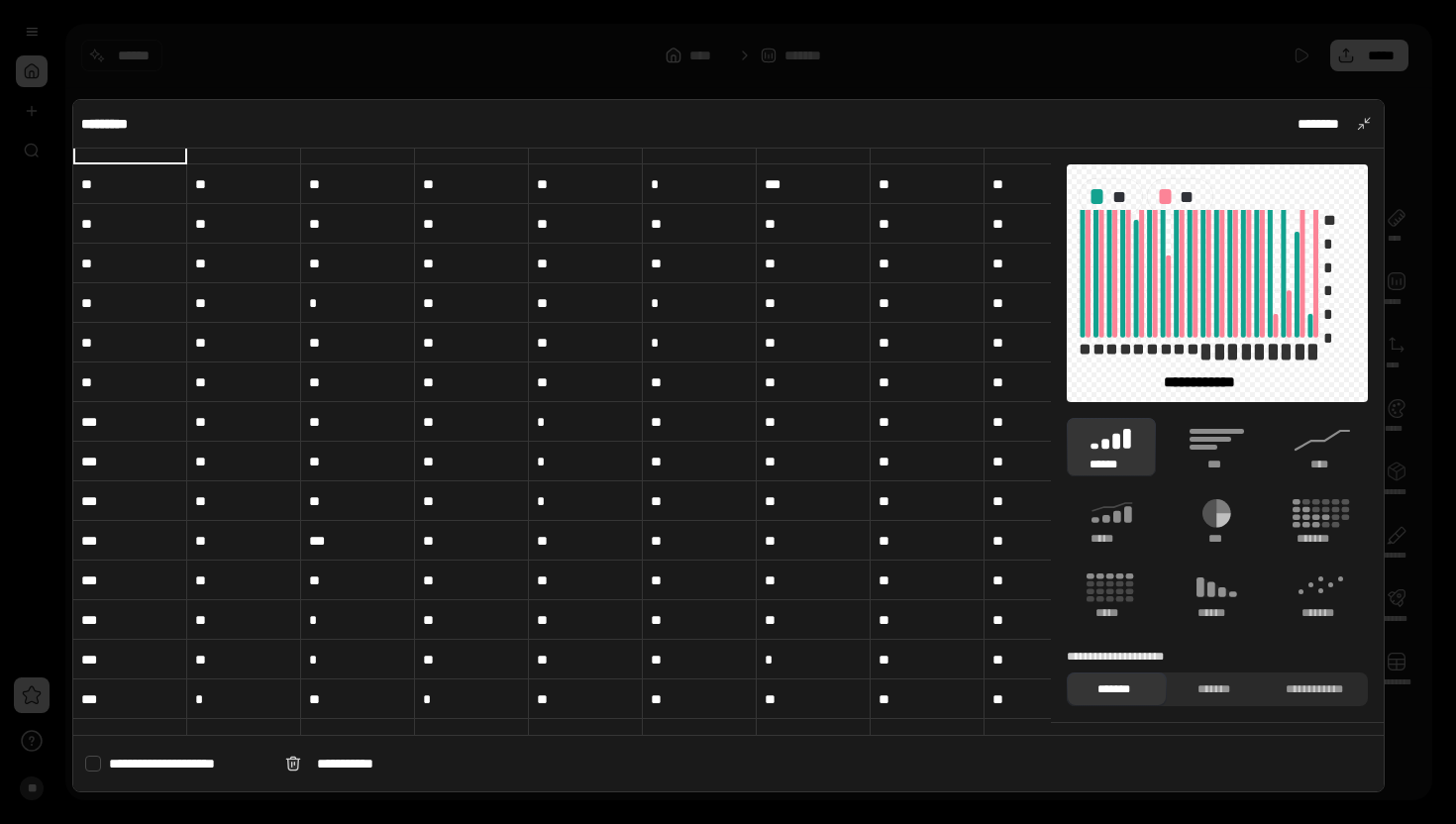 click on "***" at bounding box center [130, 462] 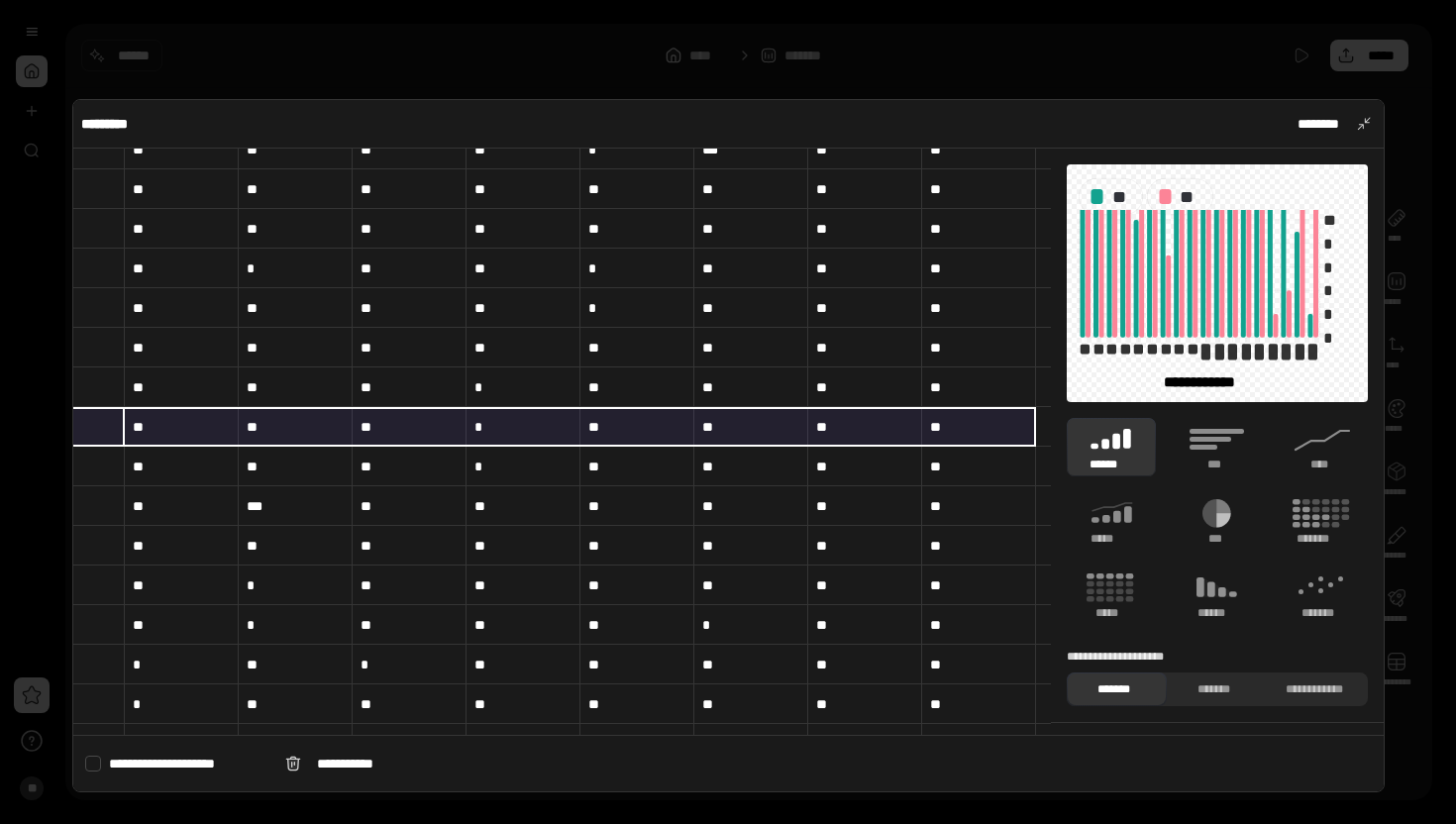 scroll, scrollTop: 181, scrollLeft: 62, axis: both 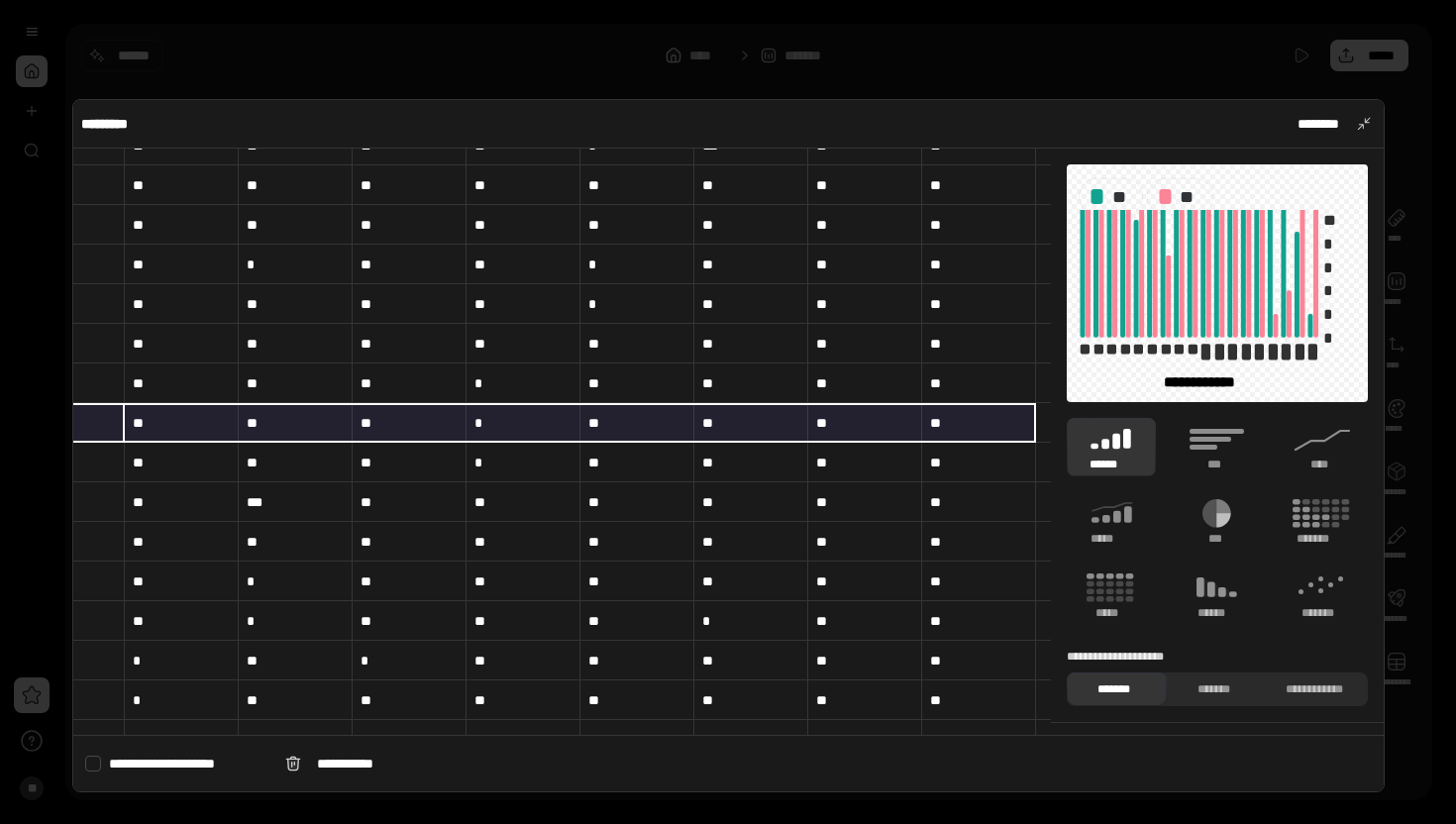type 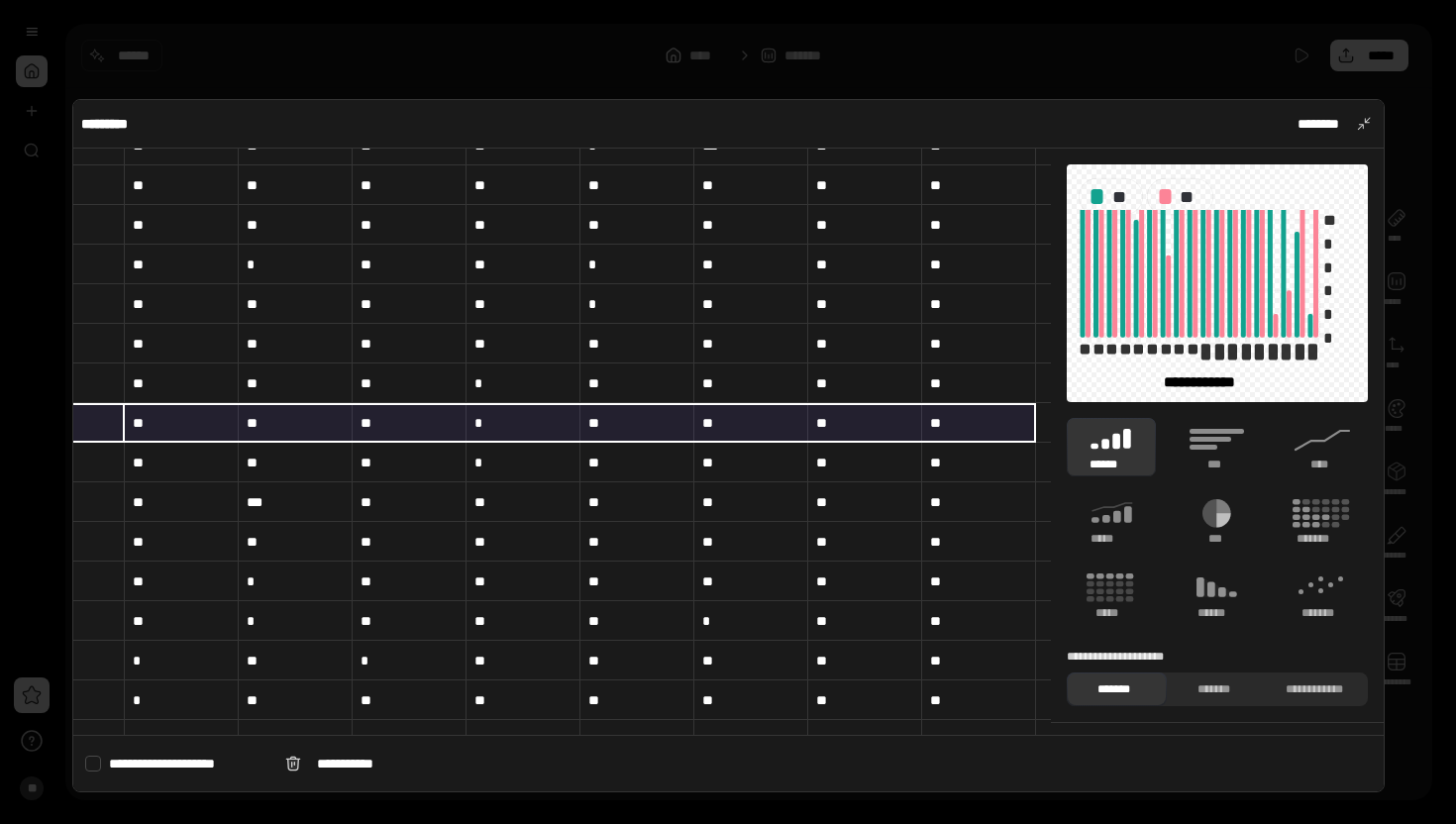 type 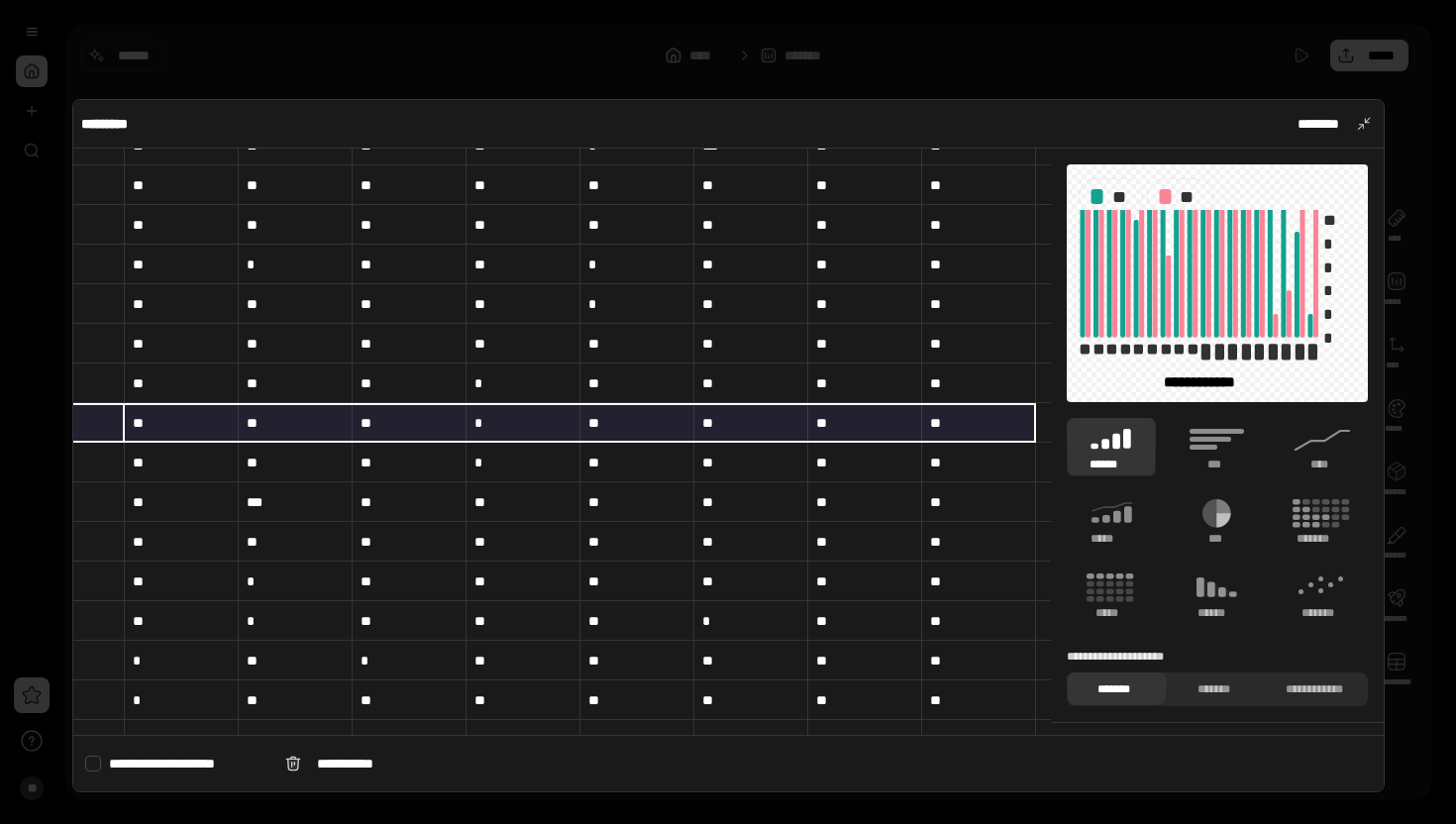 type 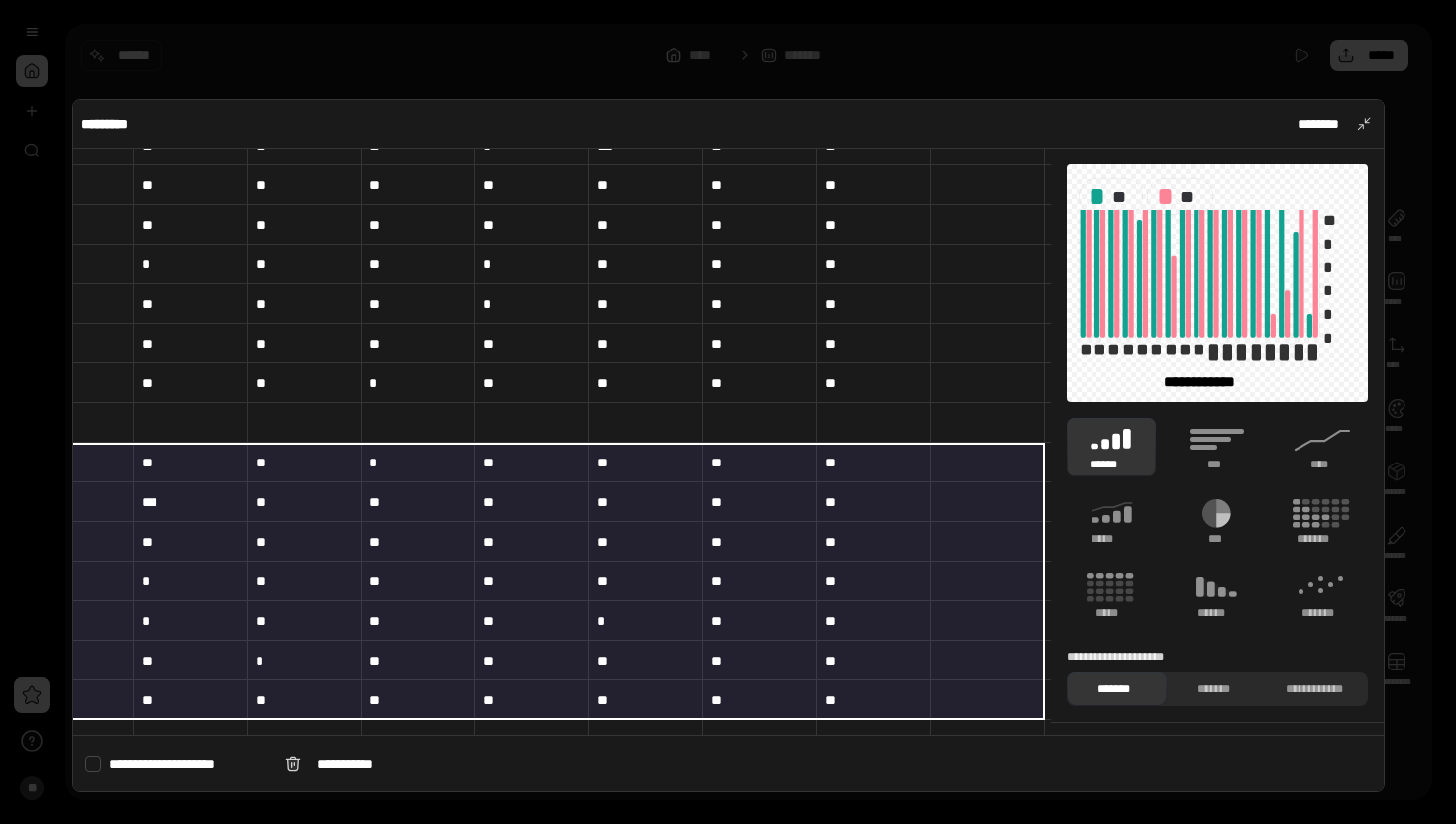 scroll, scrollTop: 181, scrollLeft: 176, axis: both 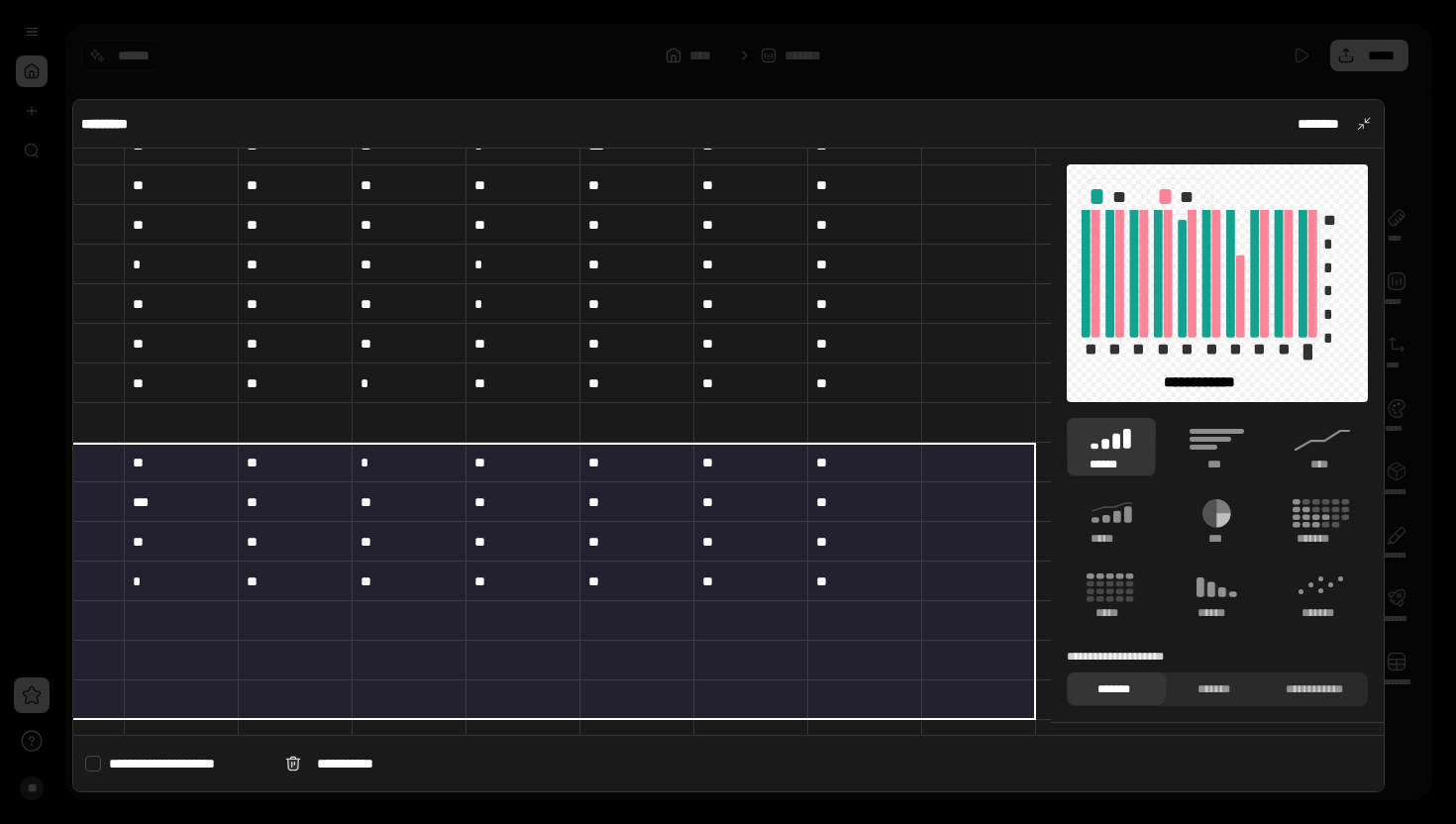 type 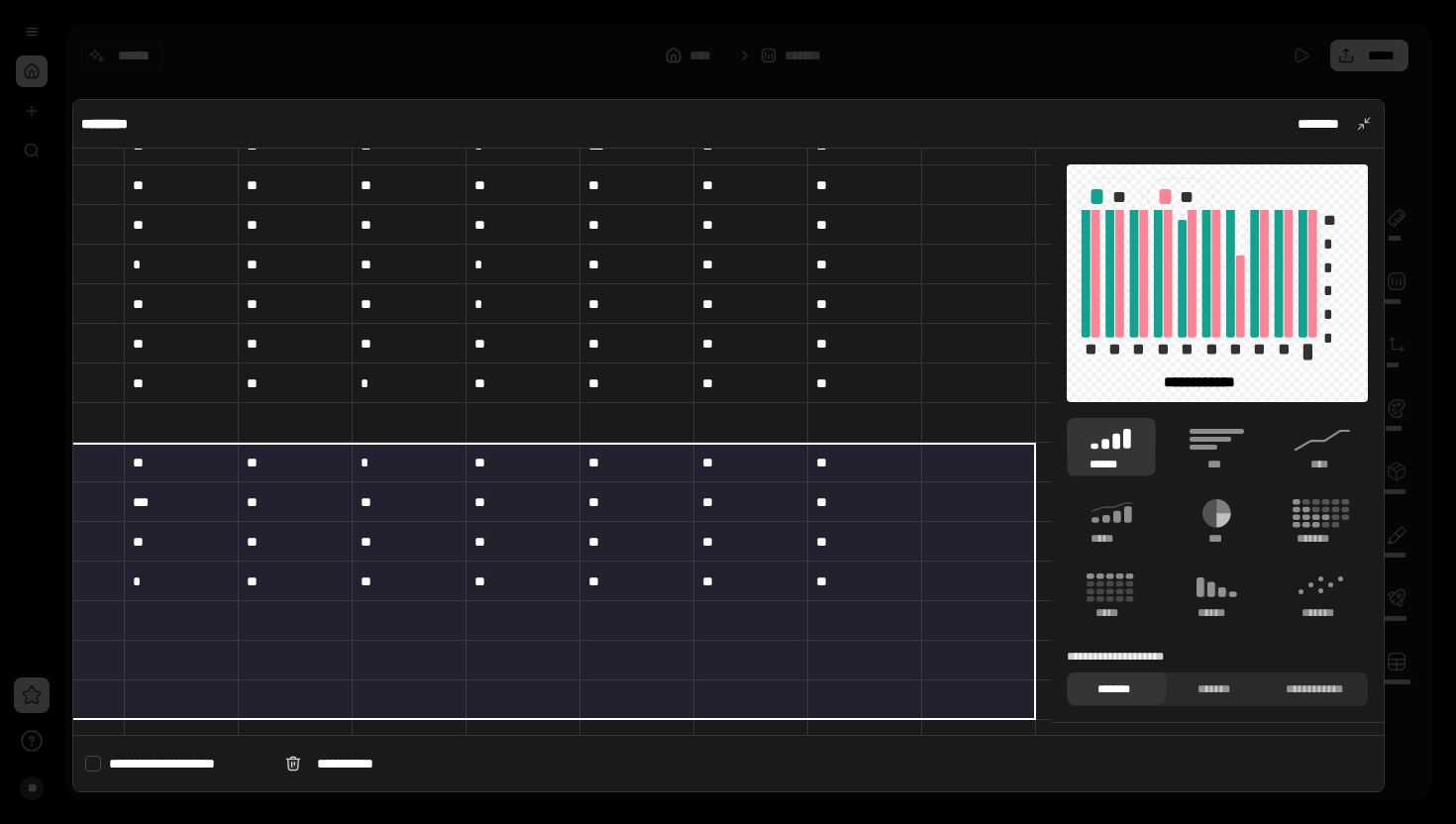 type 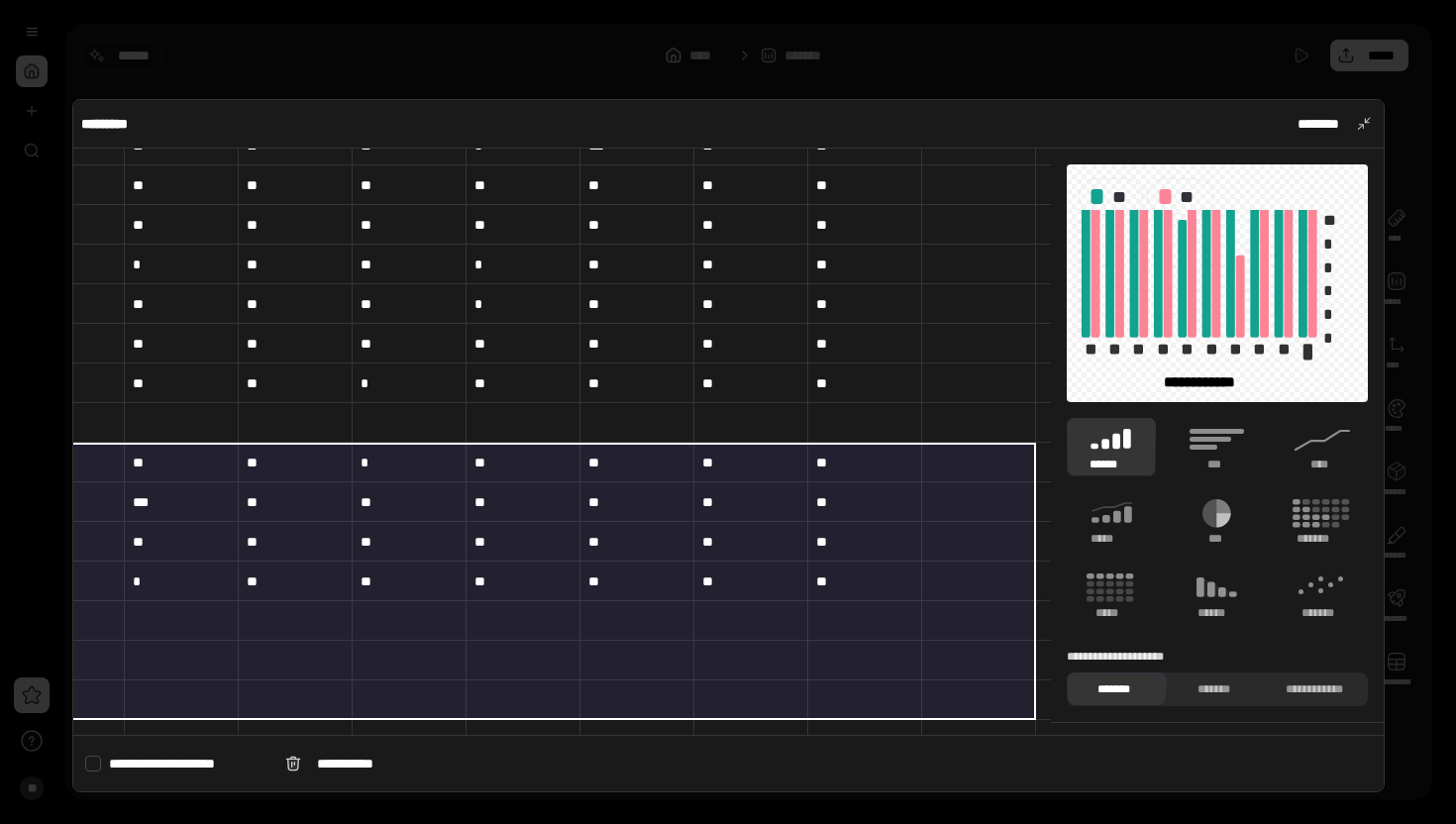 type 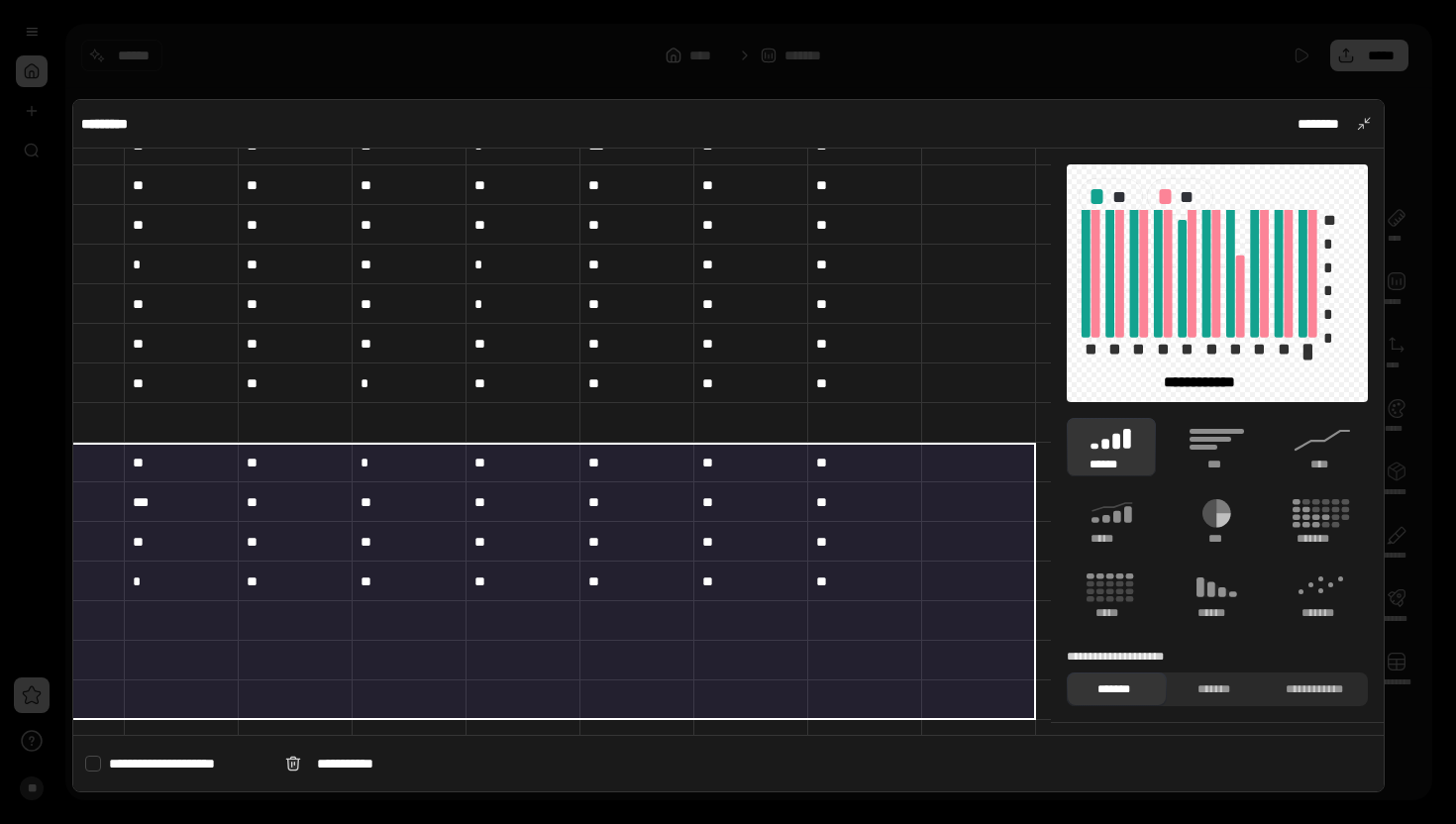 type 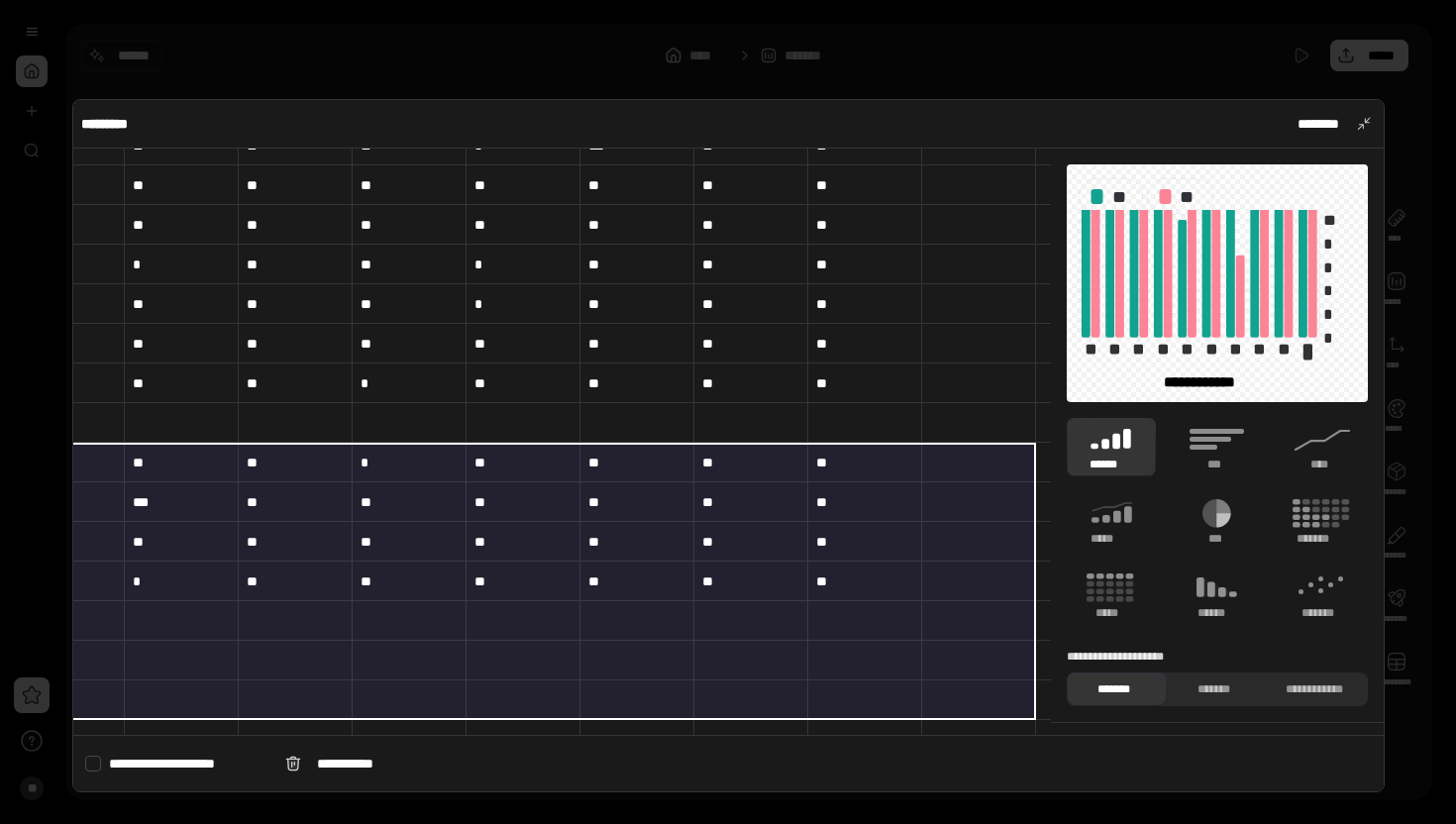 type 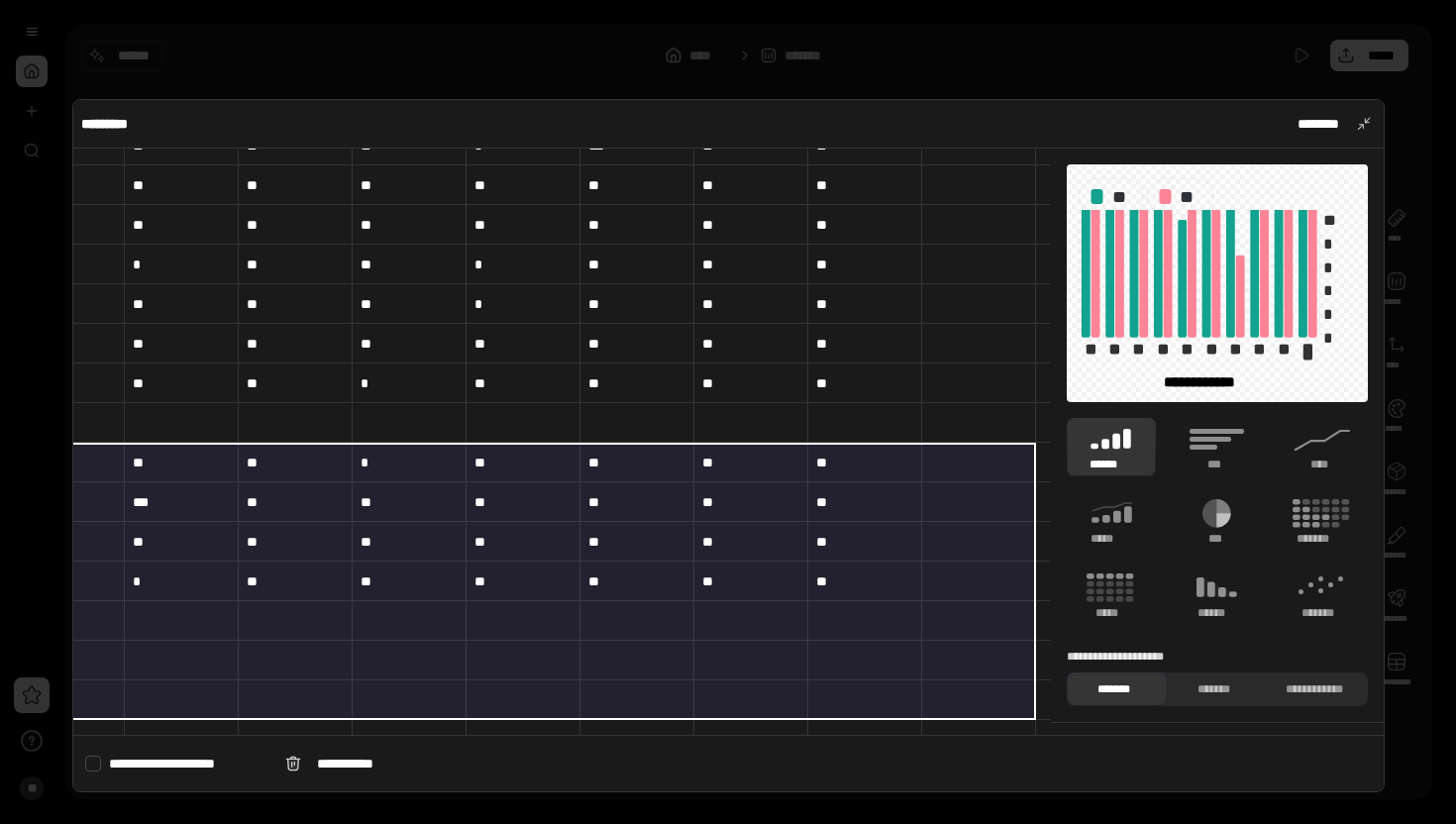 type 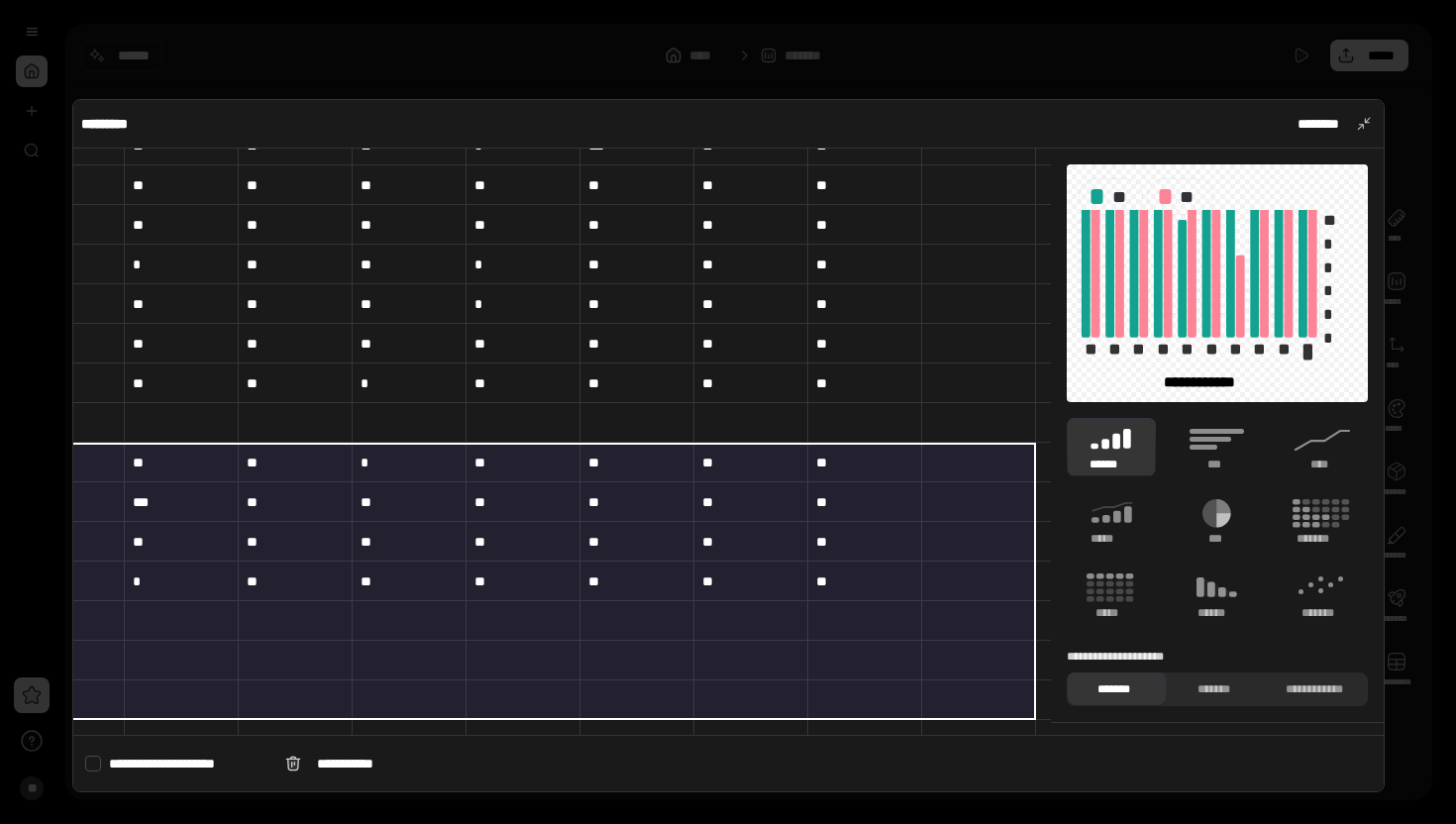 type 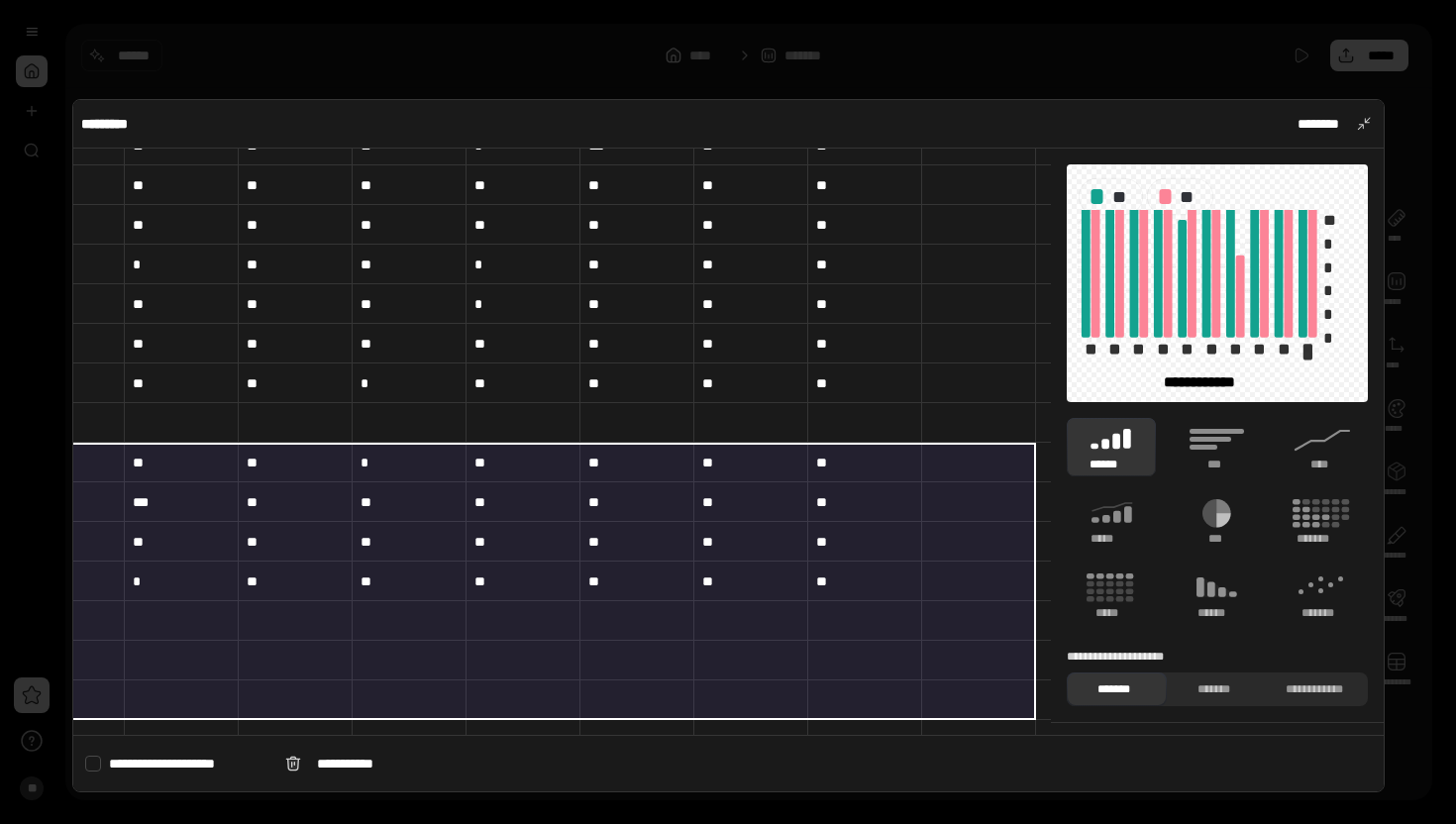 type 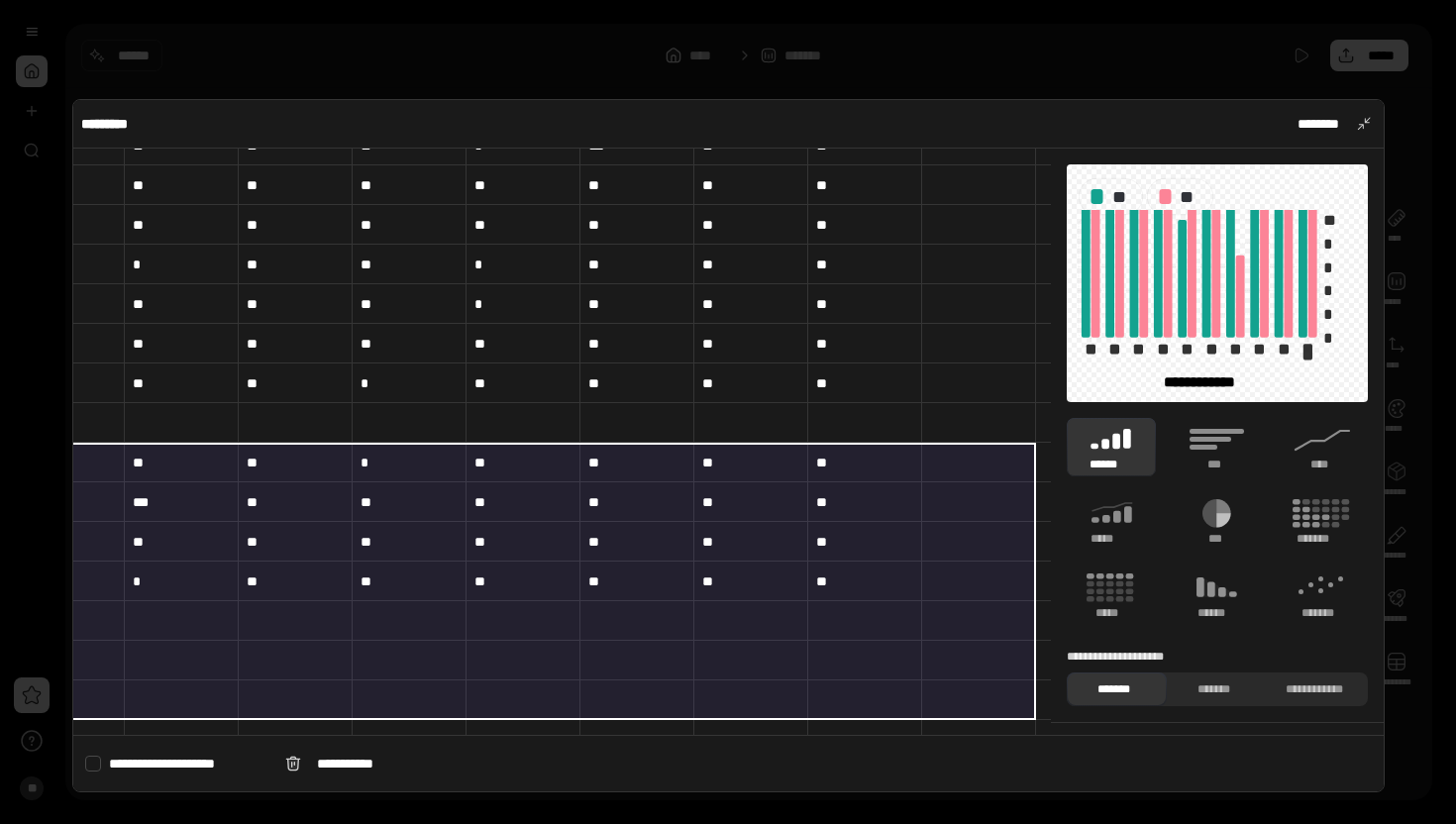 type 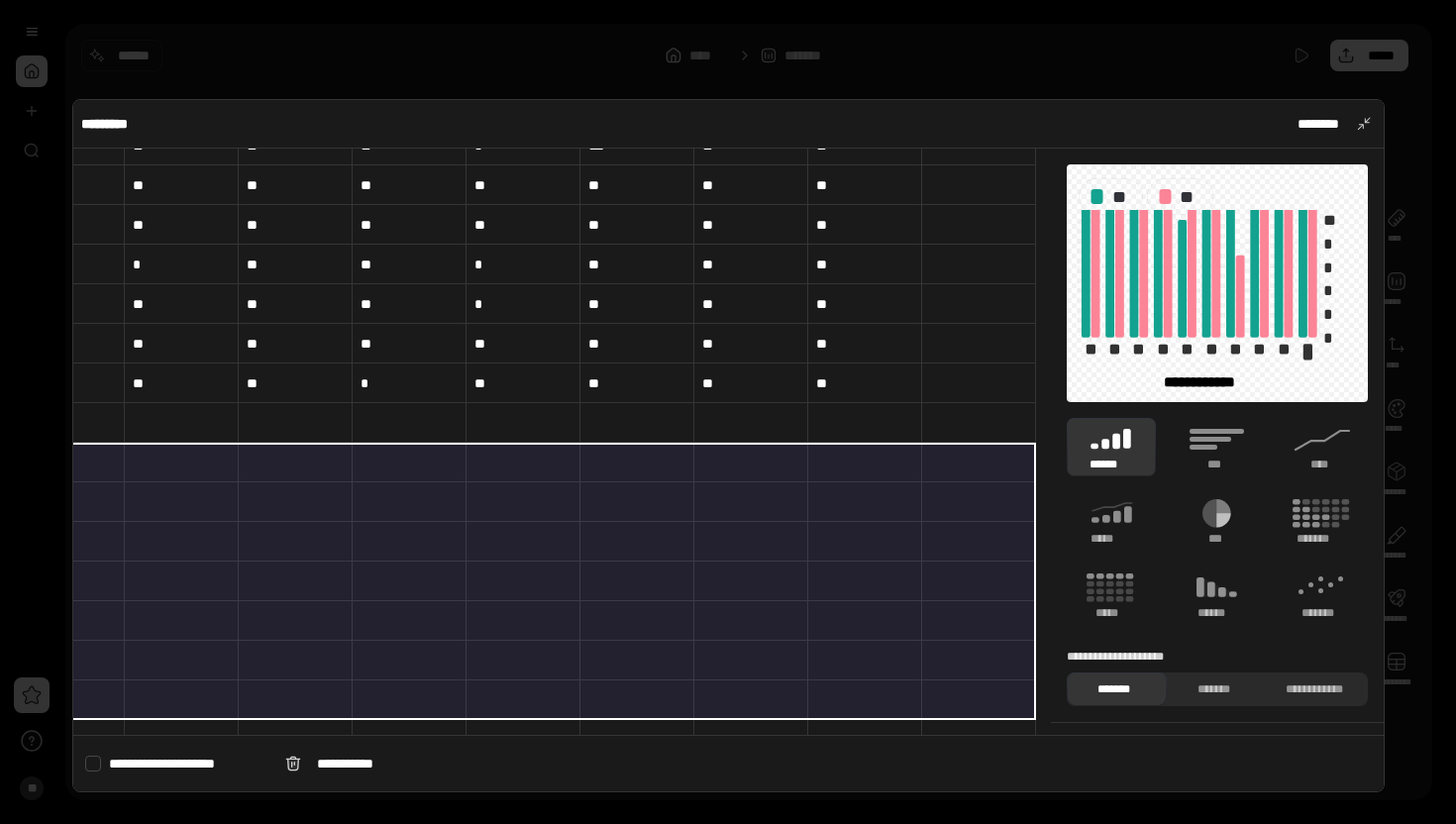 scroll, scrollTop: 181, scrollLeft: 0, axis: vertical 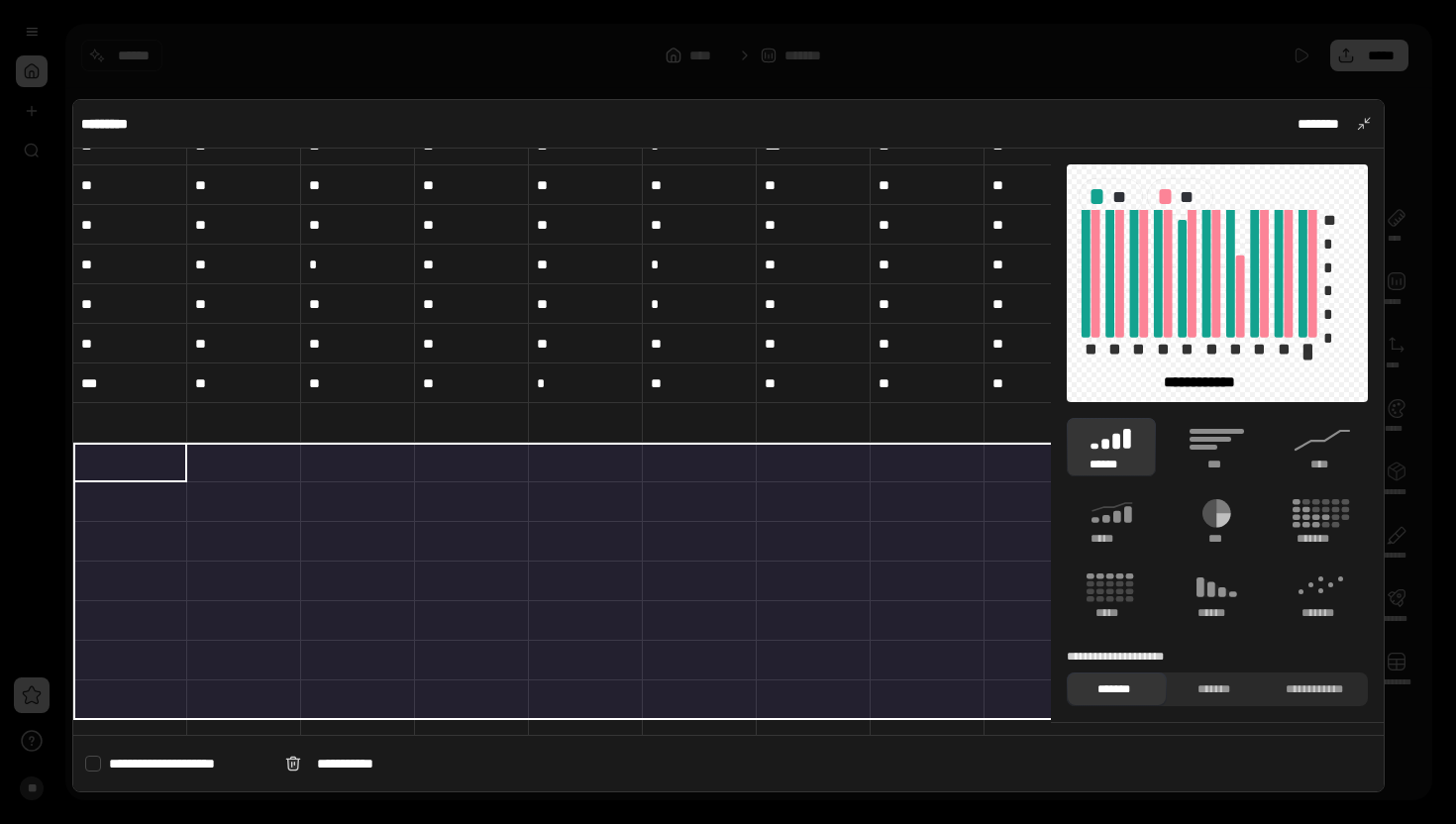 click at bounding box center (728, 412) 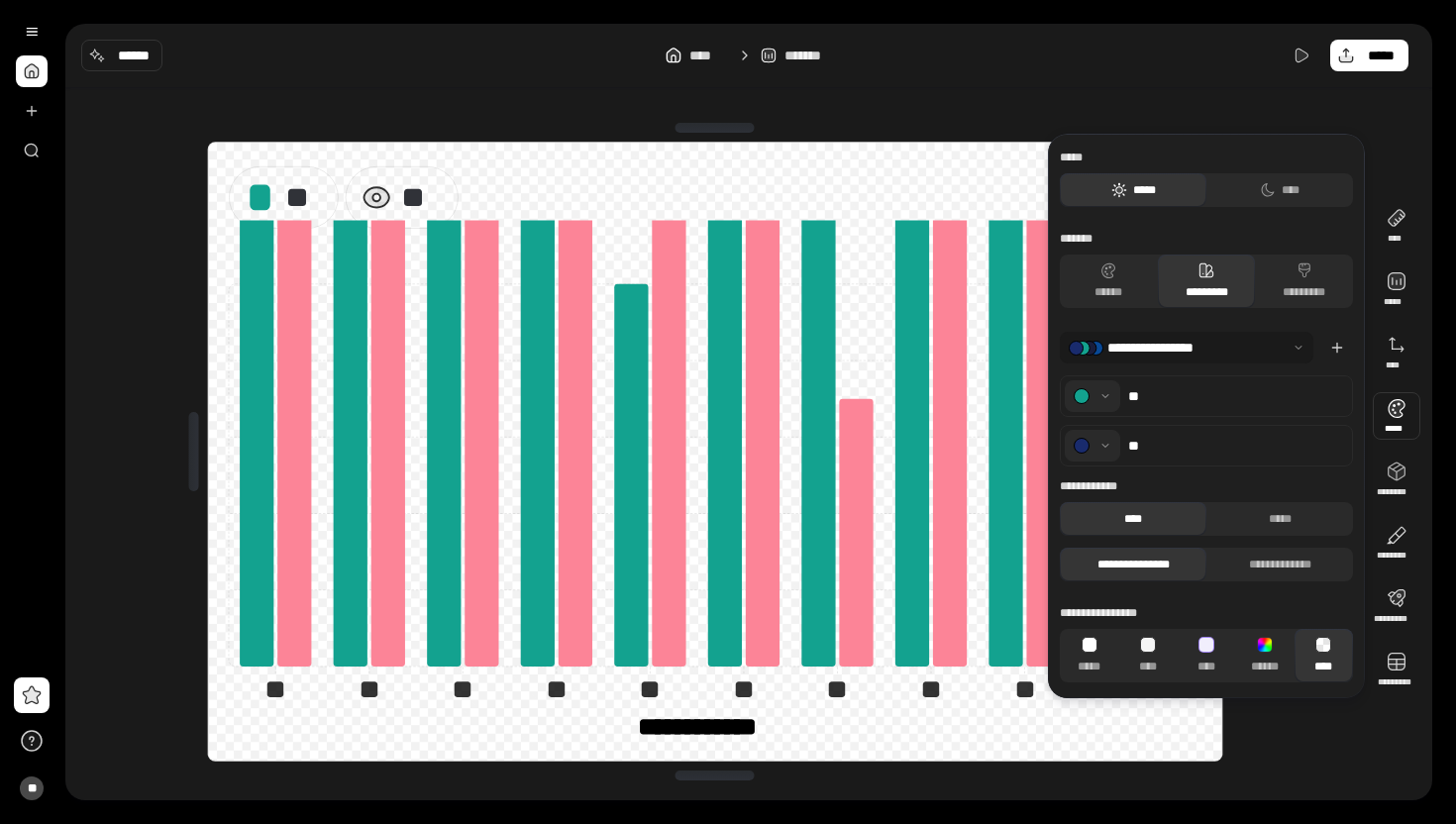 click at bounding box center (1397, 416) 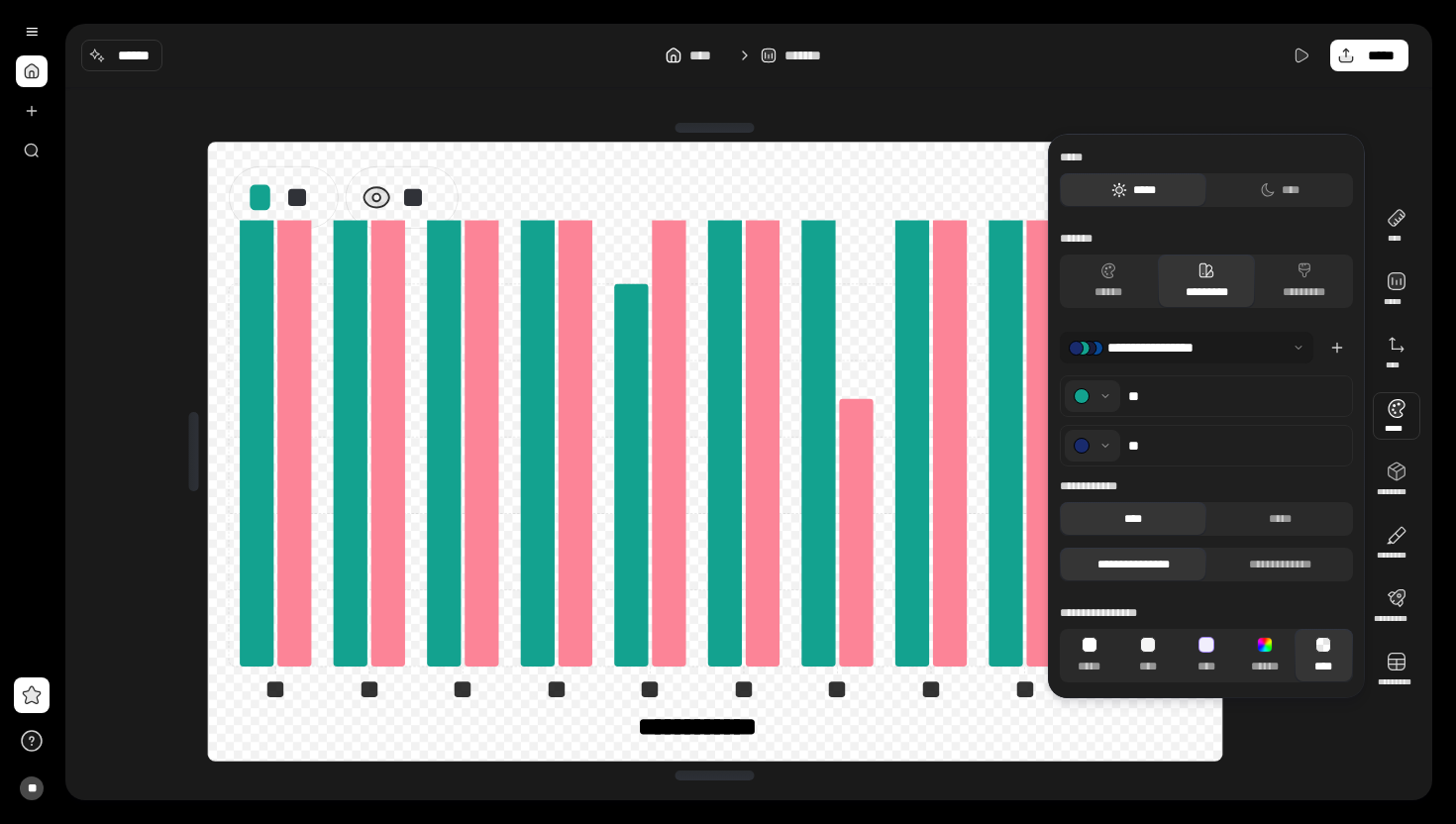 click on "**********" at bounding box center [715, 452] 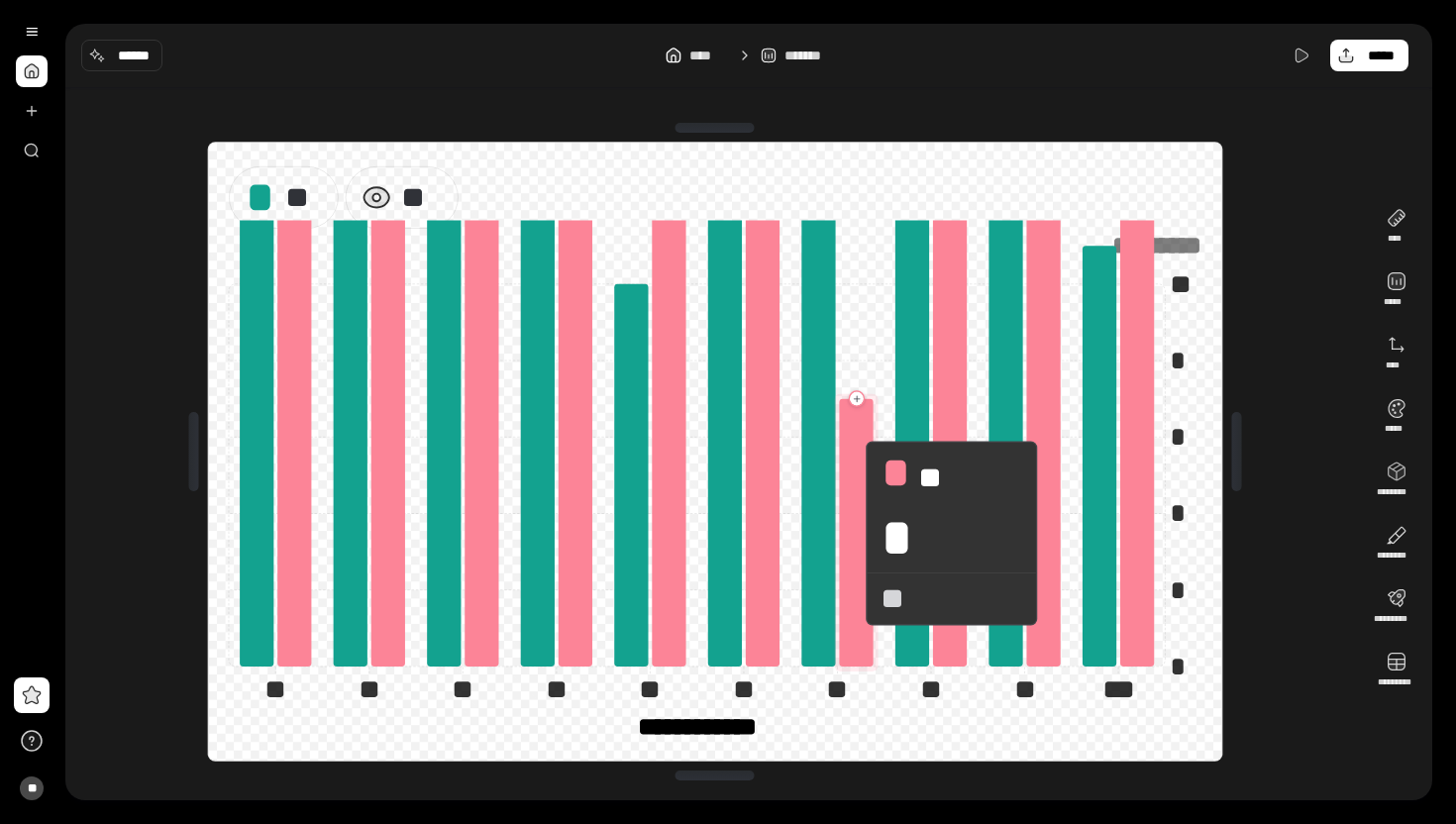 click 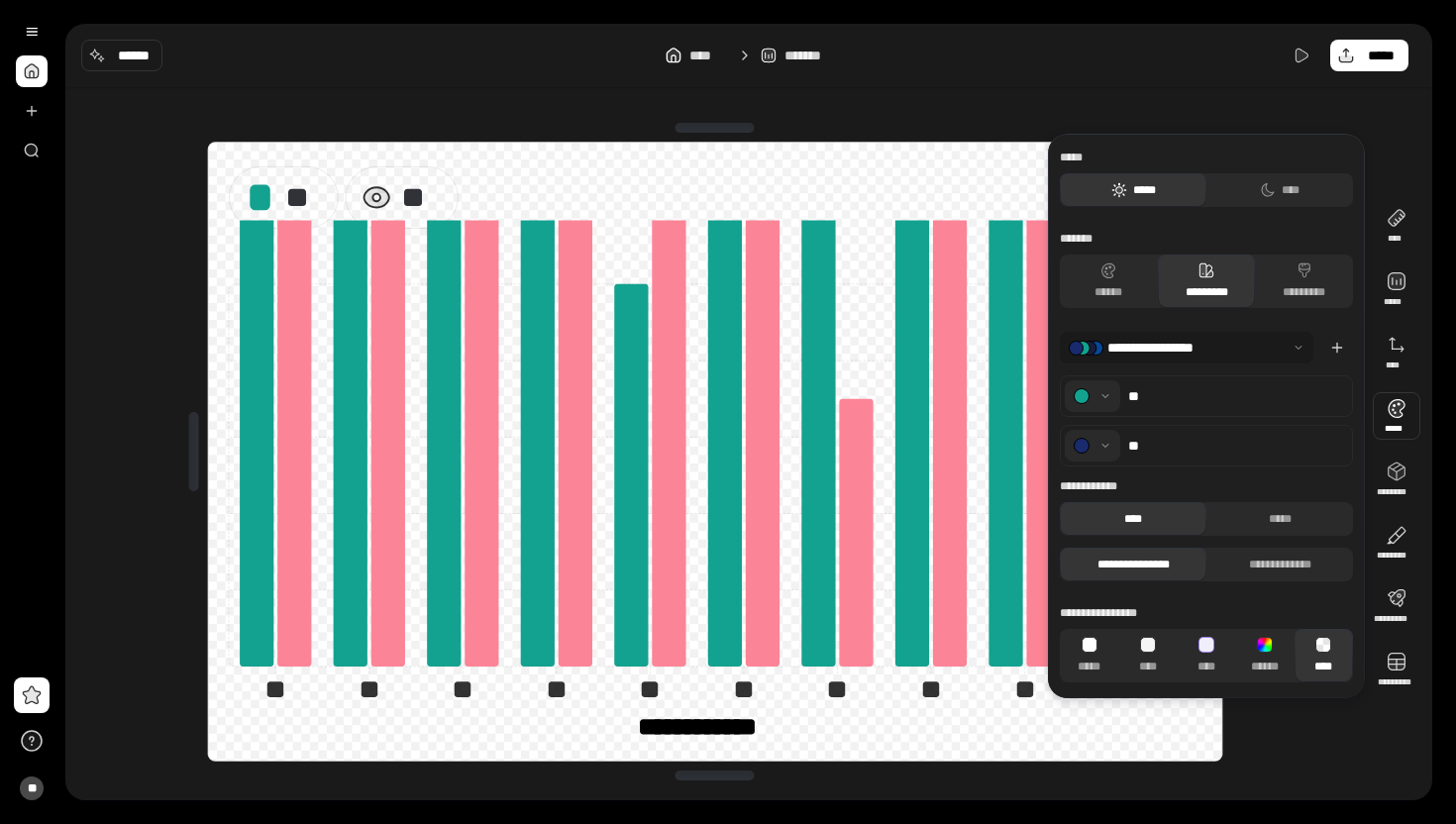 click at bounding box center [1092, 396] 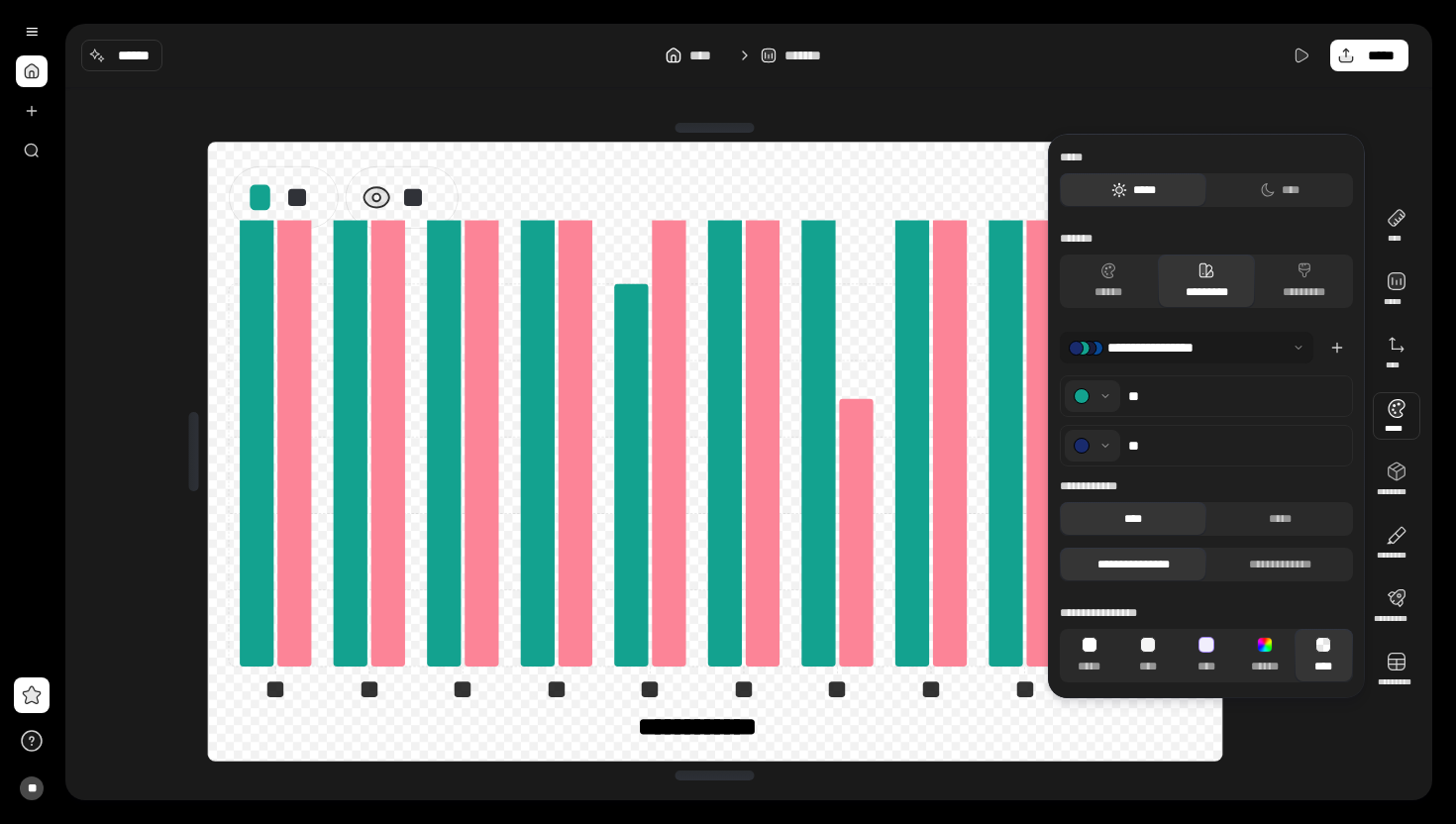 scroll, scrollTop: 6, scrollLeft: 0, axis: vertical 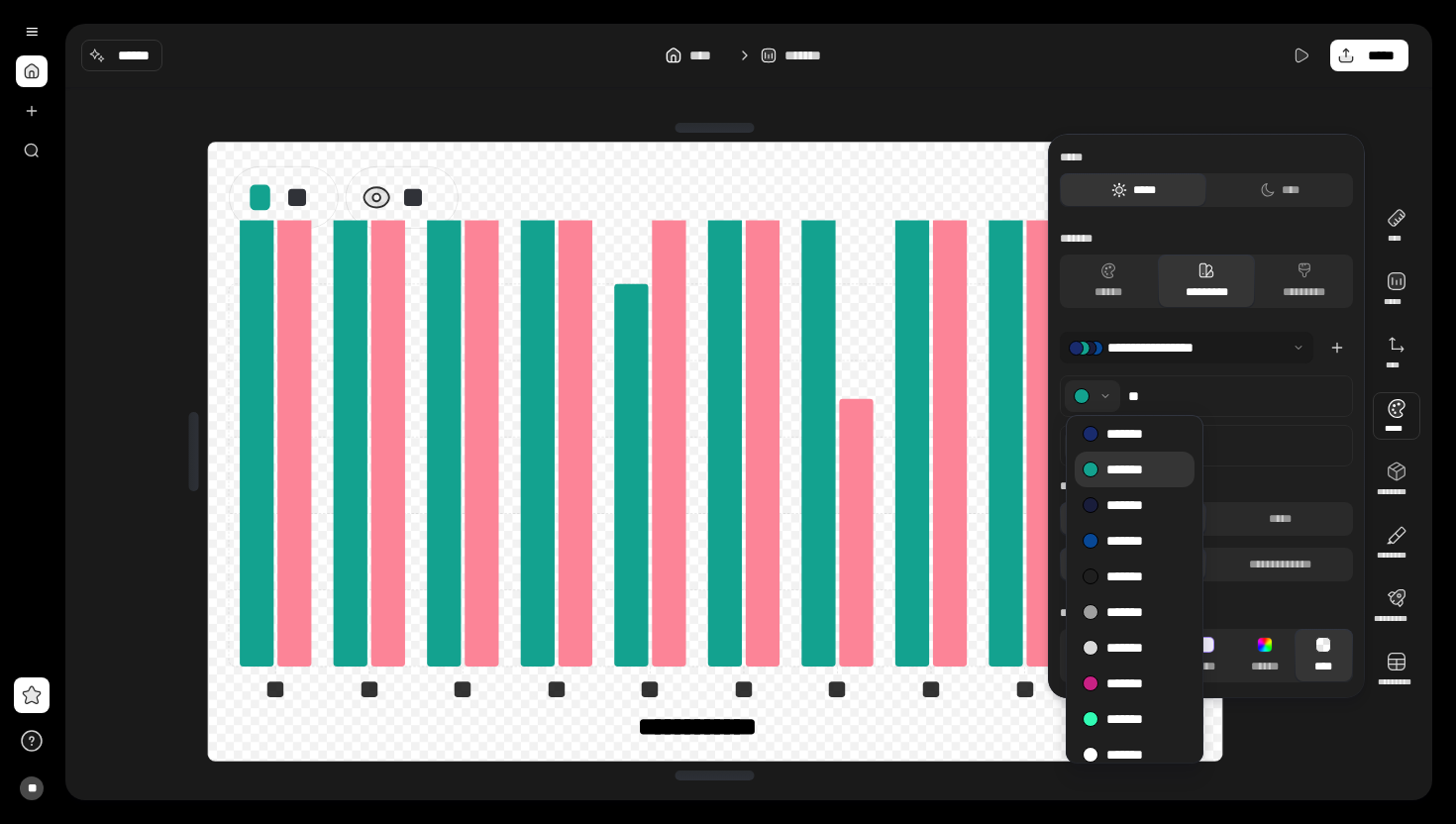 click on "*******" at bounding box center (1127, 469) 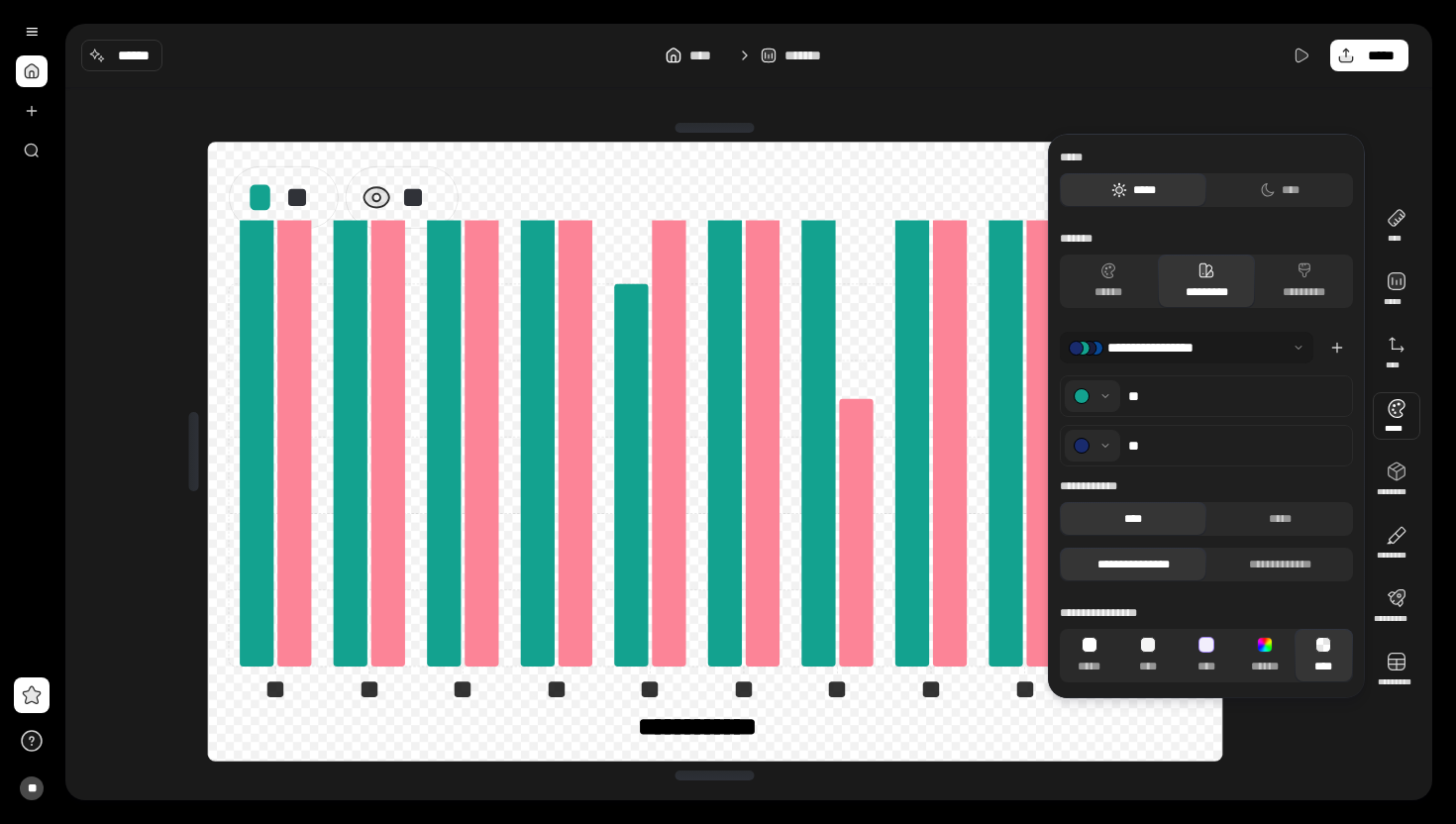click at bounding box center [1092, 446] 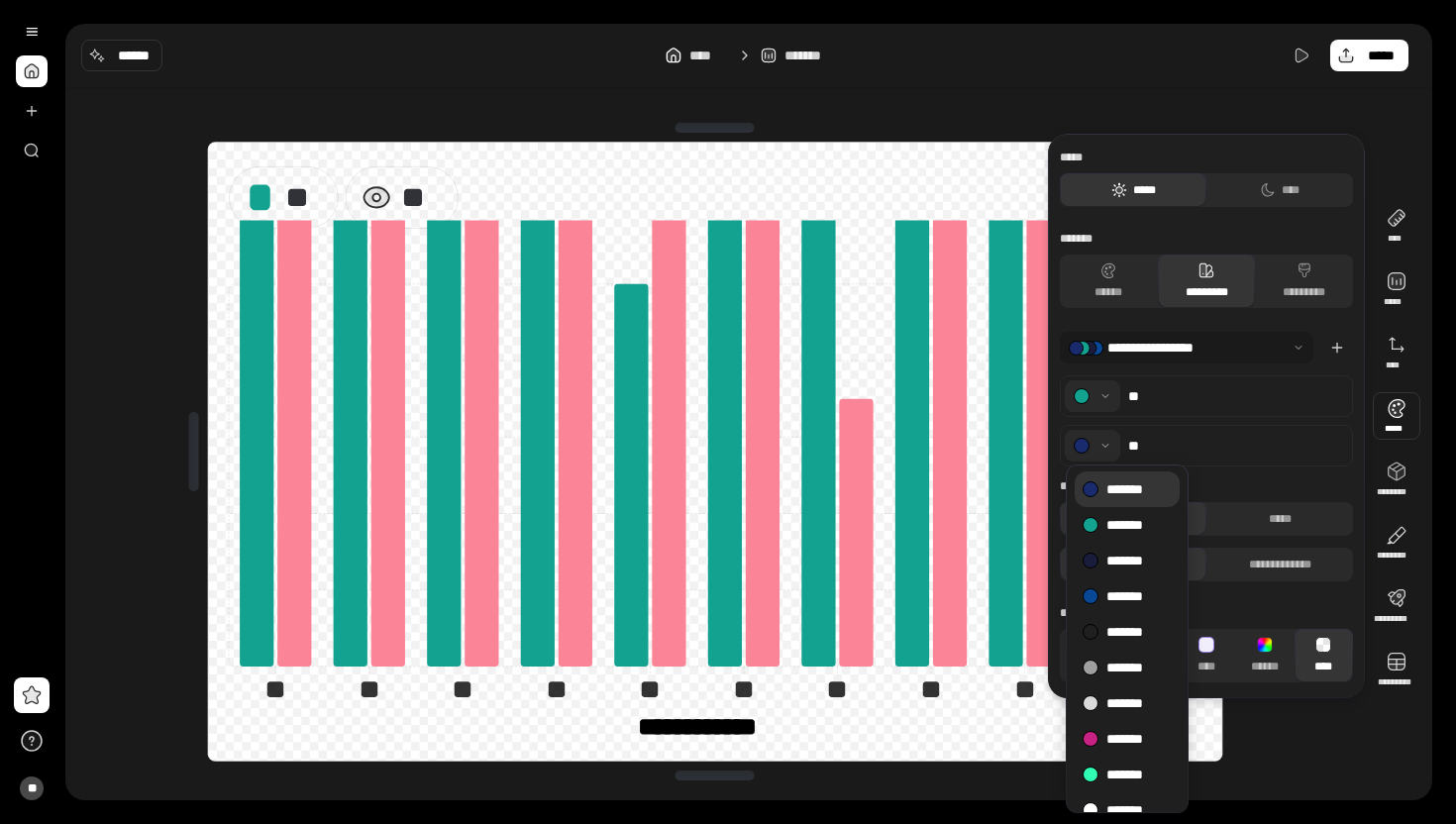 scroll, scrollTop: 6, scrollLeft: 0, axis: vertical 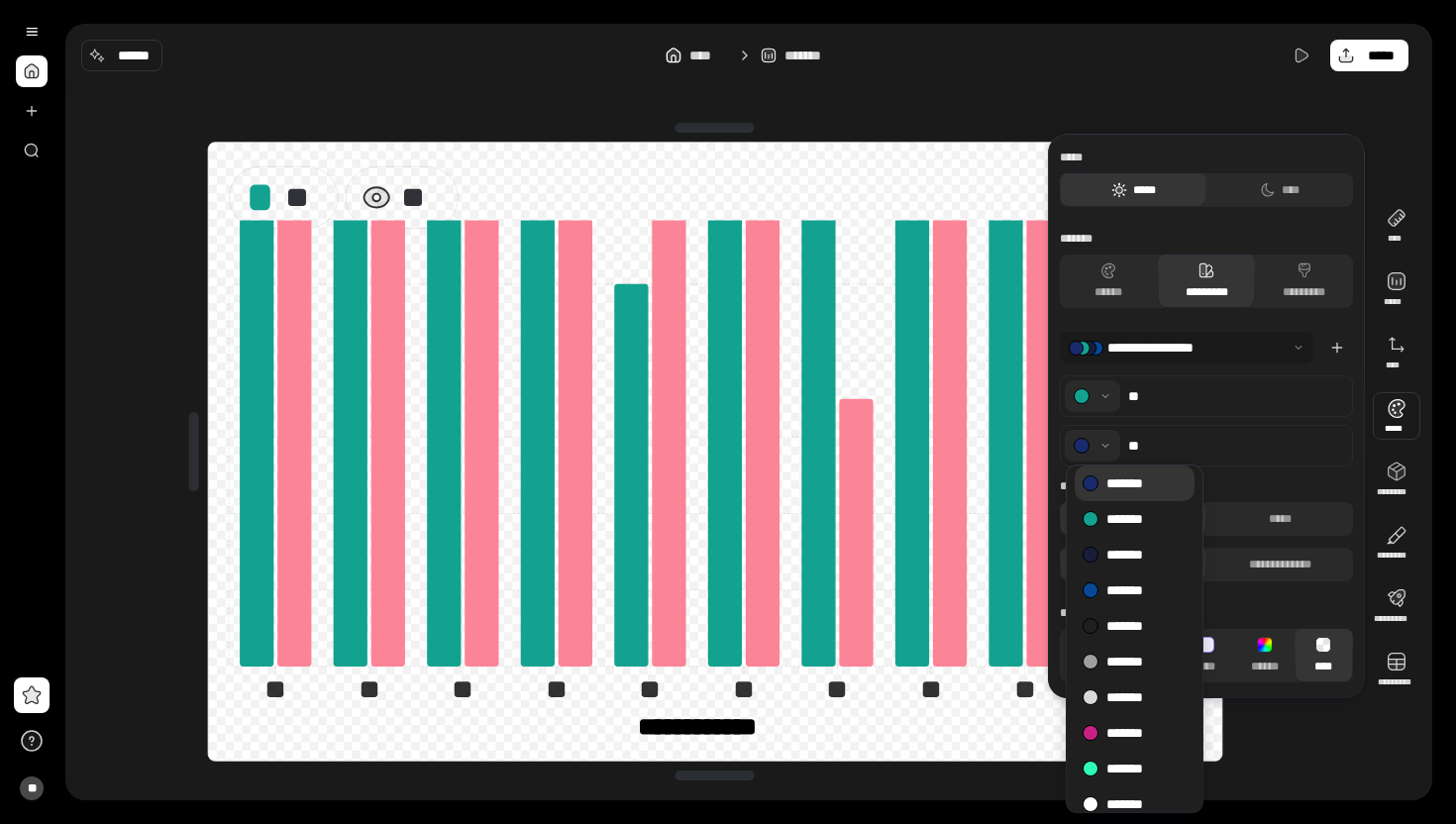 click on "*******" at bounding box center [1127, 483] 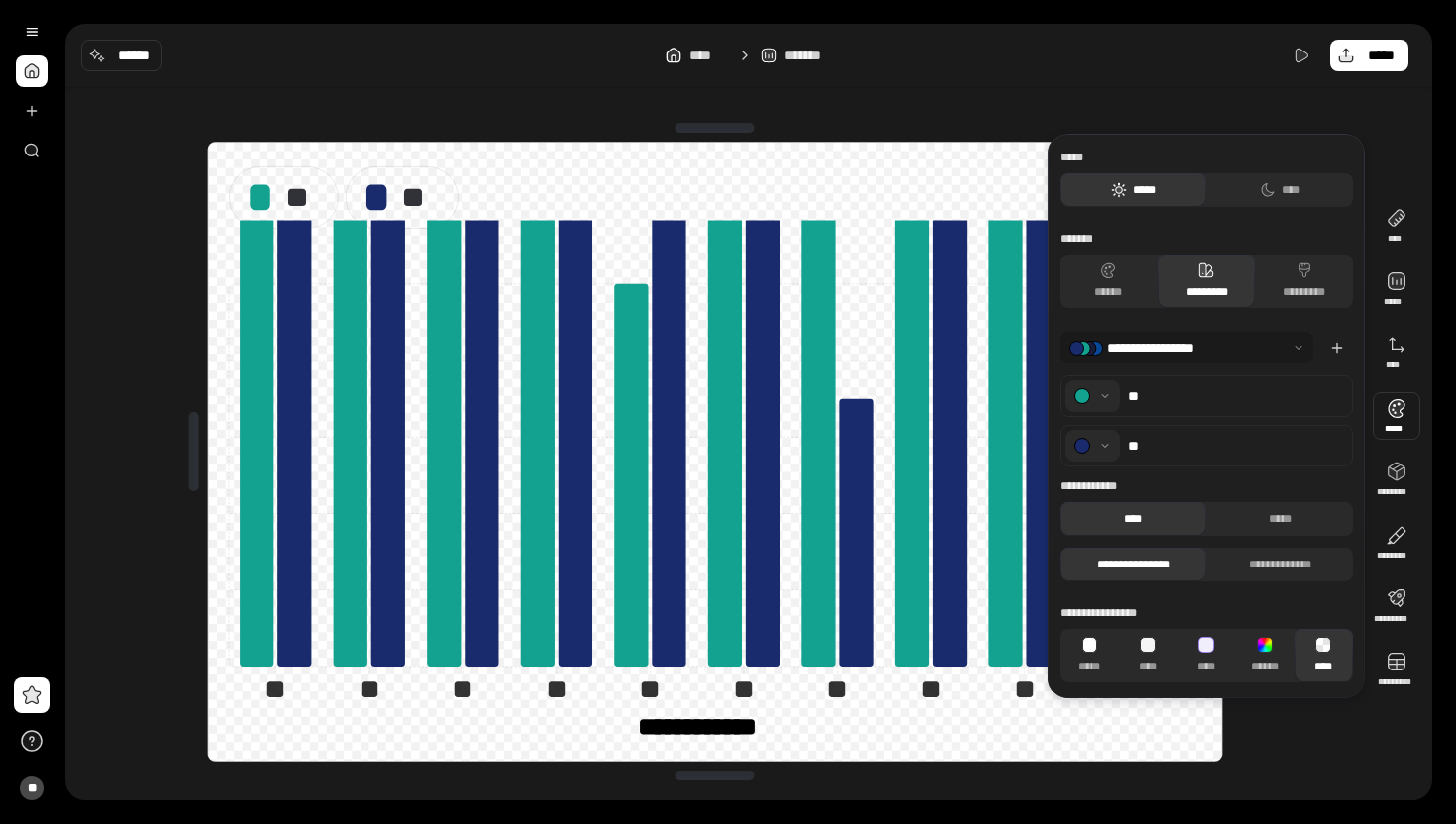 click on "**********" at bounding box center (715, 452) 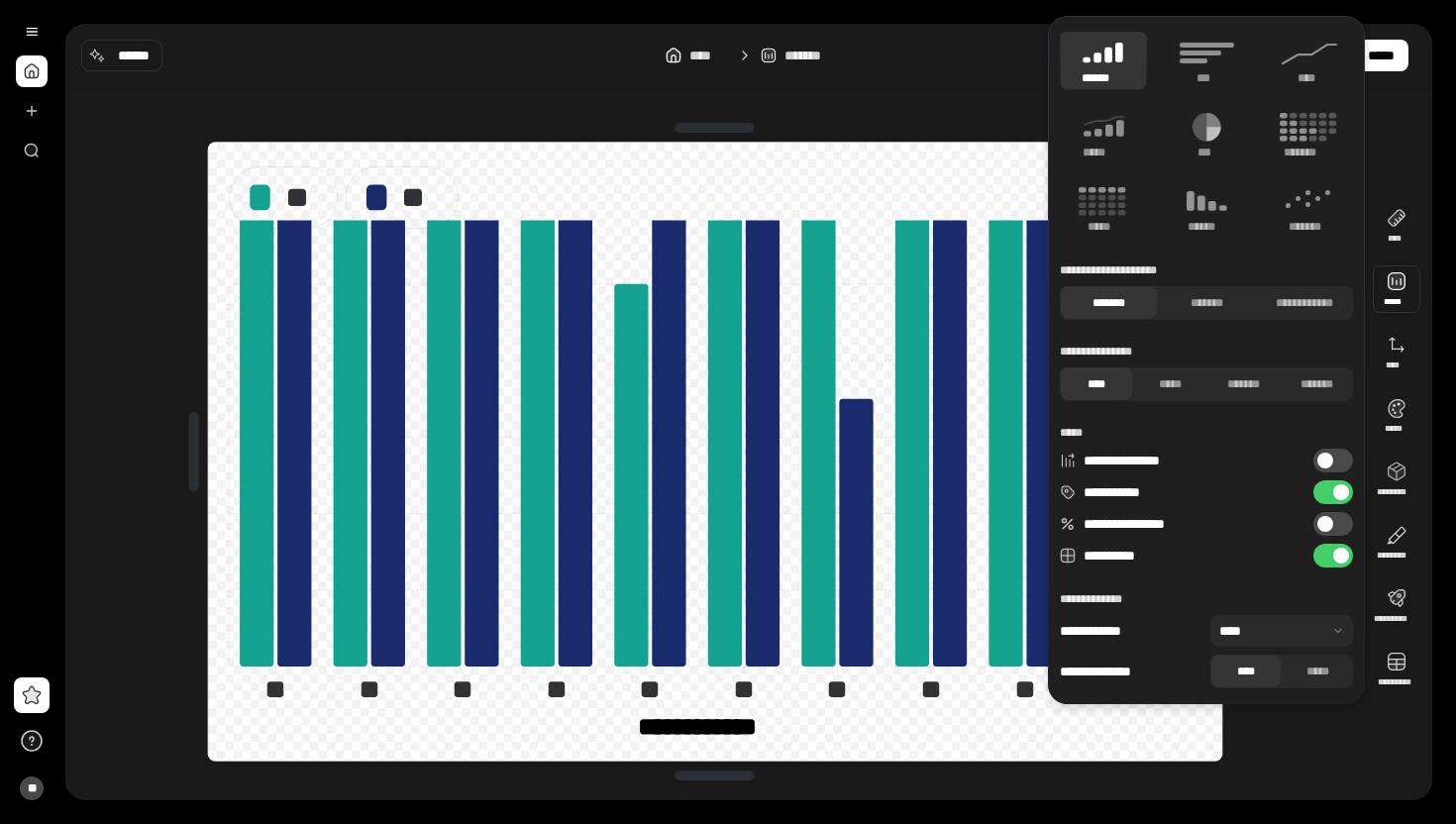click on "**********" at bounding box center [1333, 492] 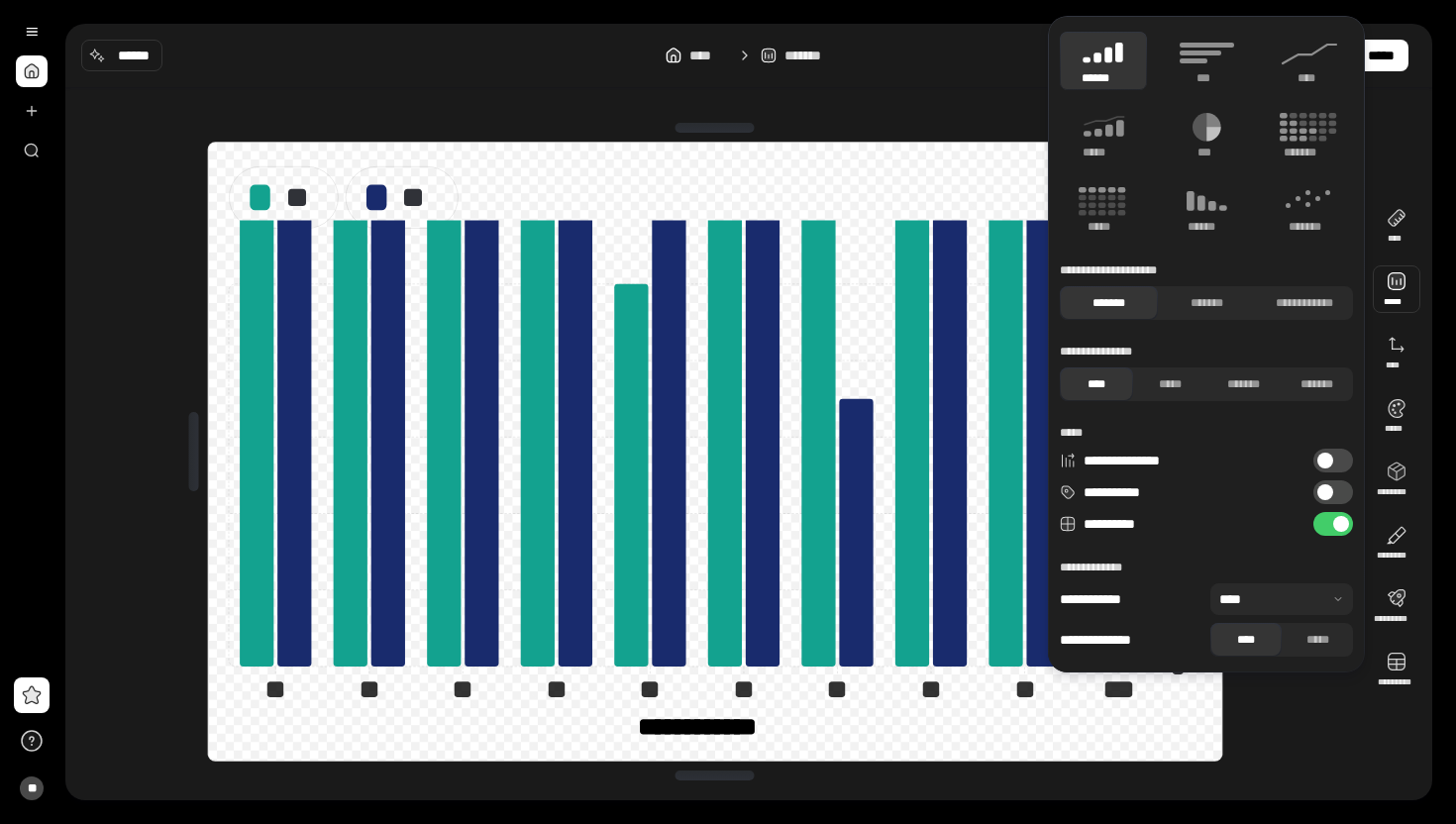 click at bounding box center [1325, 492] 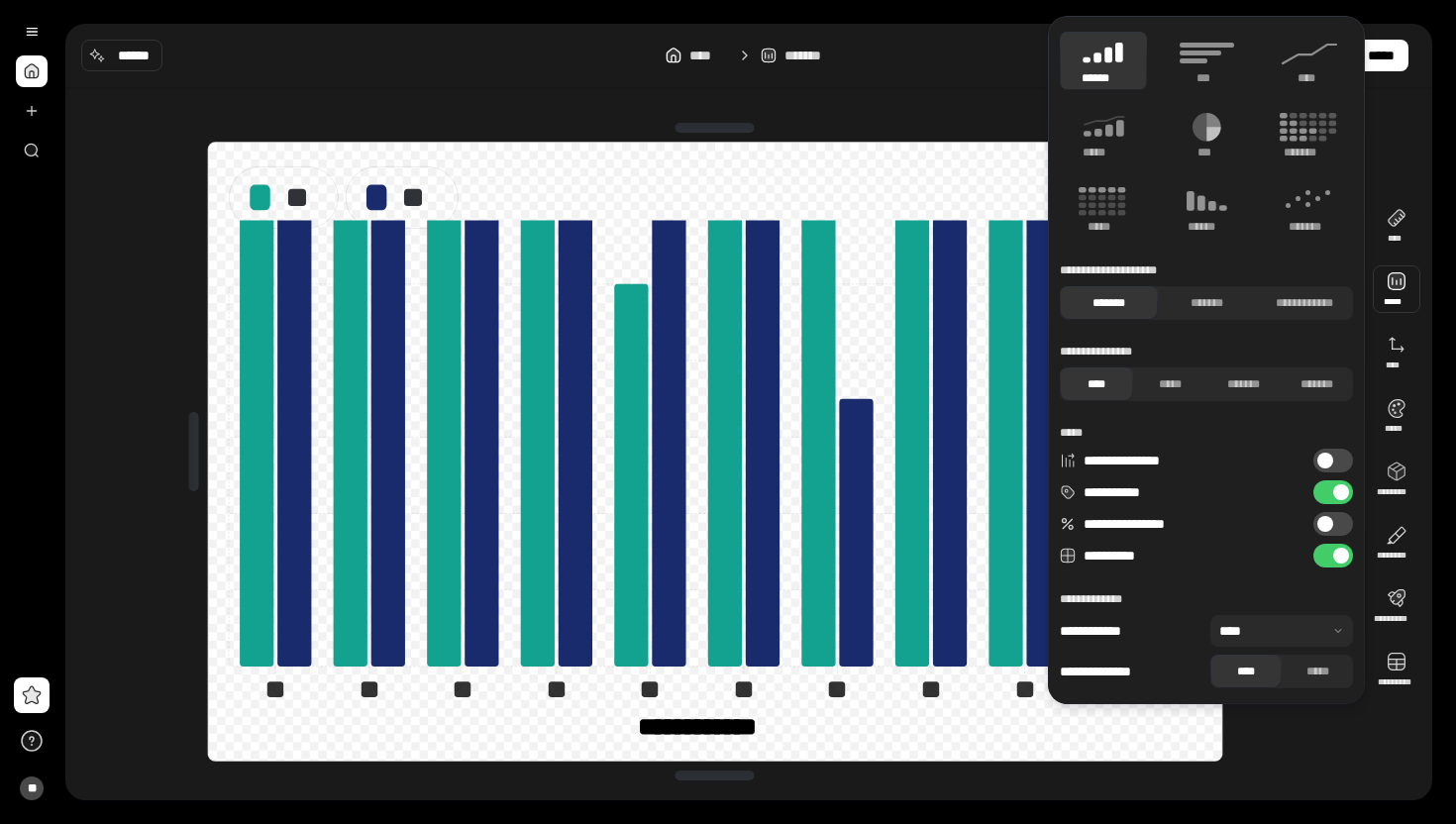 click 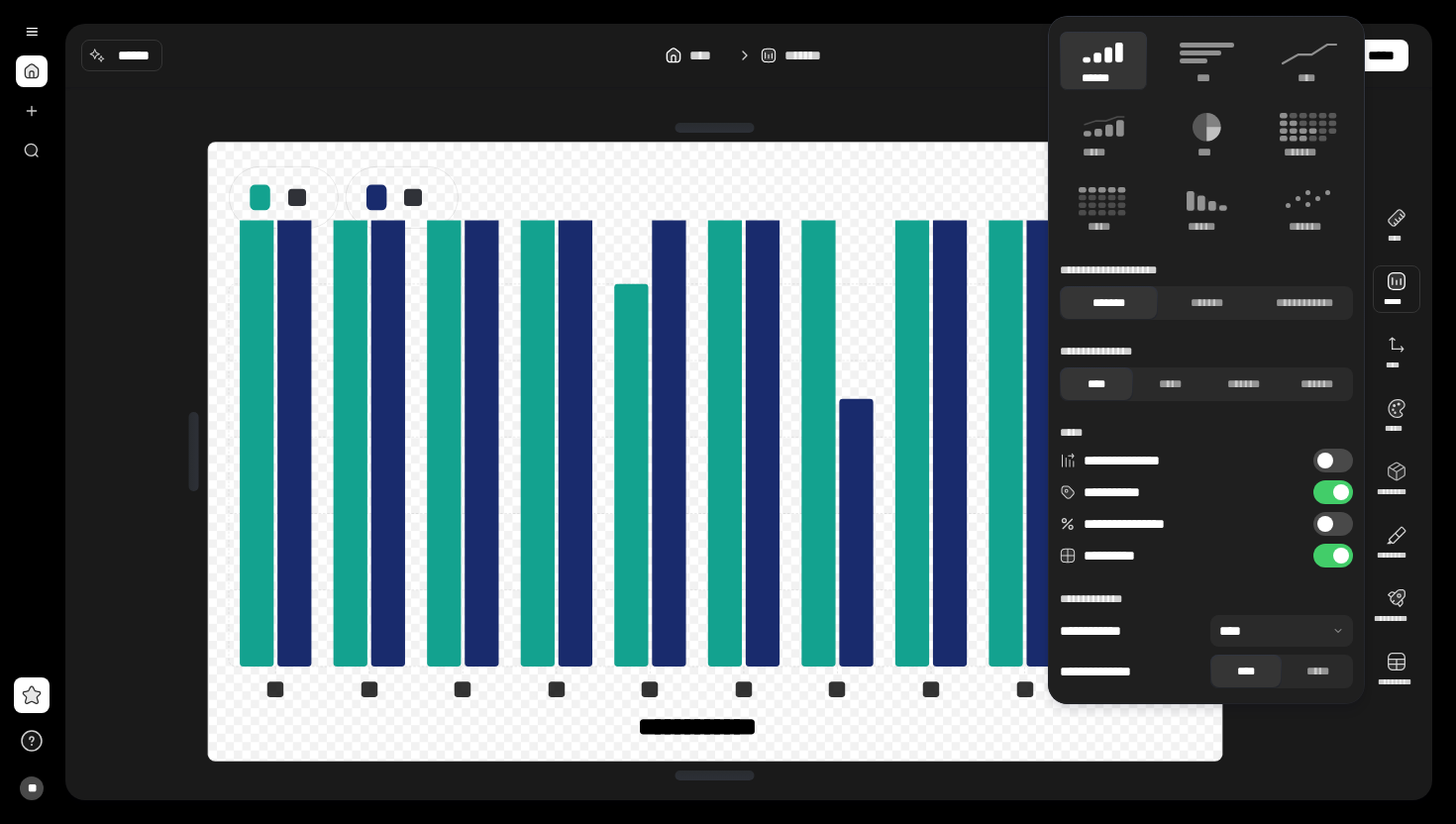 click at bounding box center [1397, 289] 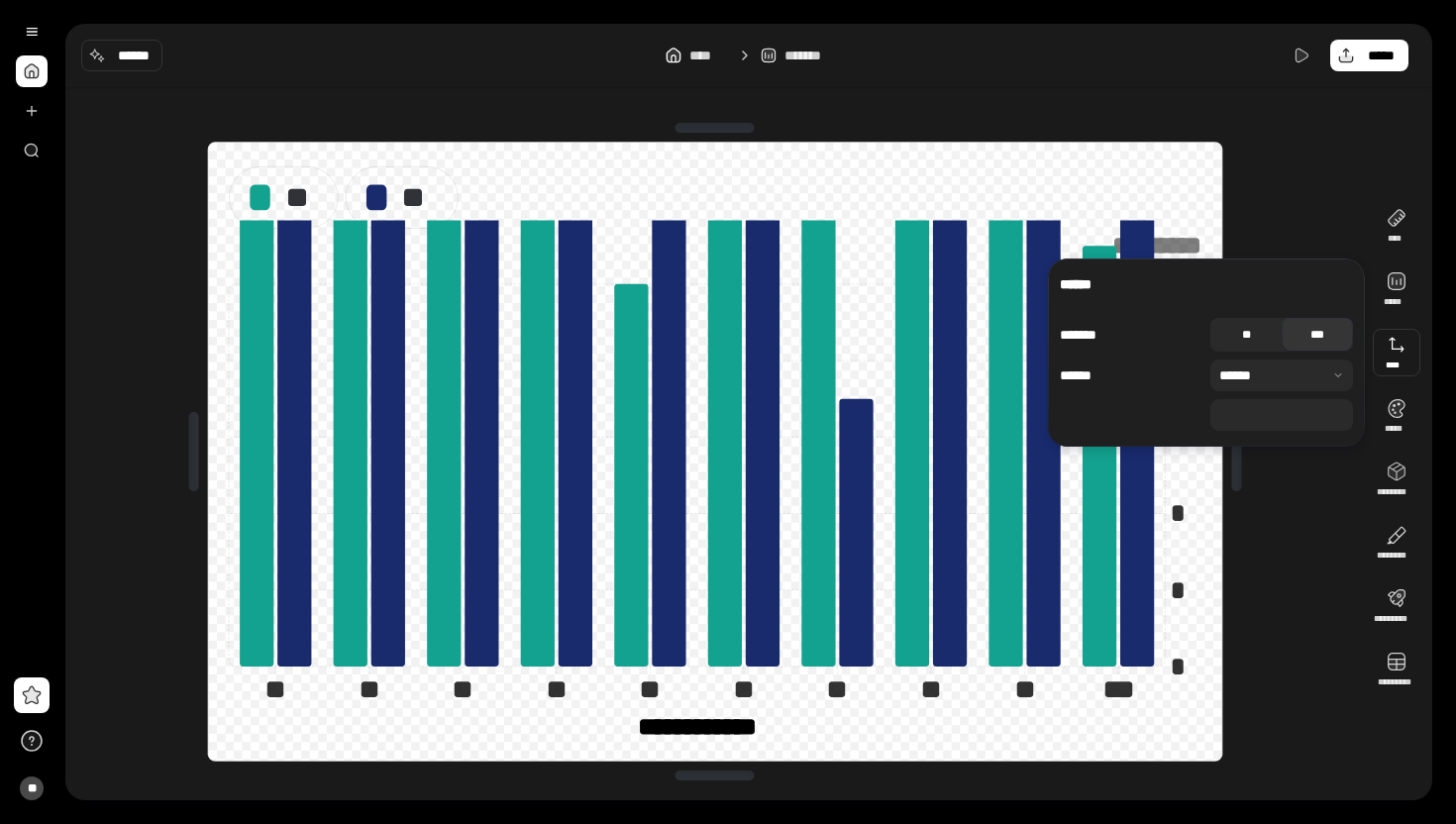 click on "**" at bounding box center [1246, 335] 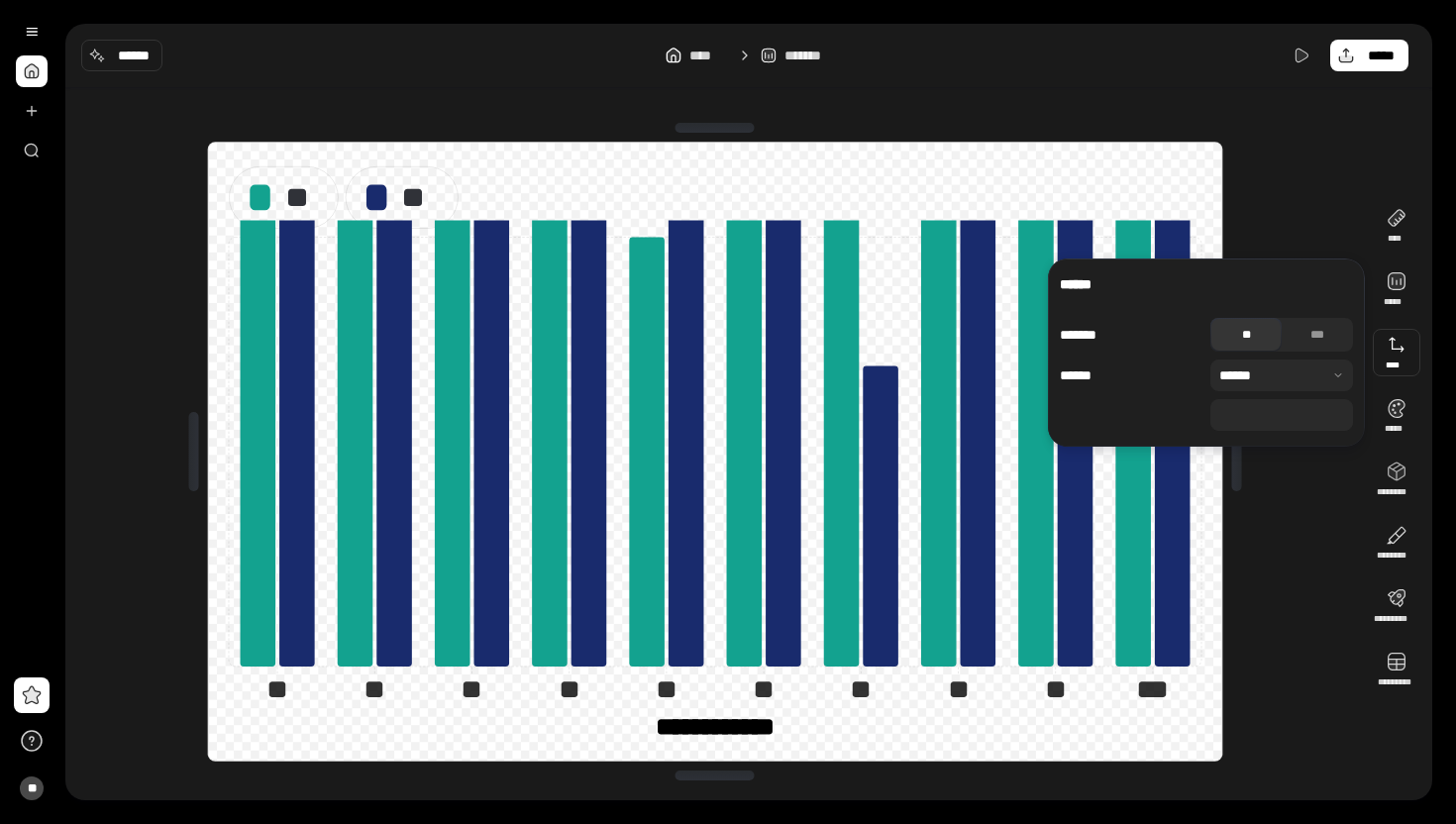 click on "** **" at bounding box center (715, 196) 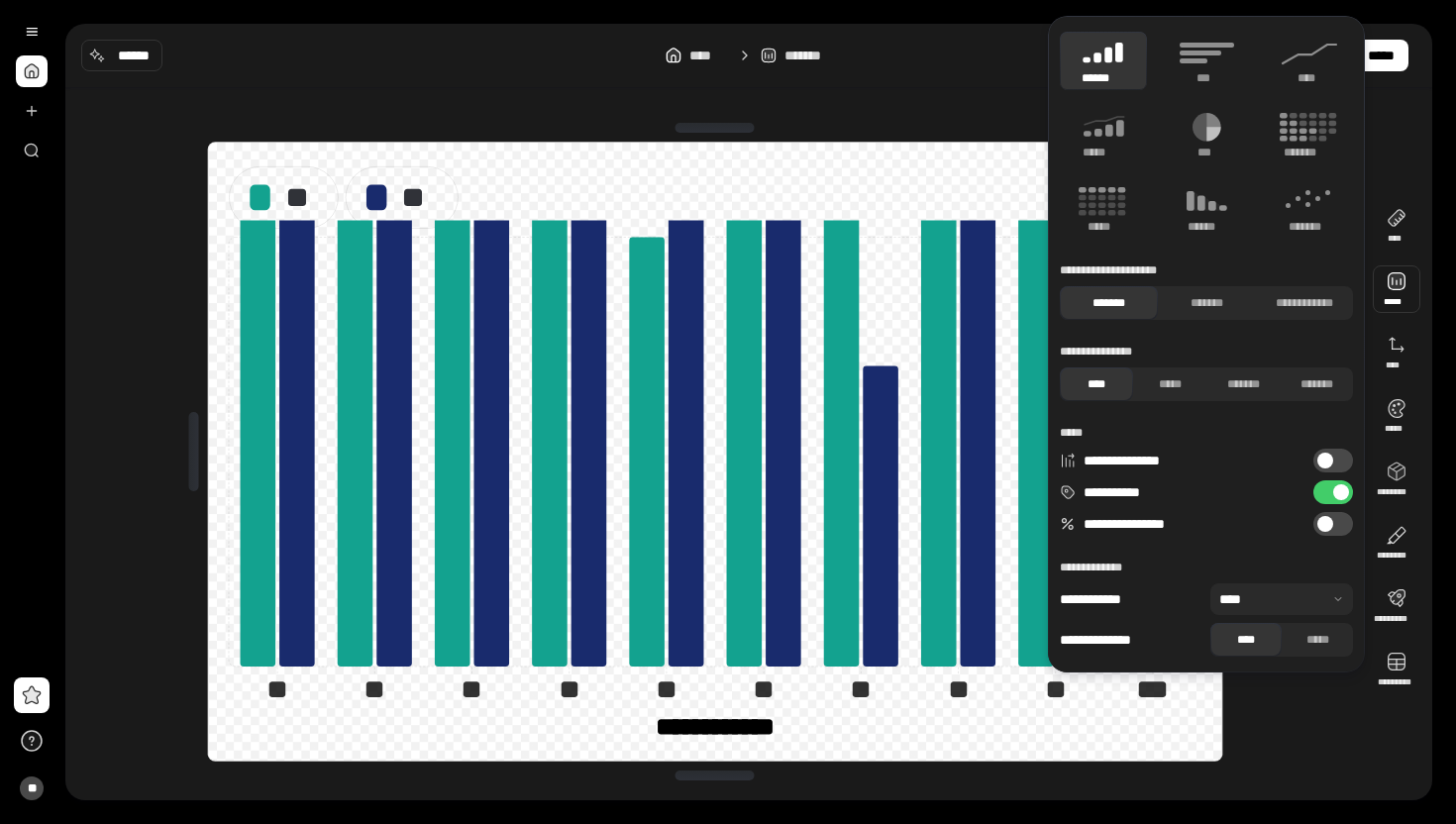 click on "**********" at bounding box center (1333, 492) 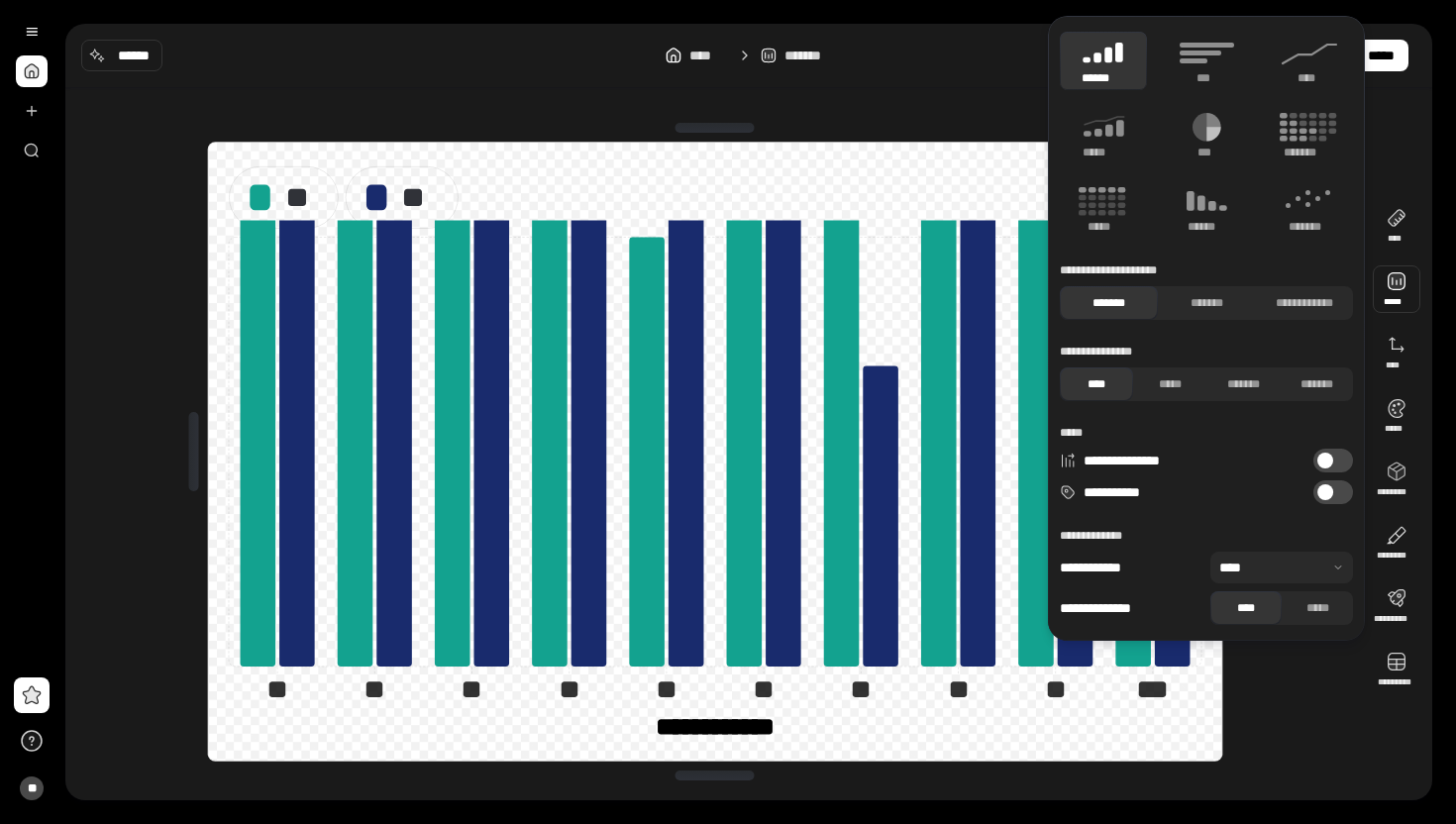 click at bounding box center (1325, 492) 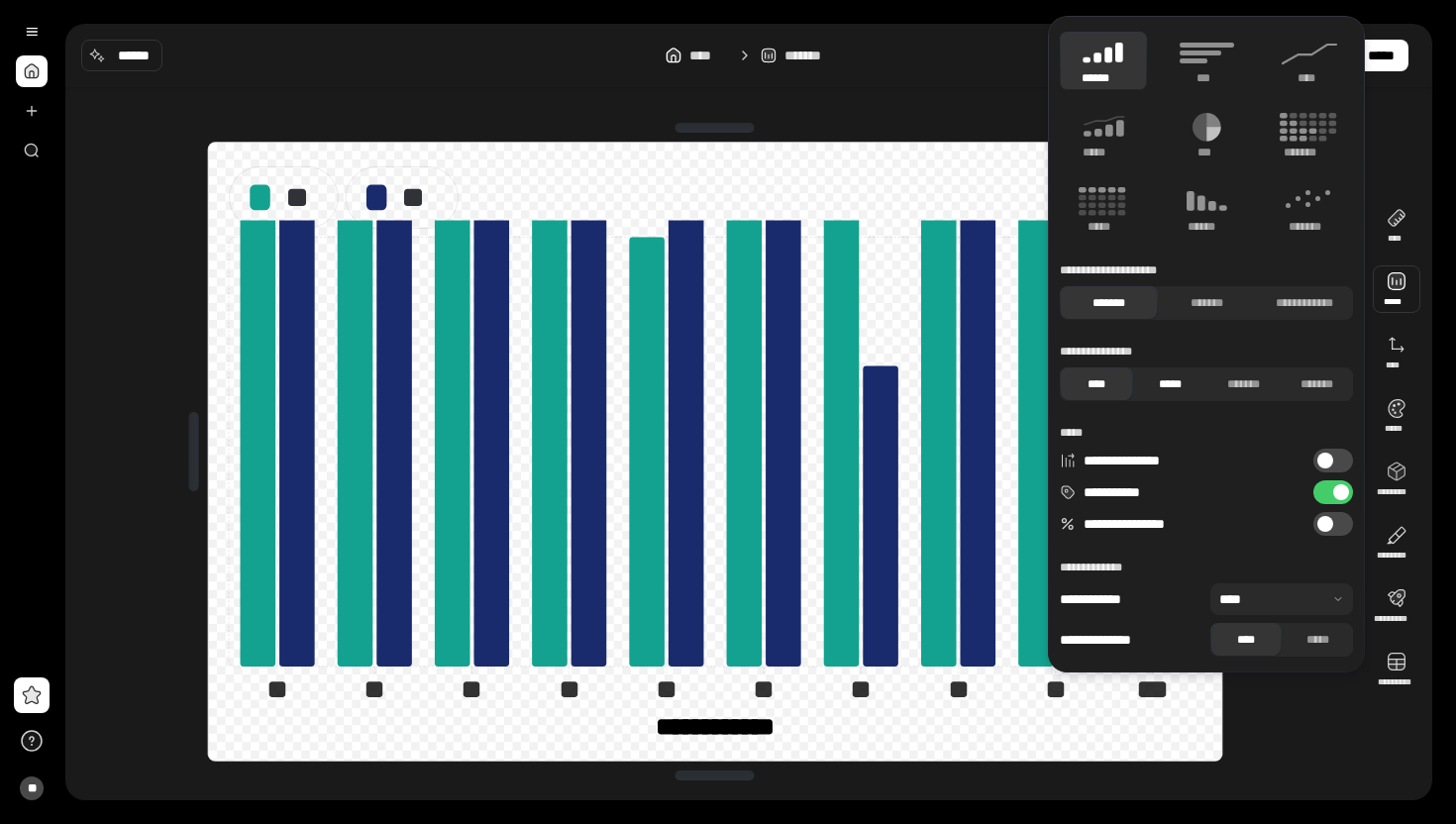 click on "*****" at bounding box center [1170, 384] 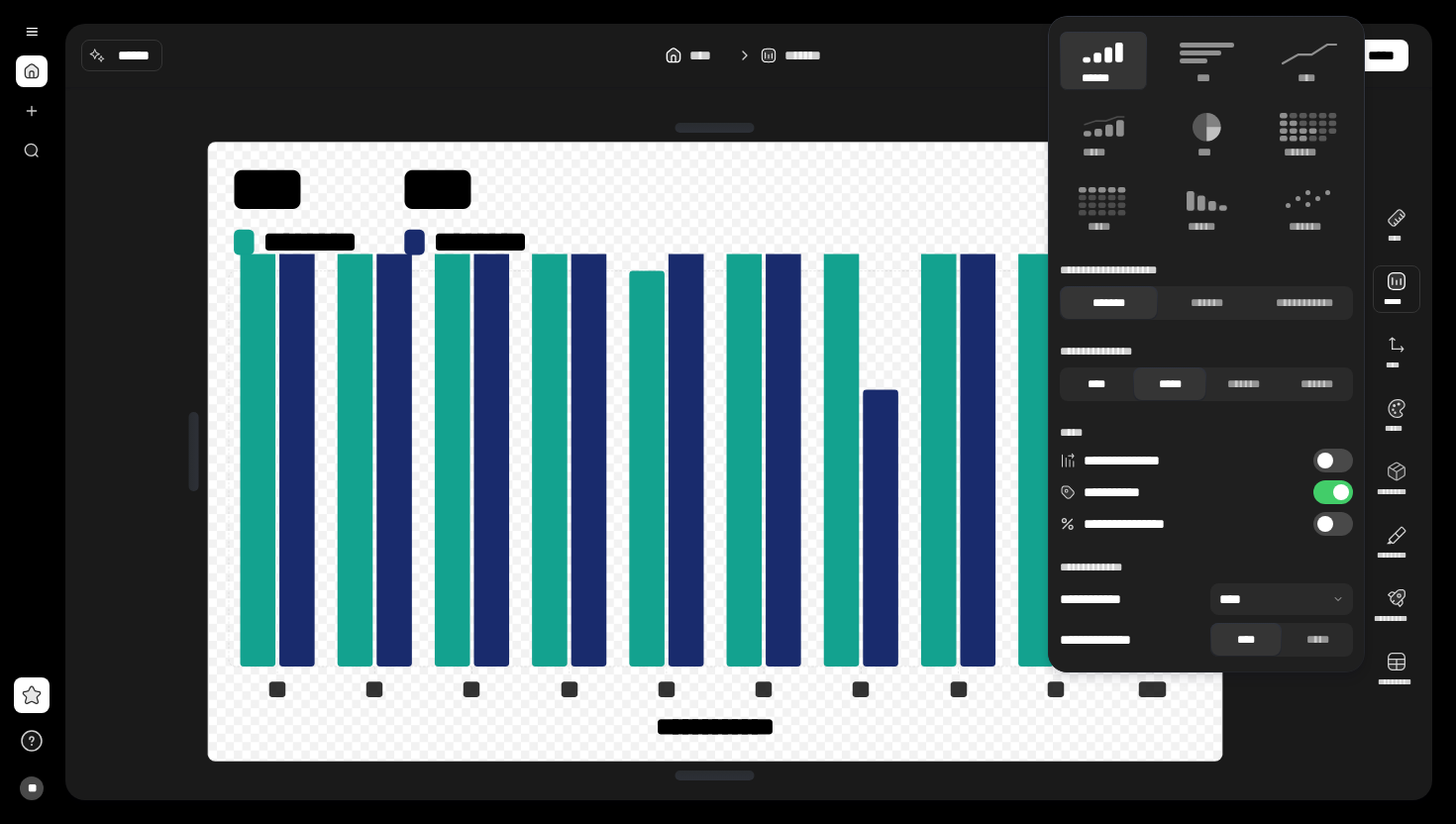 click on "****" at bounding box center (1096, 384) 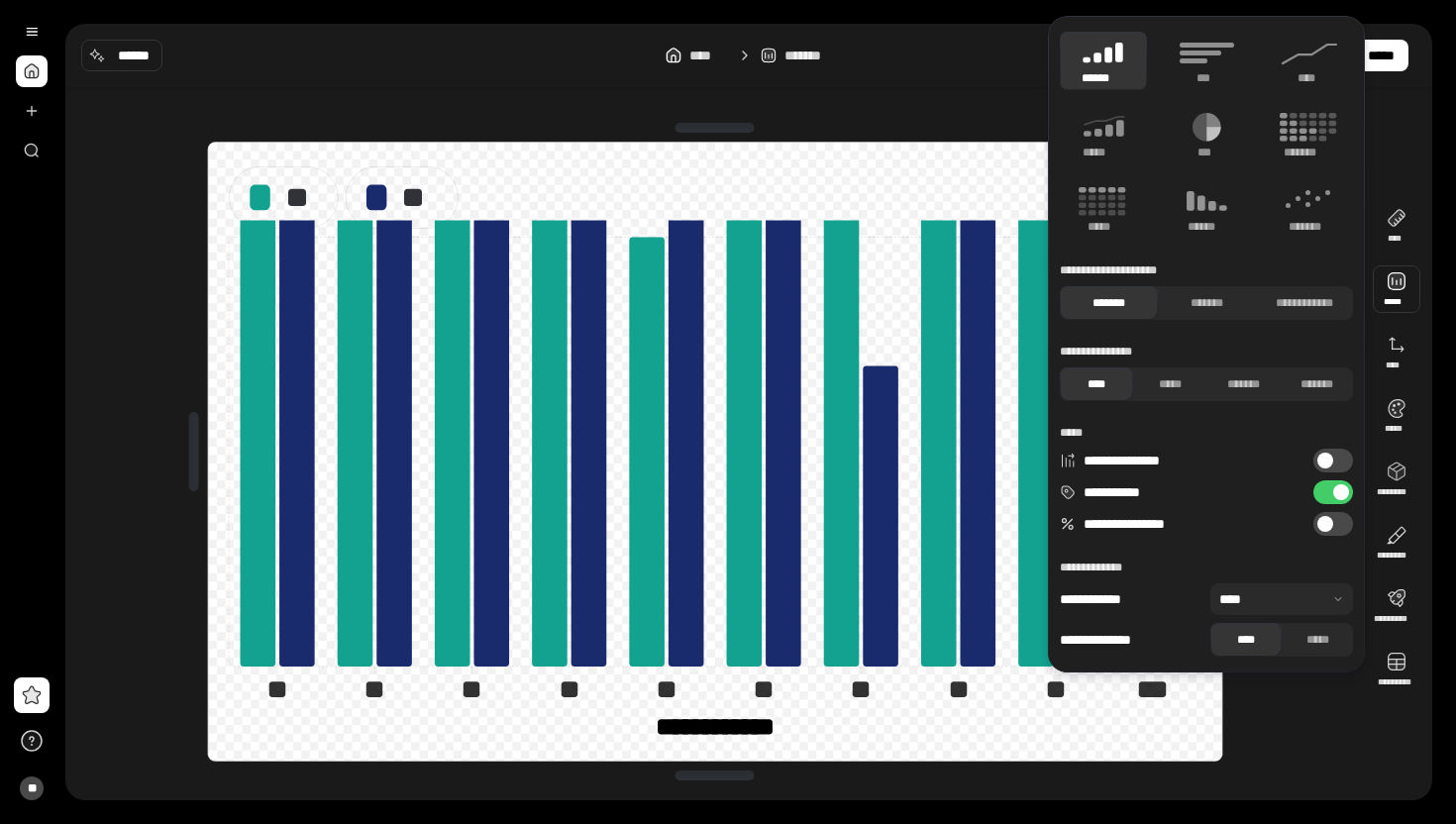 click at bounding box center (1282, 599) 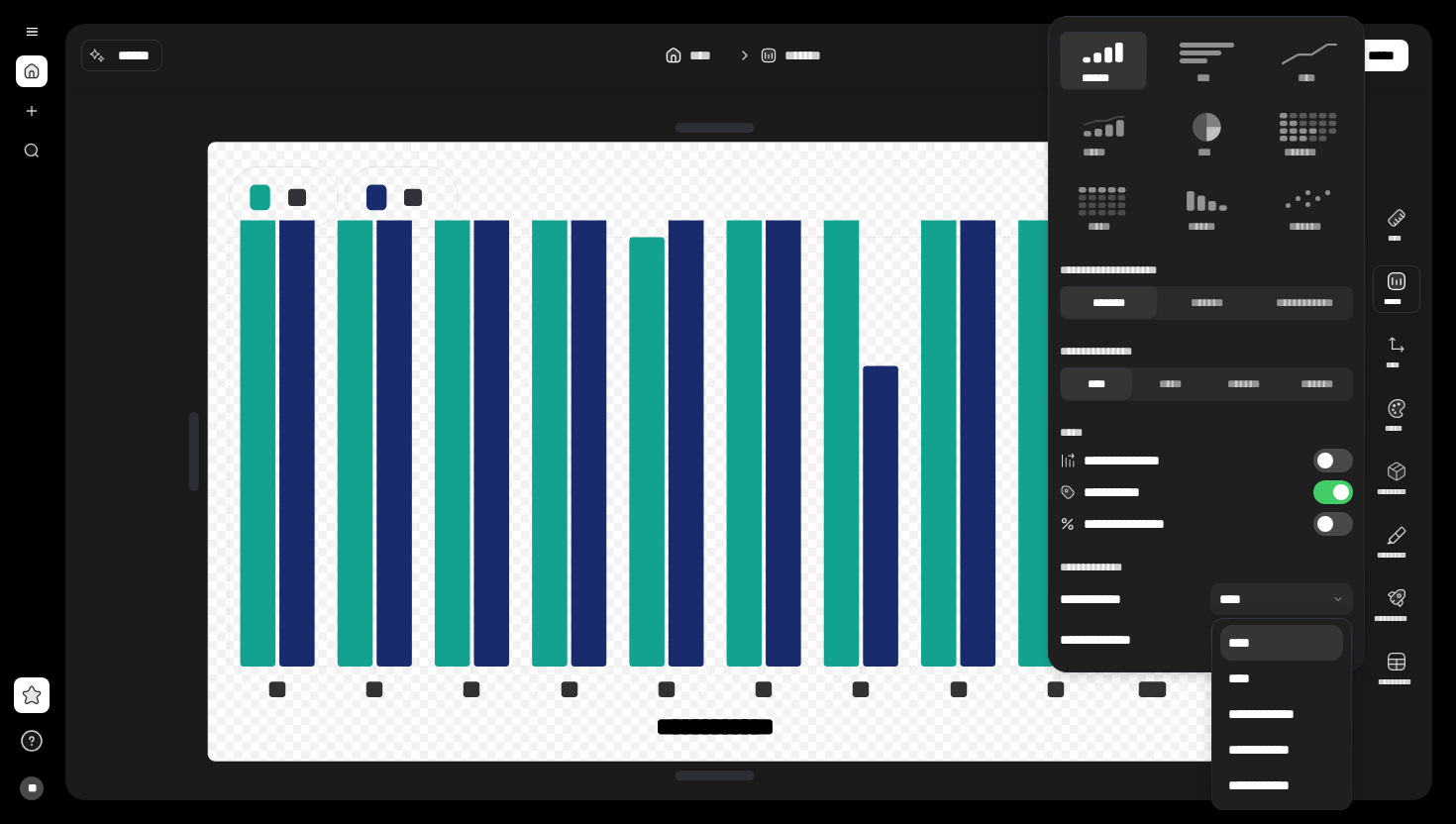 click on "**********" at bounding box center [1218, 492] 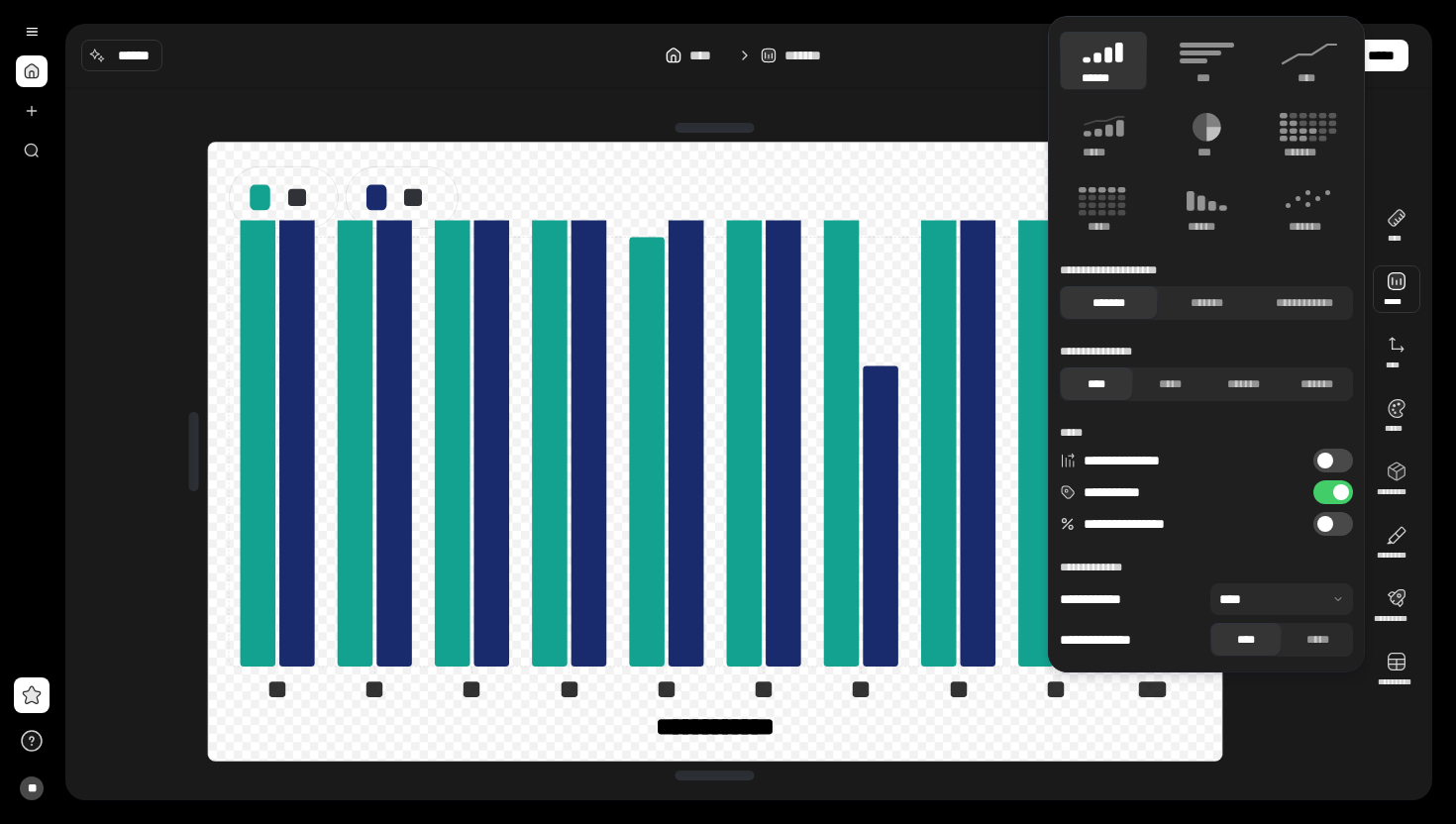 click on "**********" at bounding box center [715, 452] 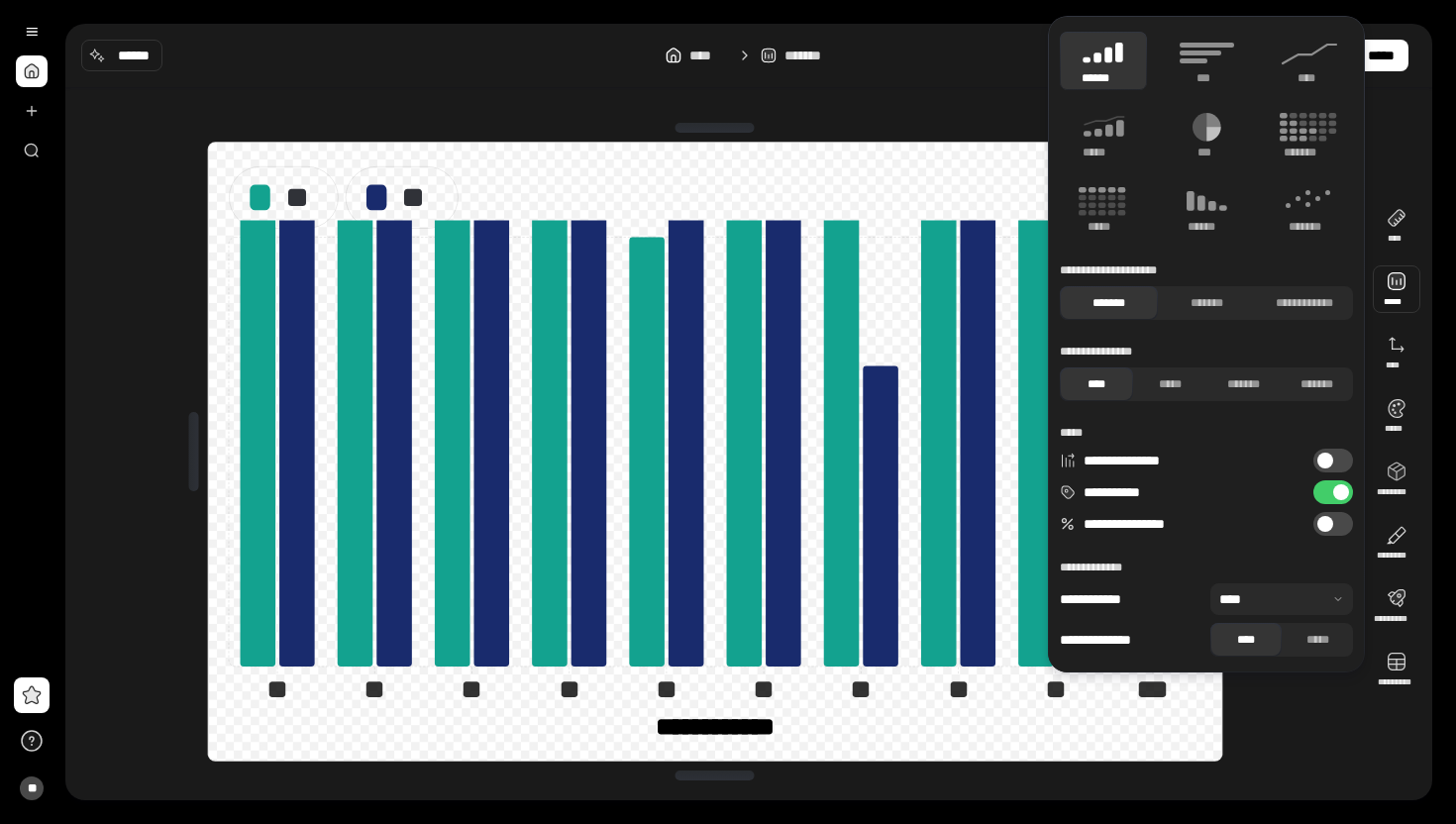 click at bounding box center [1397, 289] 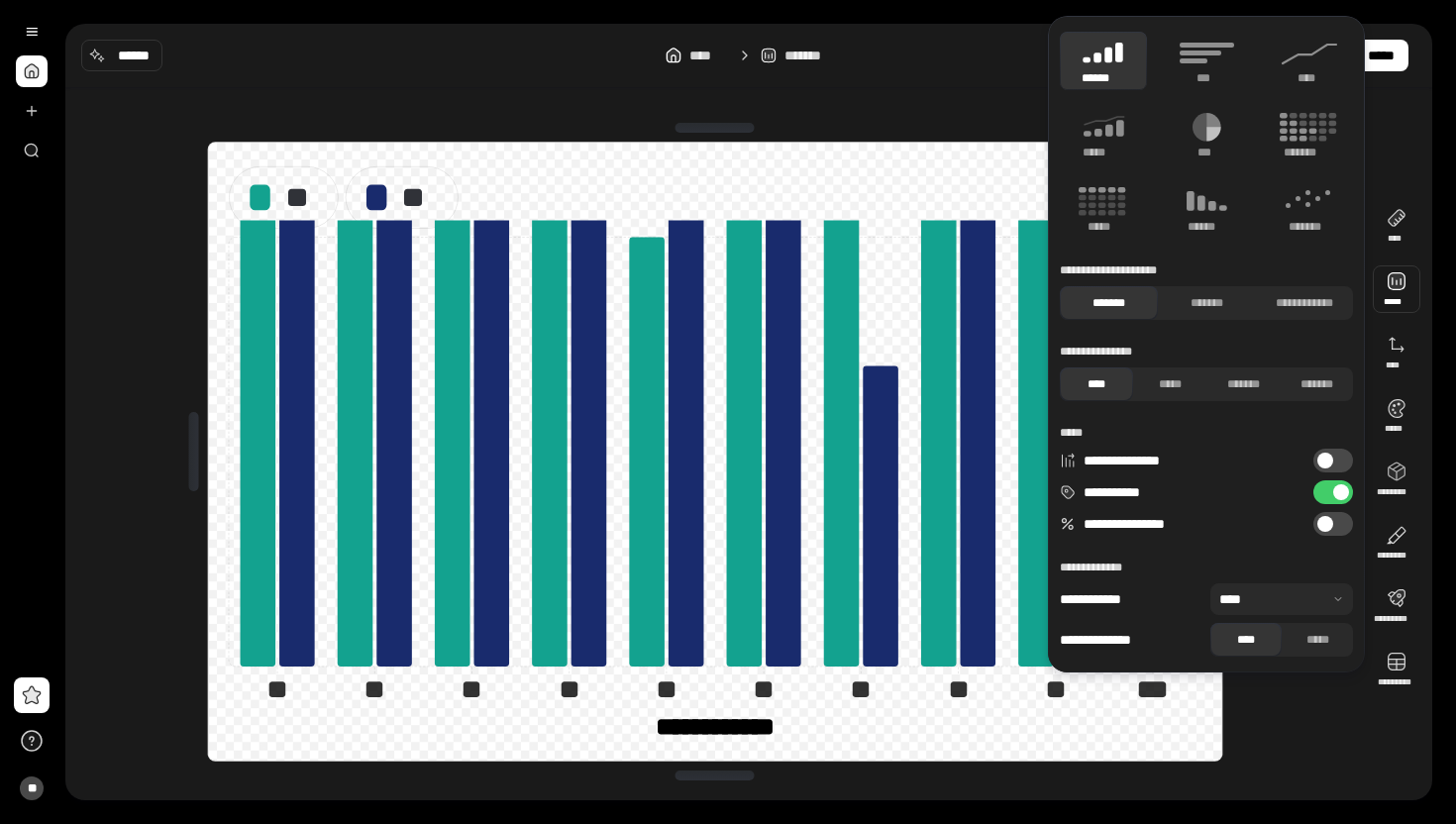click at bounding box center [1341, 492] 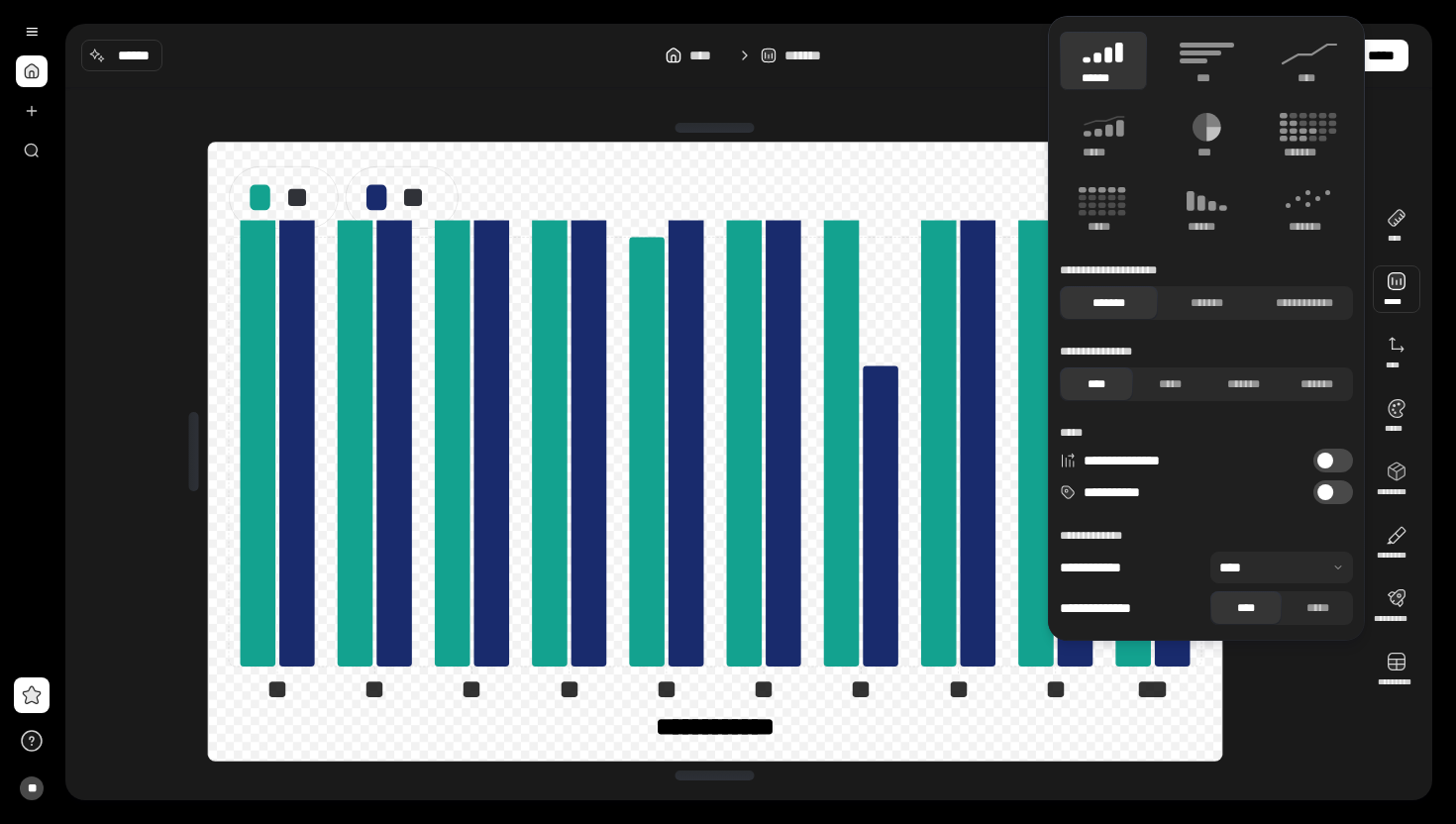 click on "**********" at bounding box center (1333, 492) 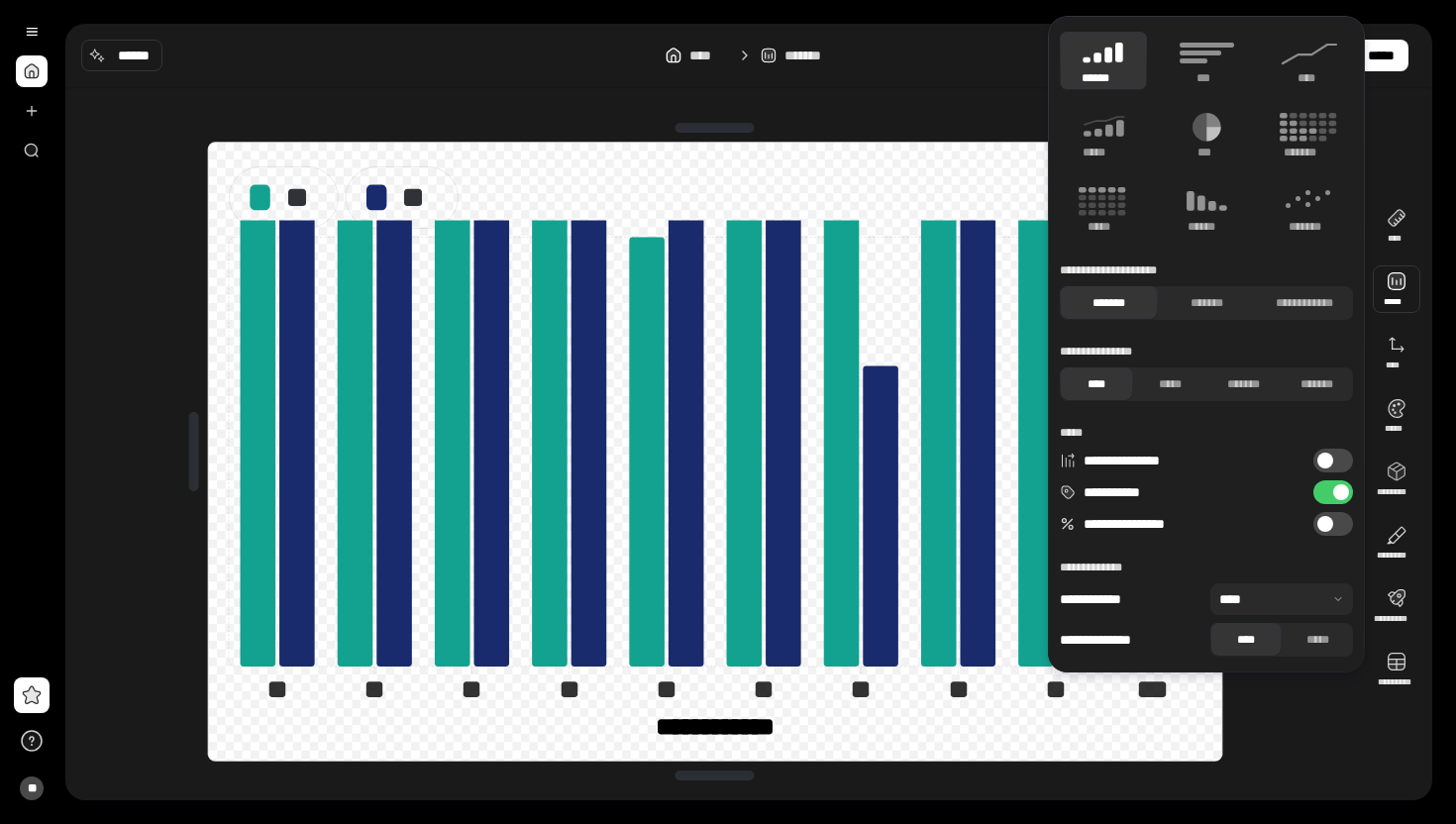 click on "**********" at bounding box center (1333, 524) 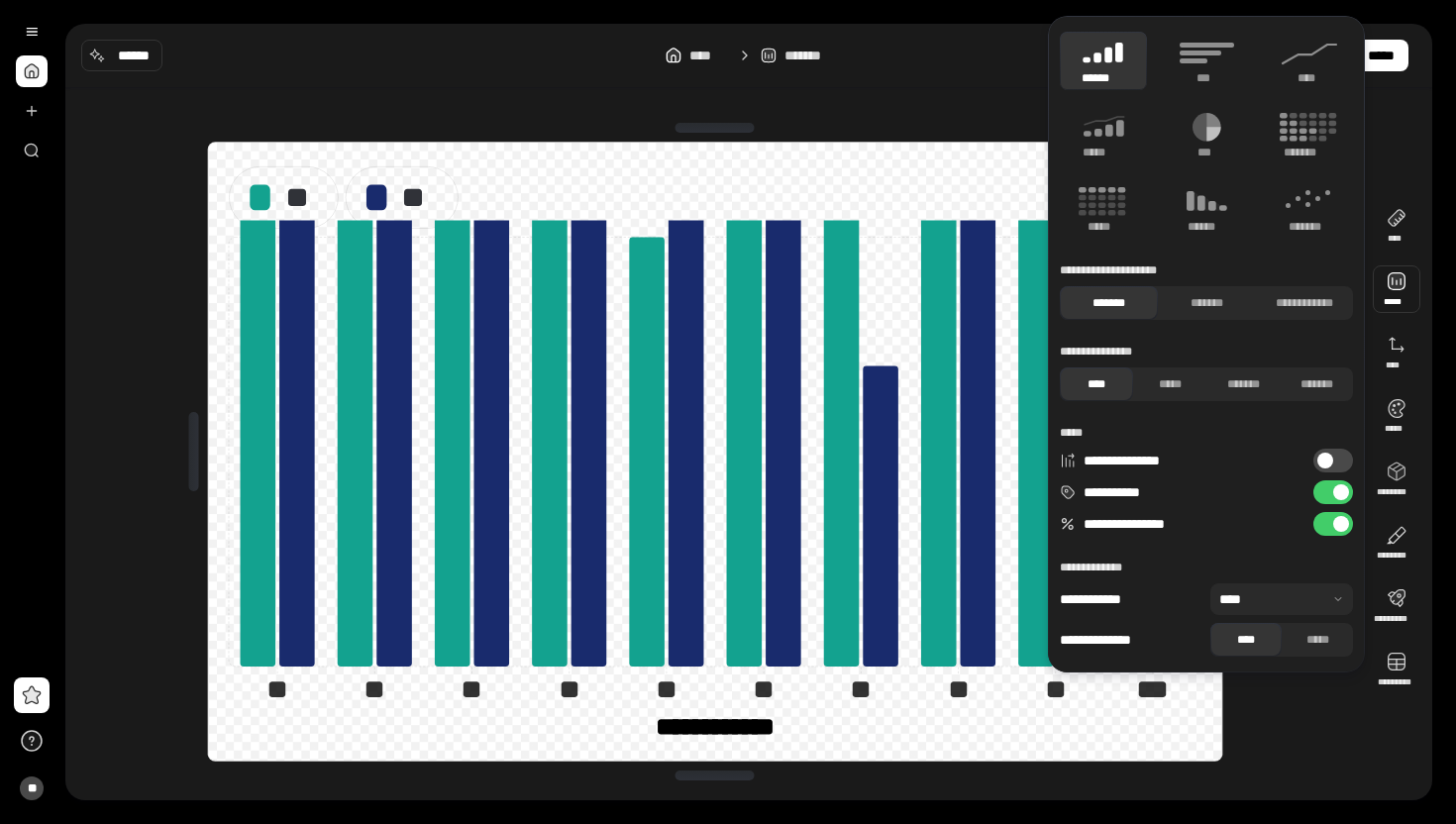 click on "**********" at bounding box center (1333, 524) 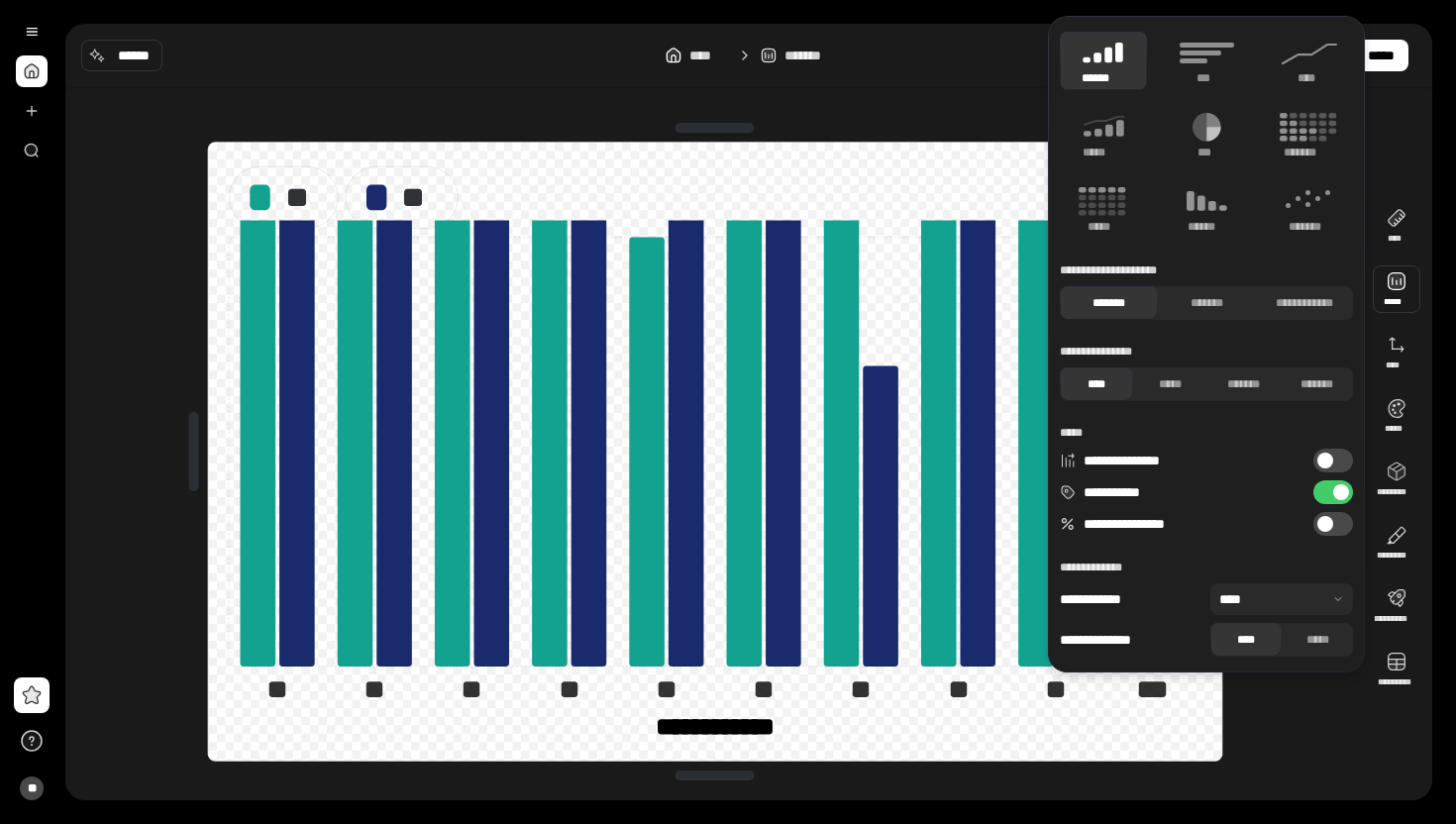 click at bounding box center [715, 128] 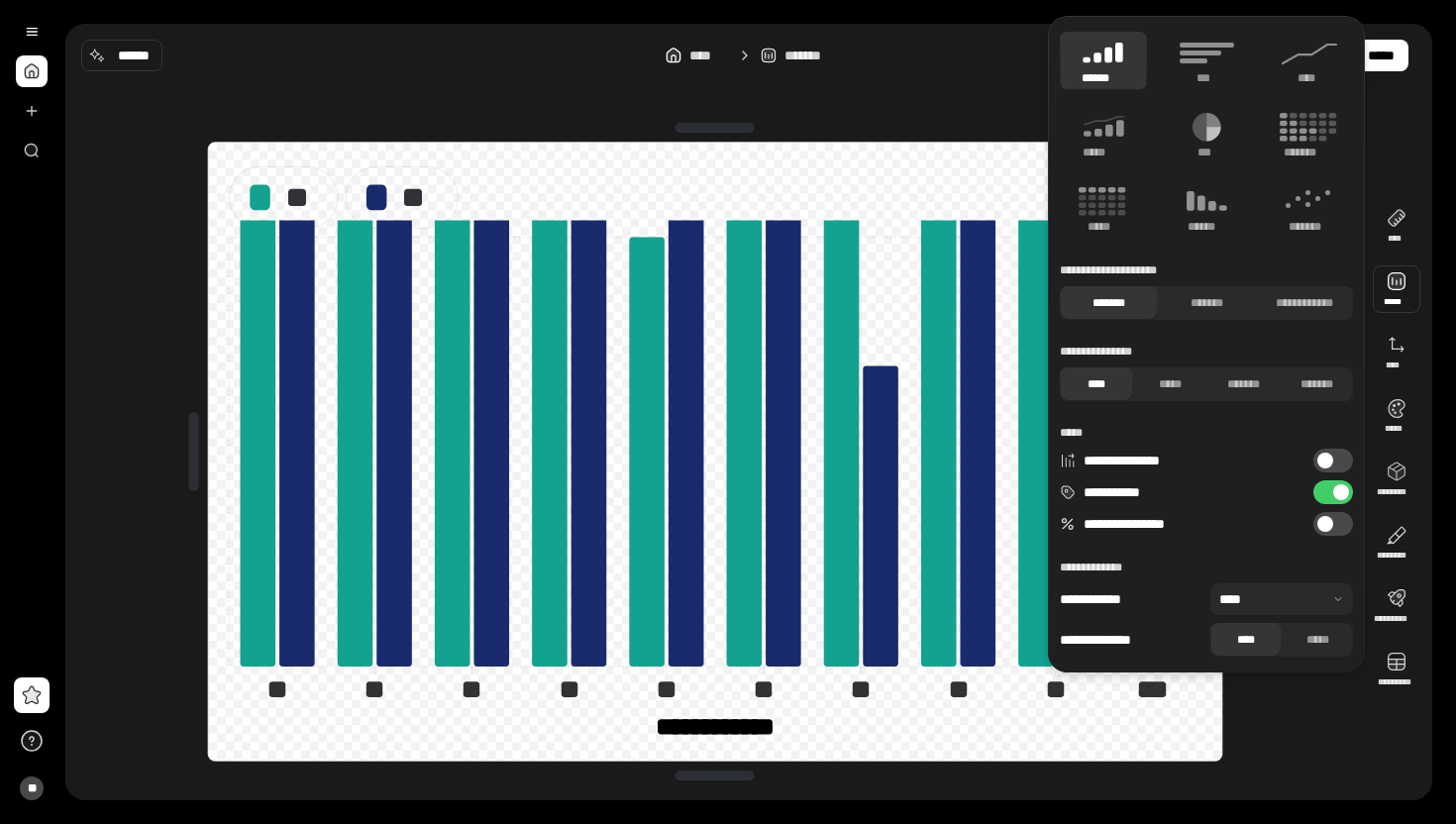 click on "** **" at bounding box center [715, 197] 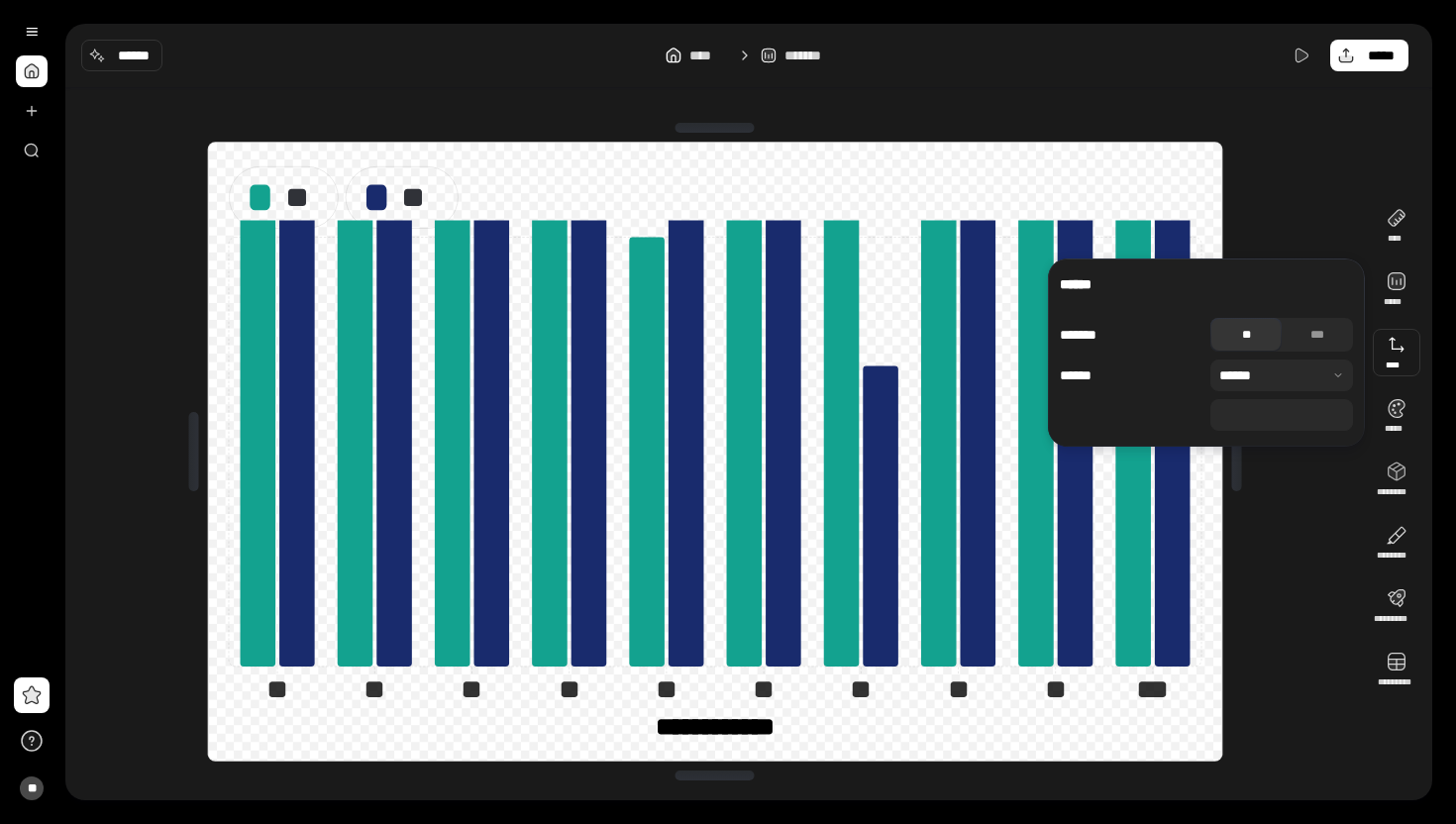 click on "**" at bounding box center [1282, 415] 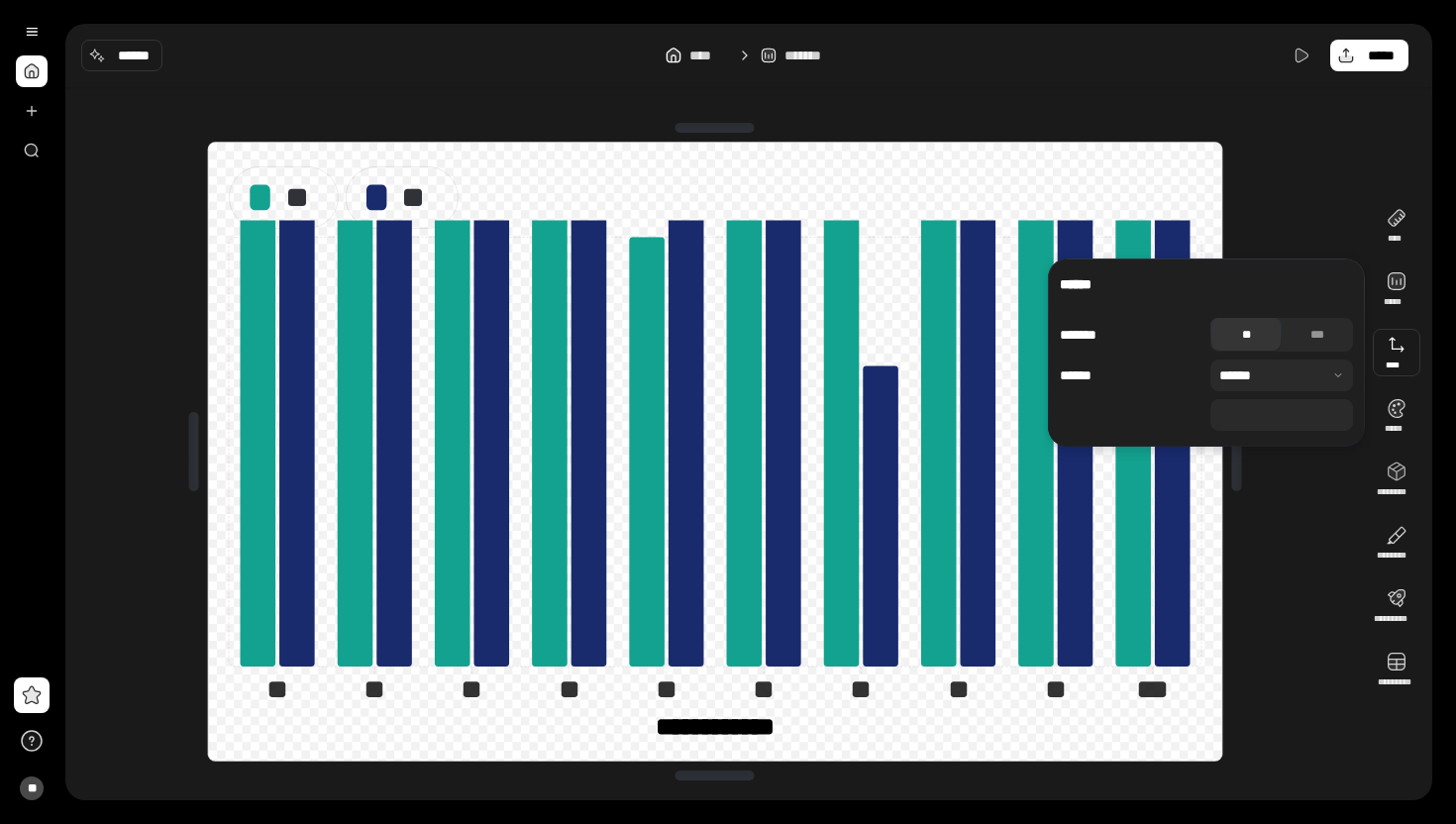 click on "**" at bounding box center [1282, 415] 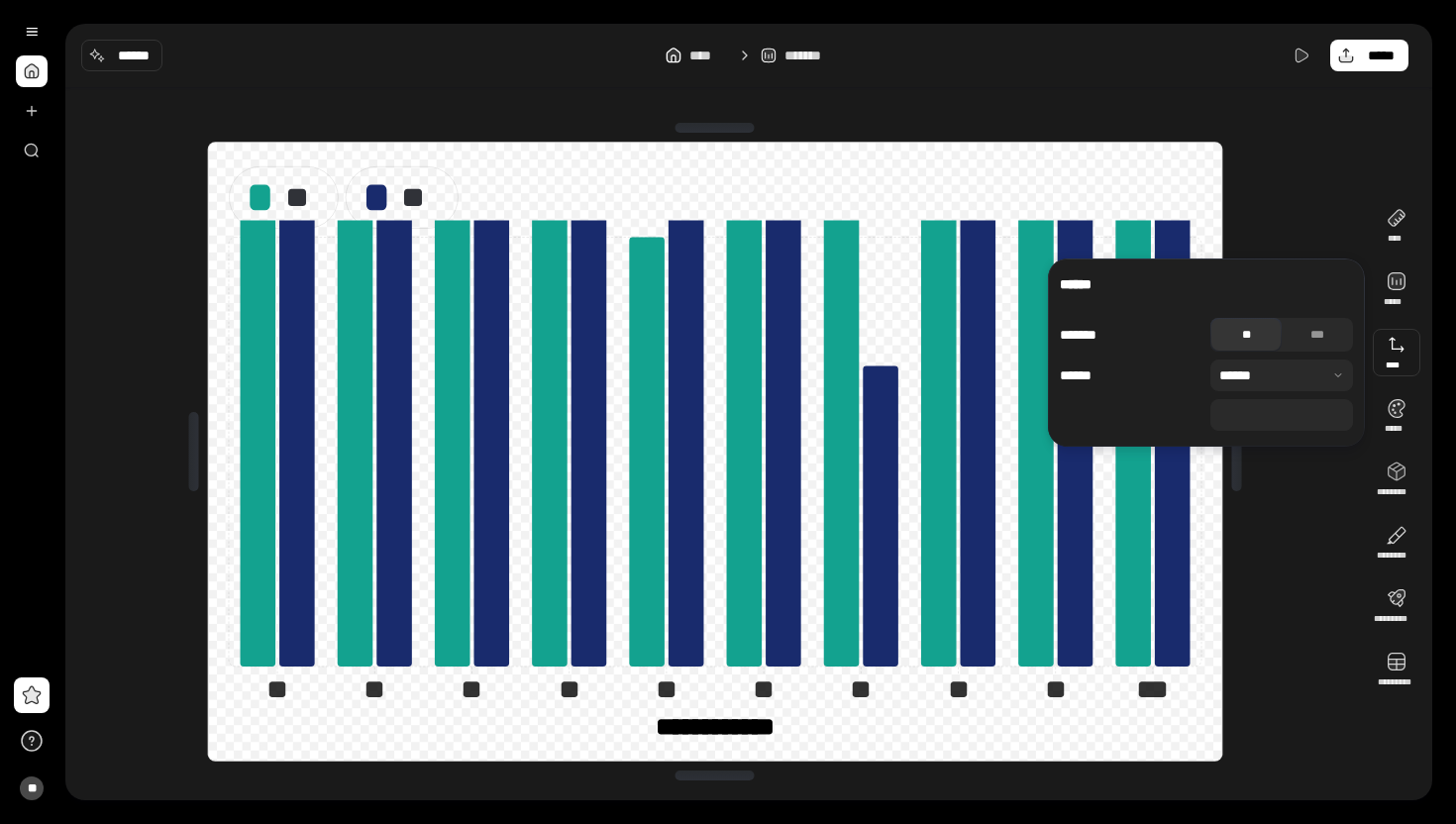 click at bounding box center [1282, 375] 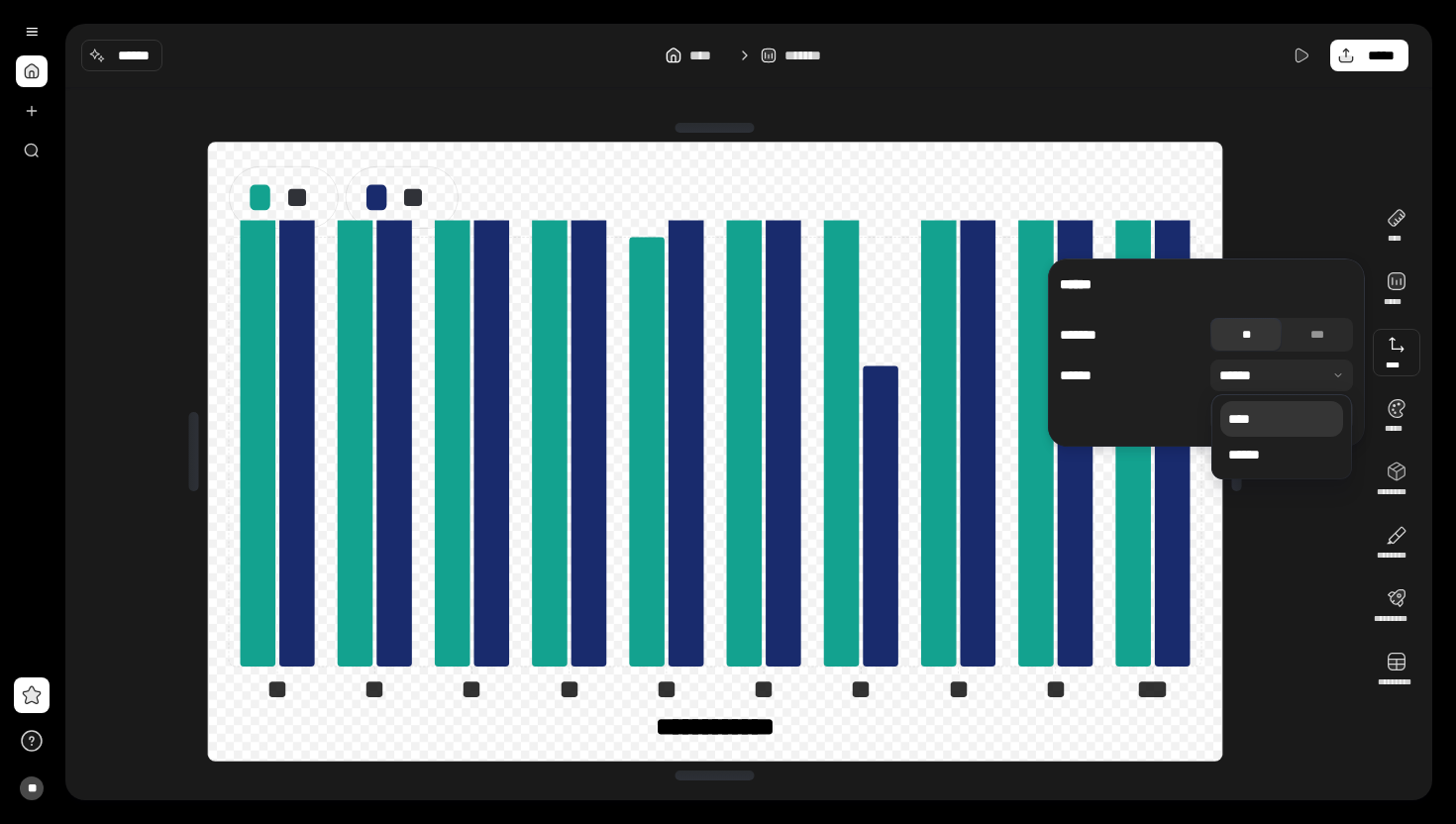 click on "****" at bounding box center [1282, 419] 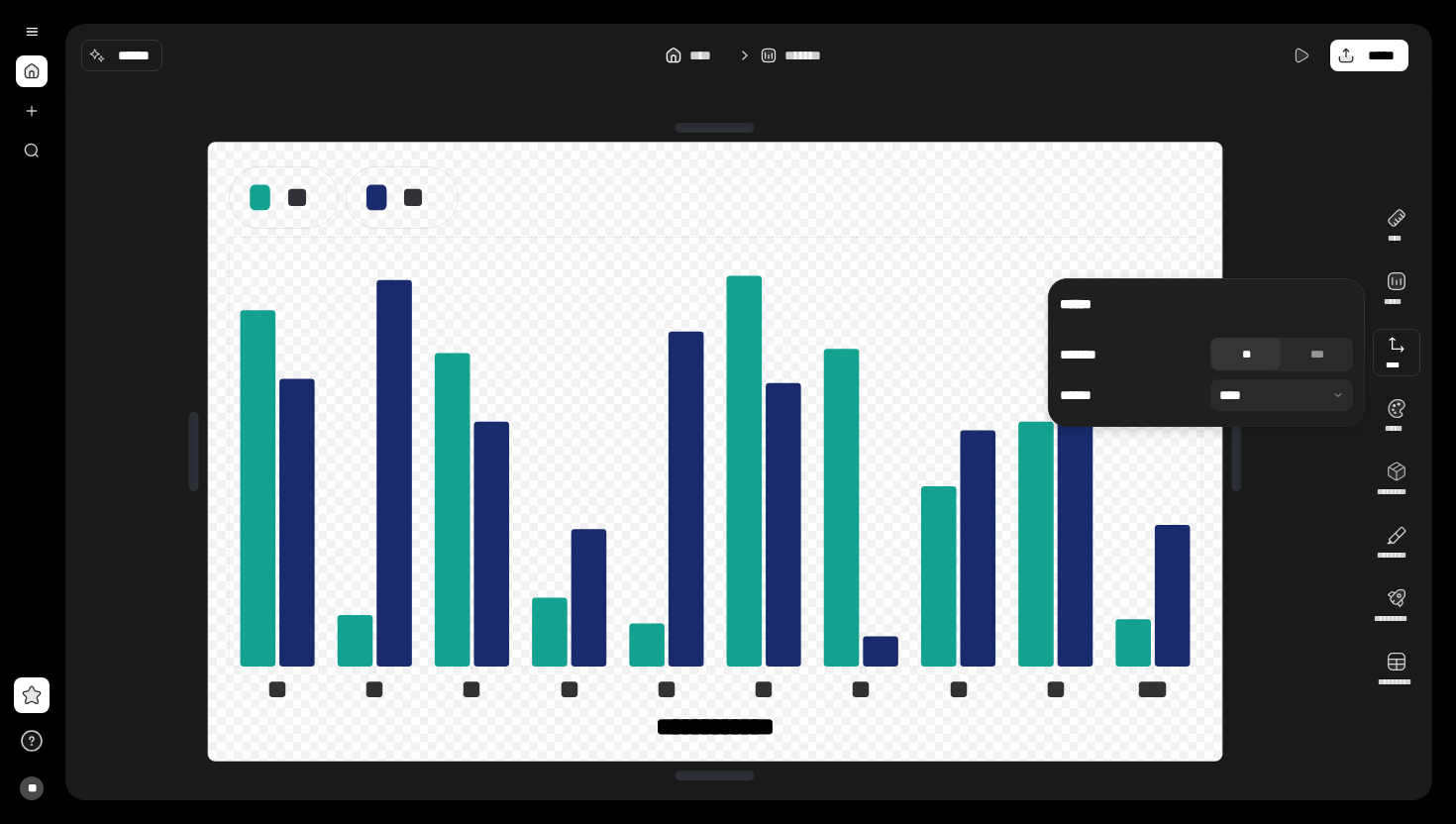click on "**********" at bounding box center [715, 452] 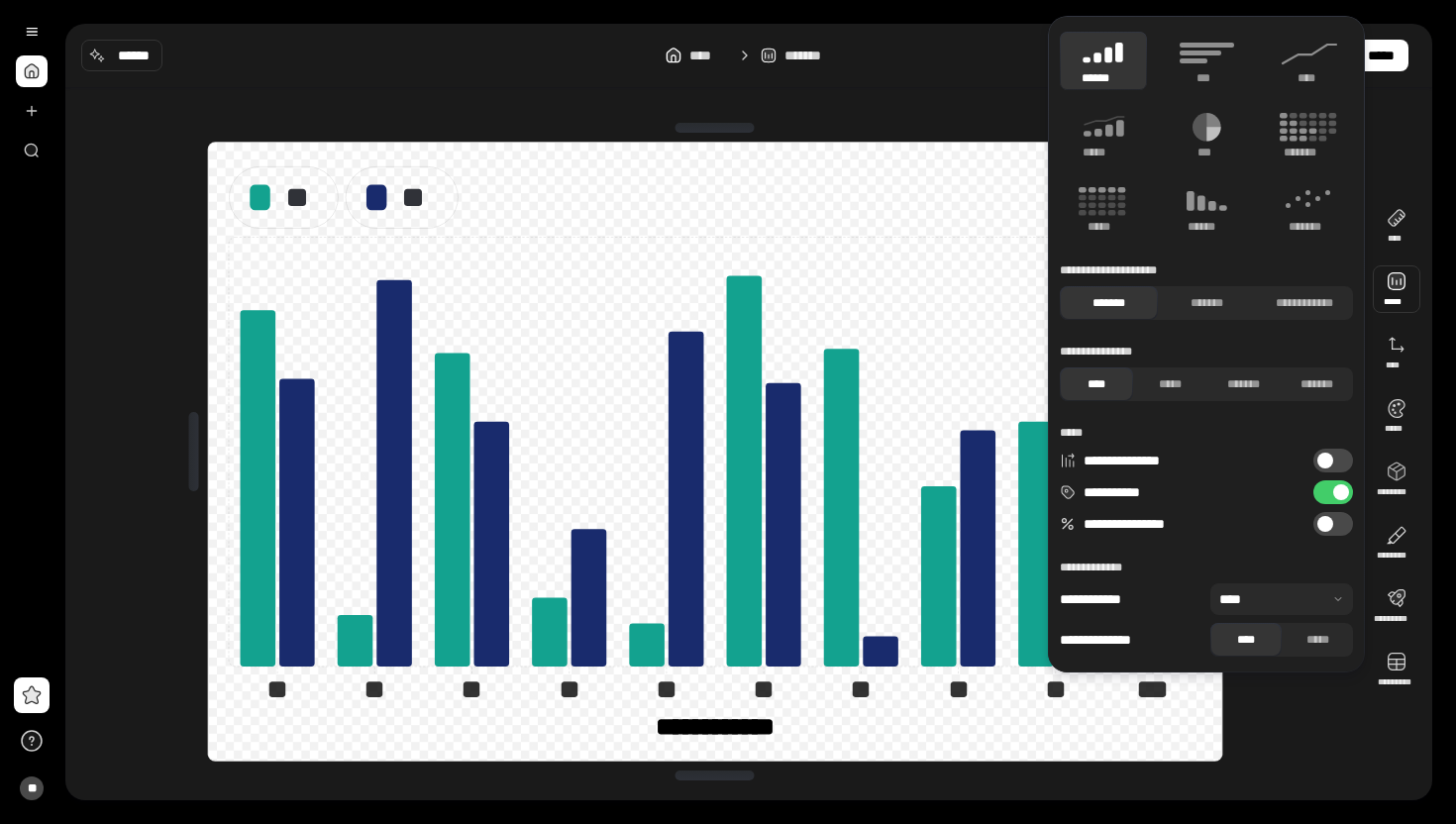 click on "**********" at bounding box center (749, 412) 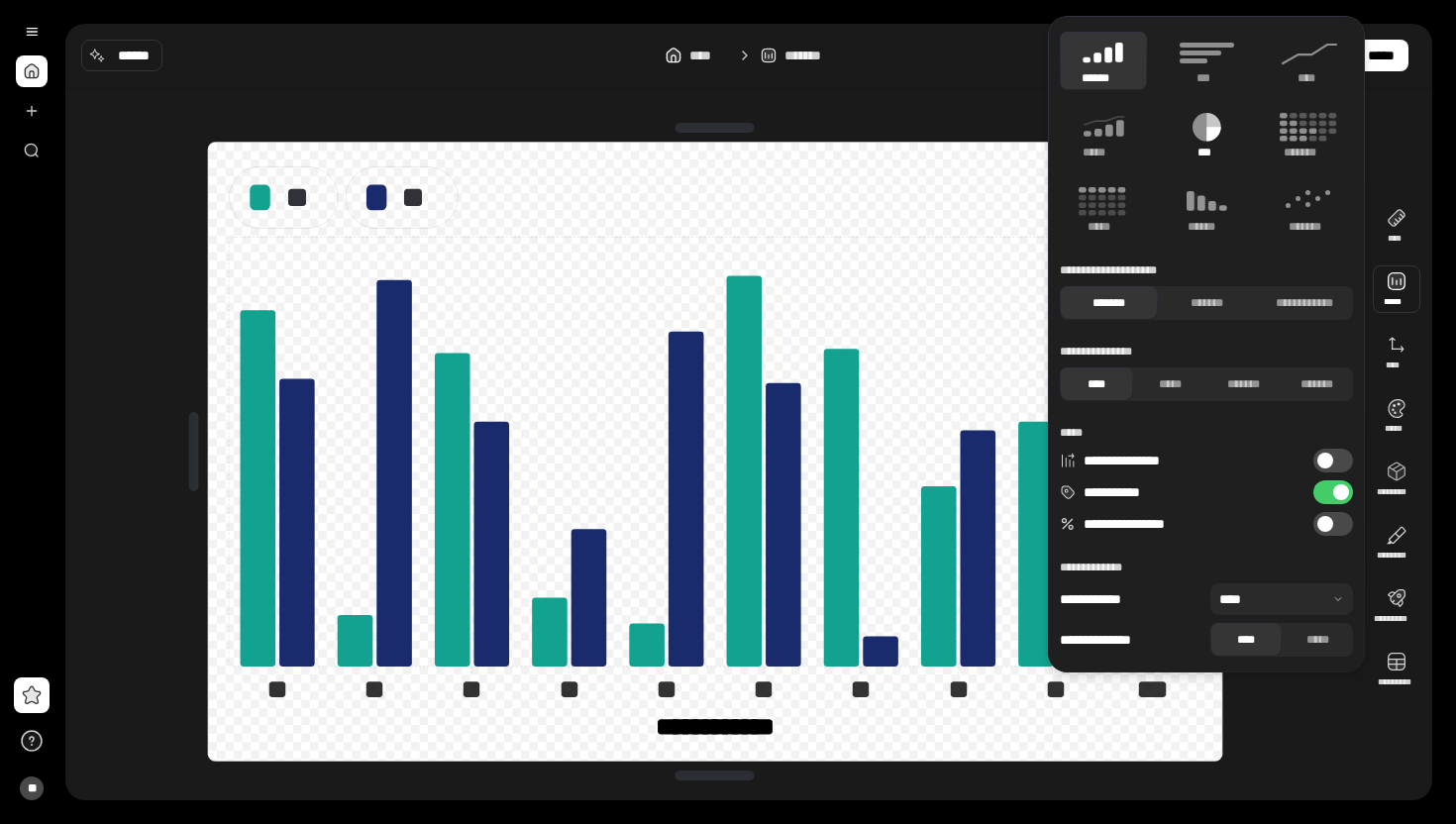 click 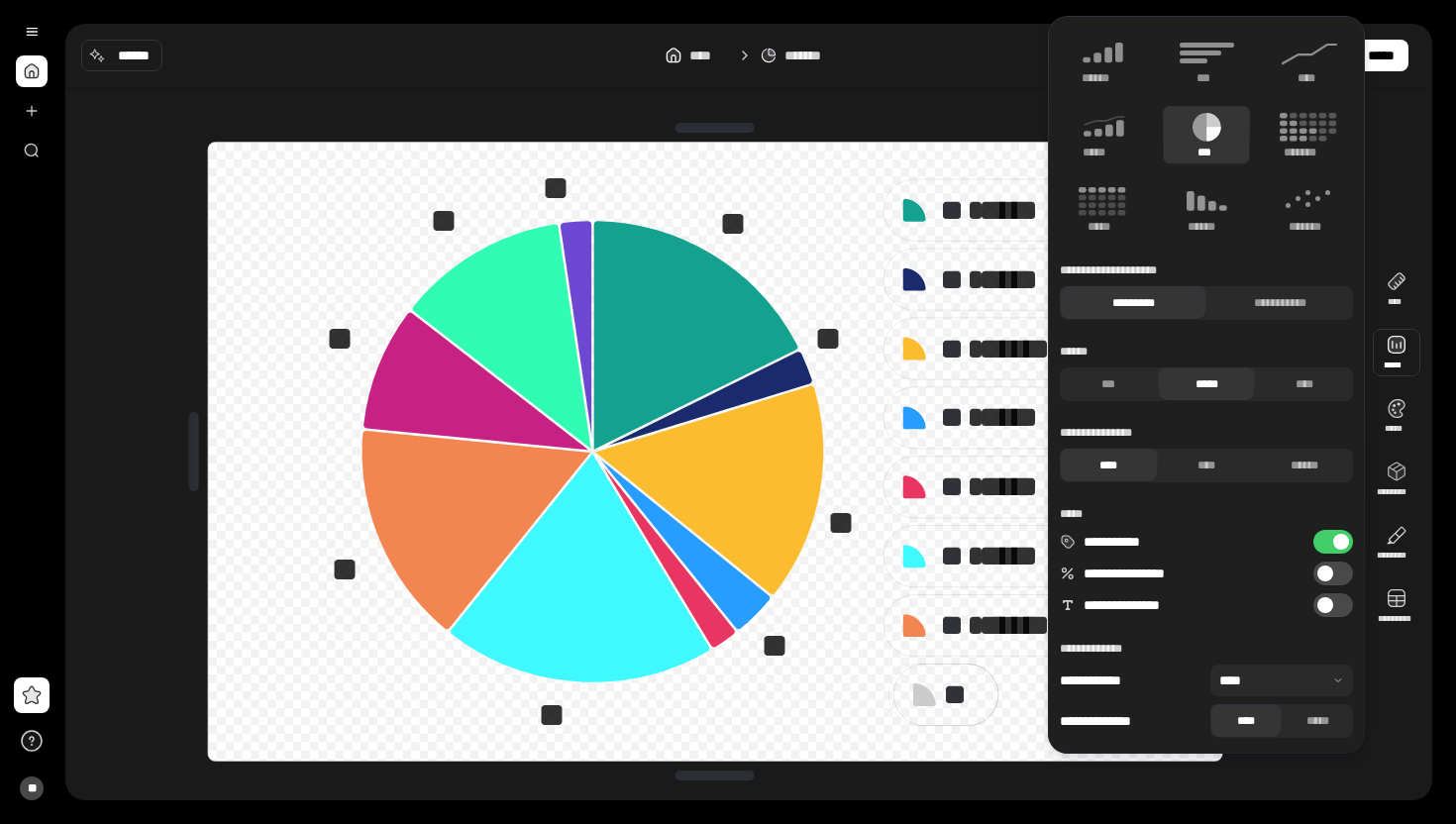click 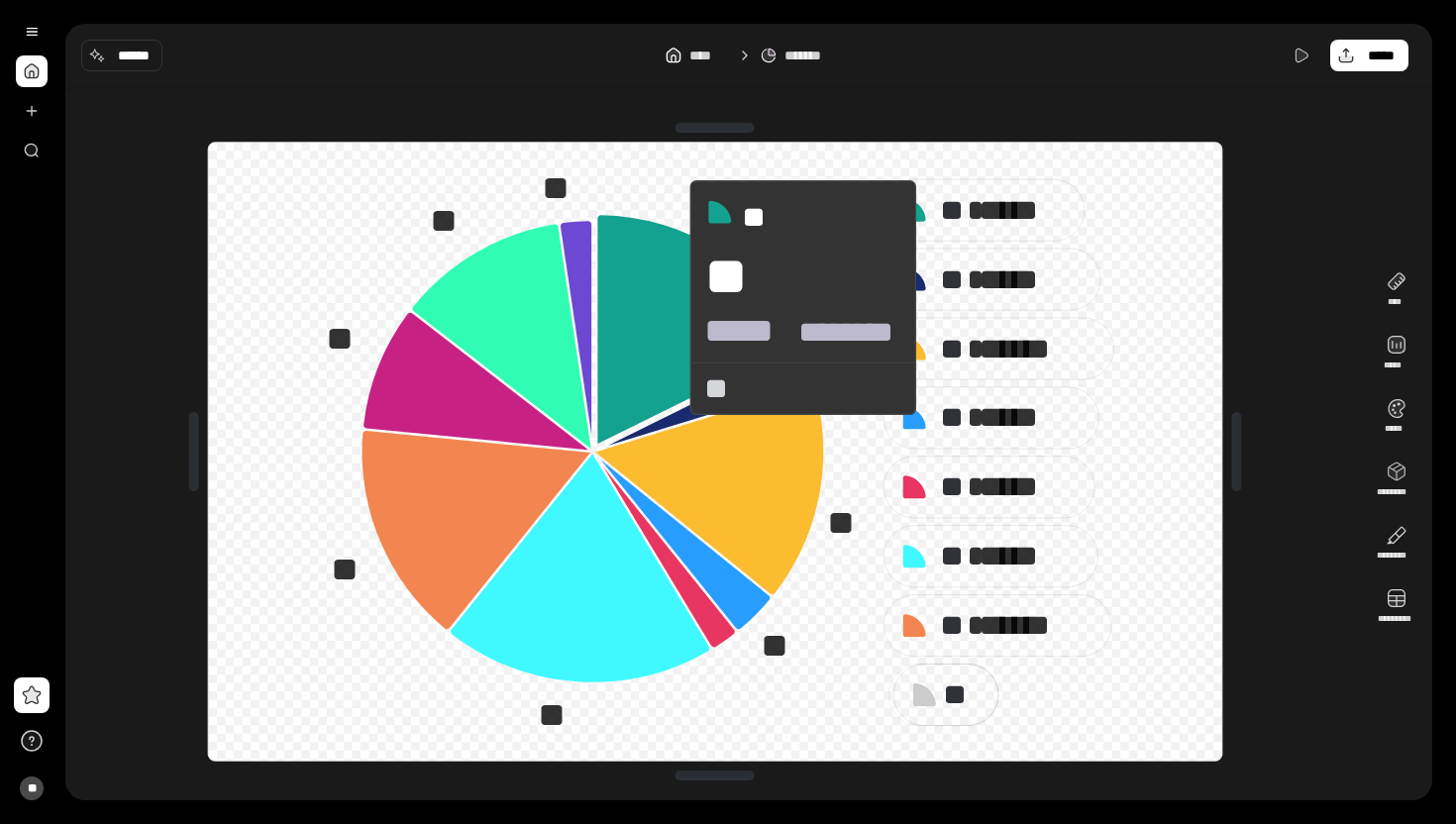click 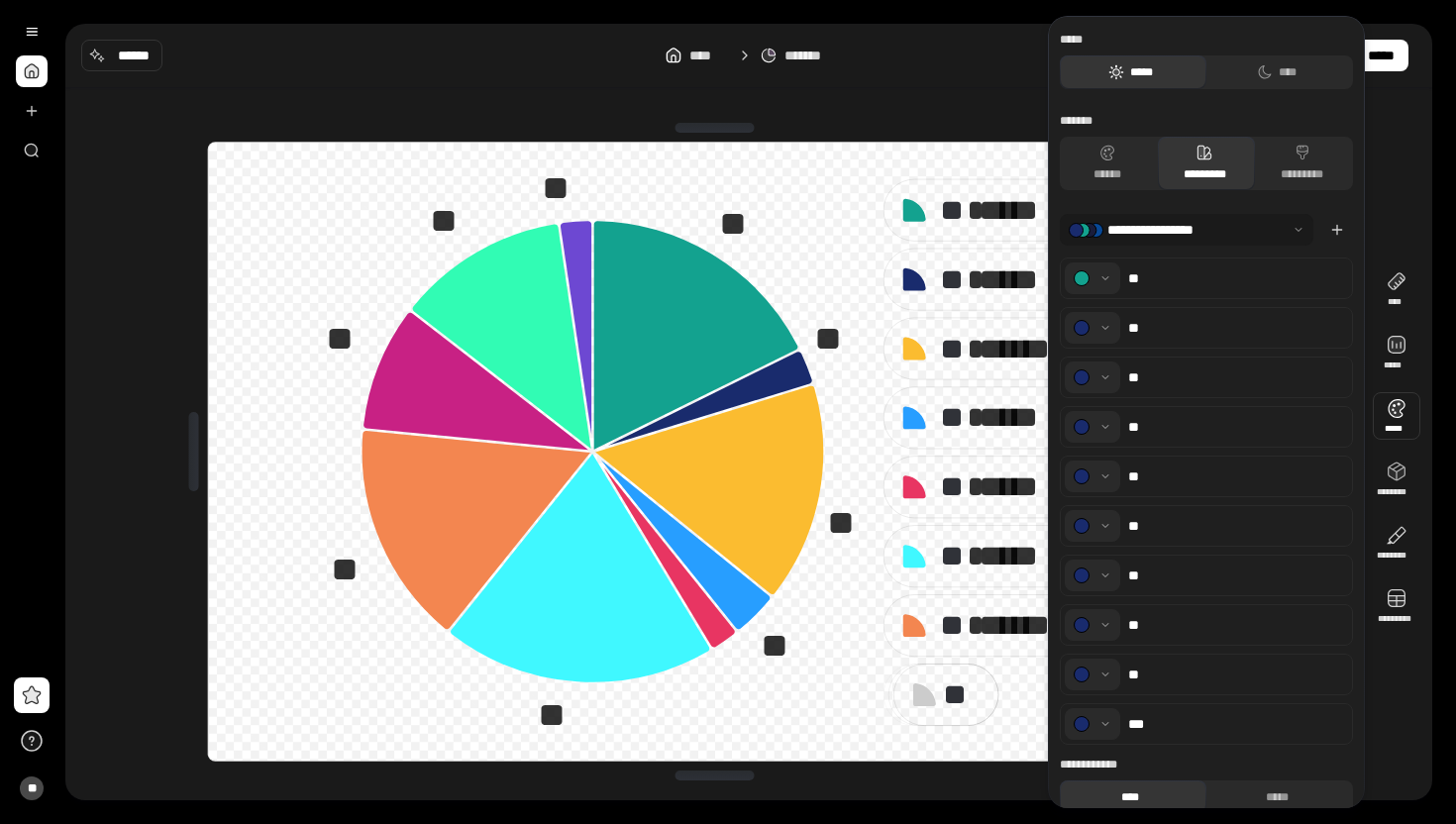 click on "** ** ** ** ** ** ** ** ** ** * ***** ** * ***** ** * ****** ** * ***** ** * ***** ** * ***** ** * ****** * * **** ***** ***** ******** ******** *********" at bounding box center (749, 452) 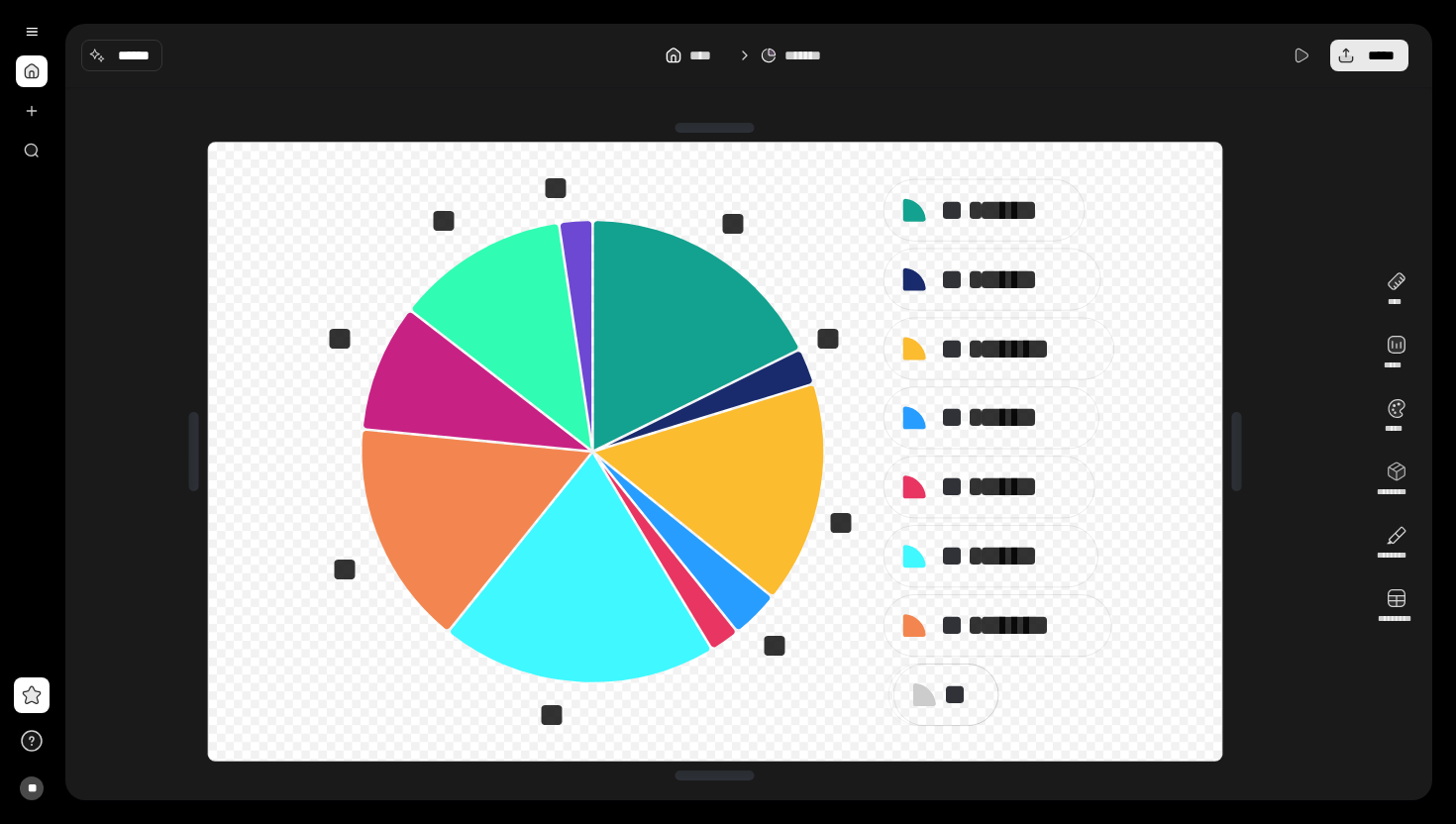 click on "*****" at bounding box center (1381, 55) 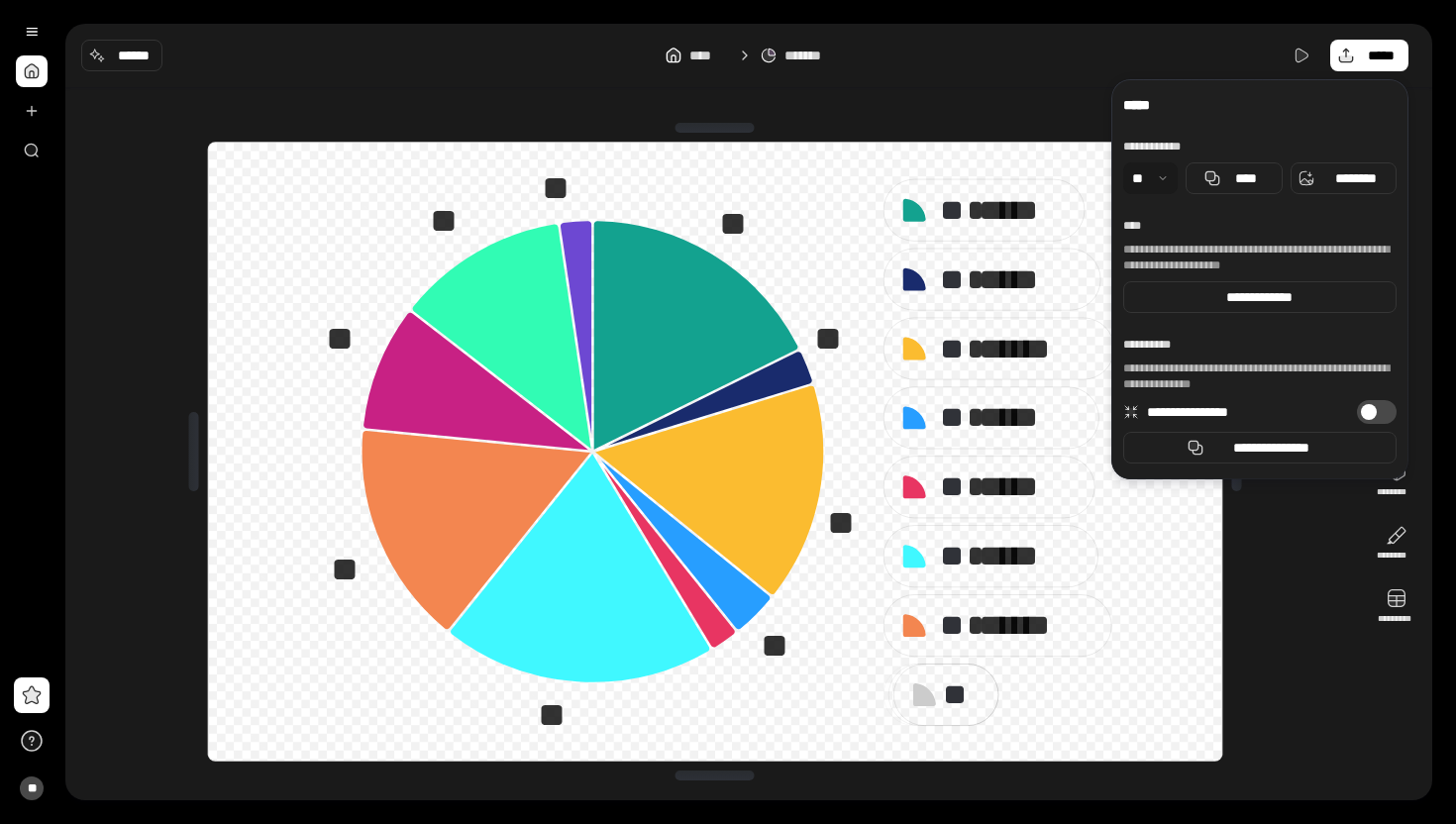 click on "** ** ** ** ** ** ** ** ** ** * ***** ** * ***** ** * ****** ** * ***** ** * ***** ** * ***** ** * ****** * *" at bounding box center [715, 452] 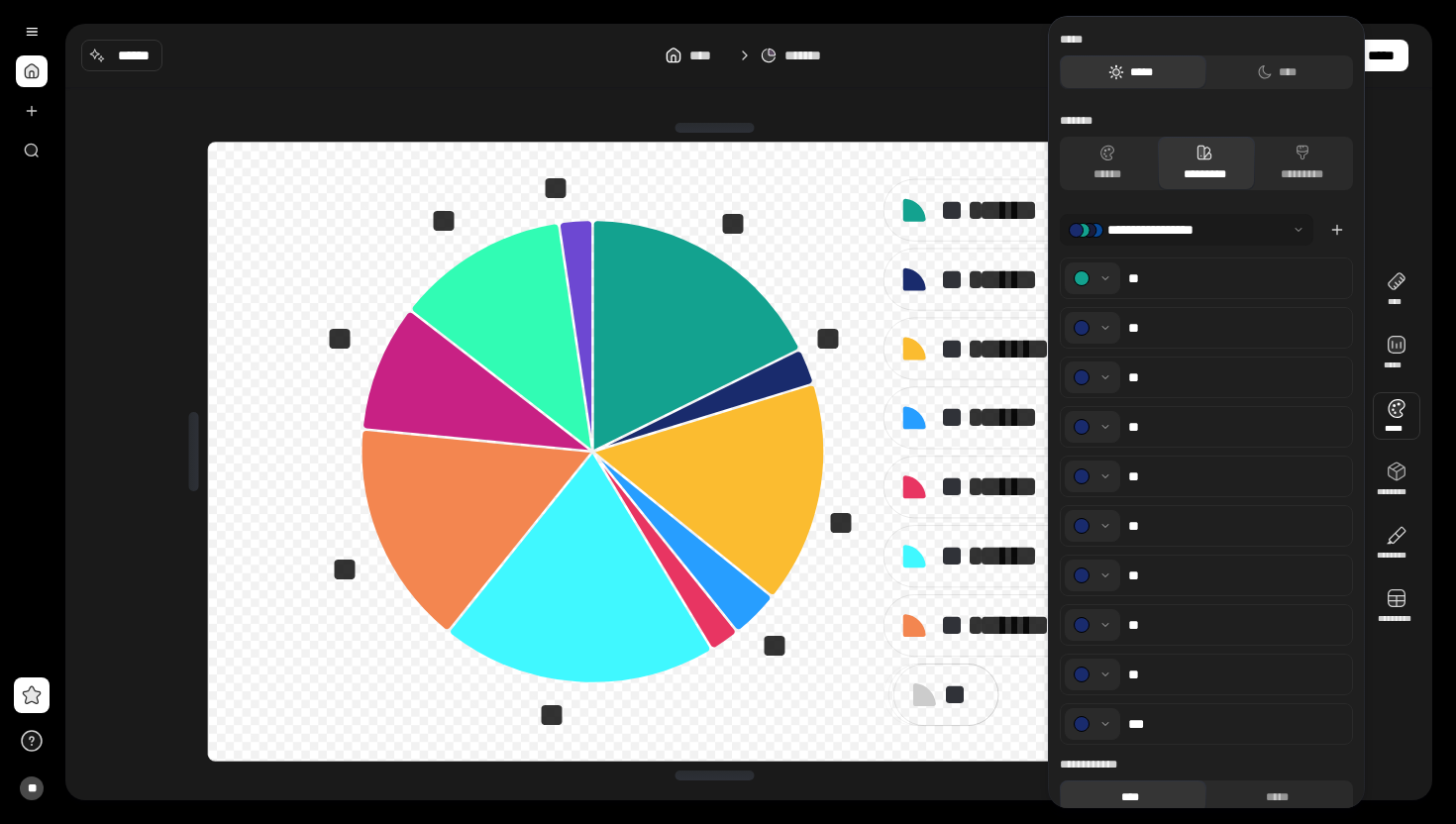 click at bounding box center (1397, 416) 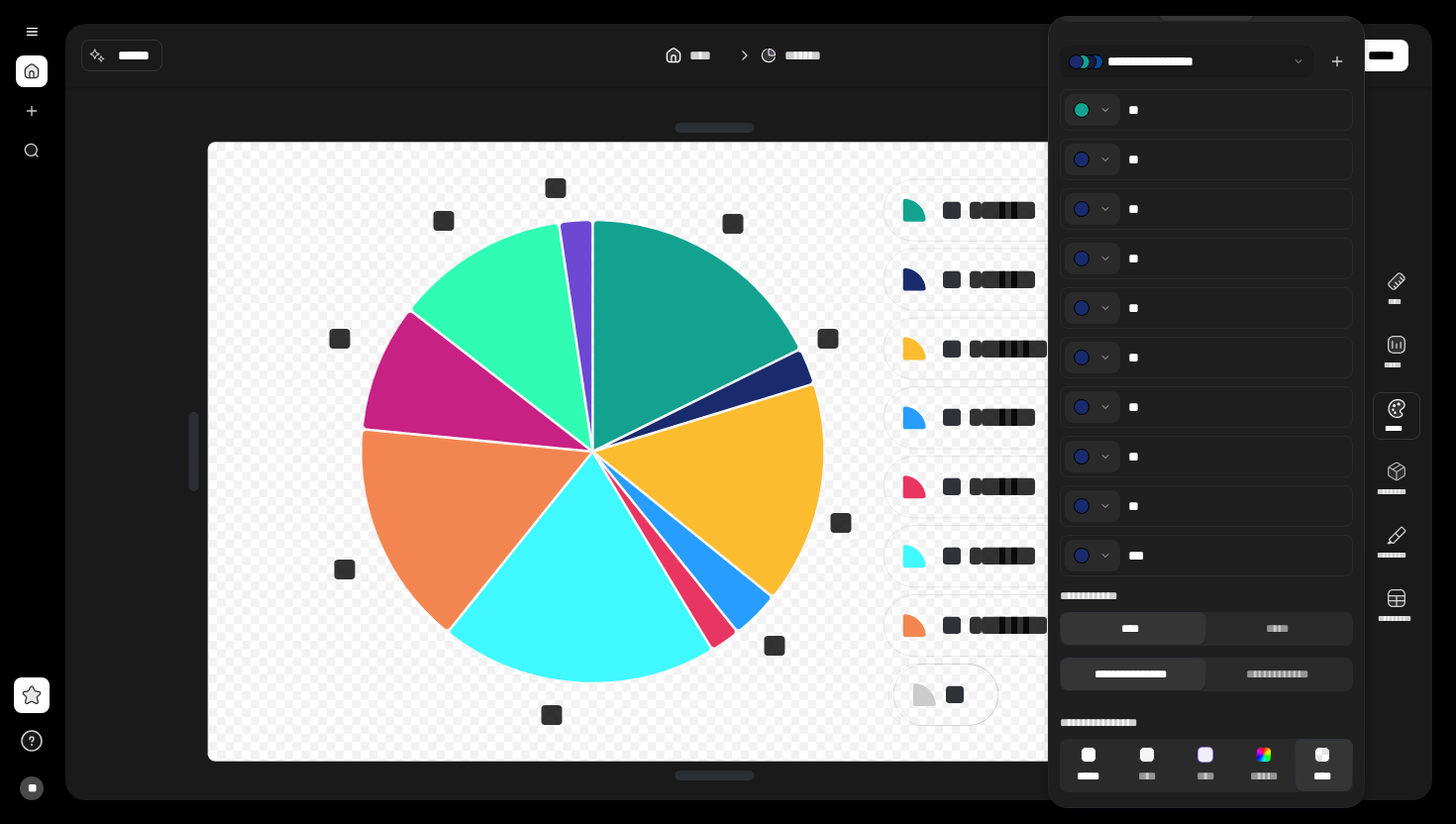 click on "*****" at bounding box center [1088, 766] 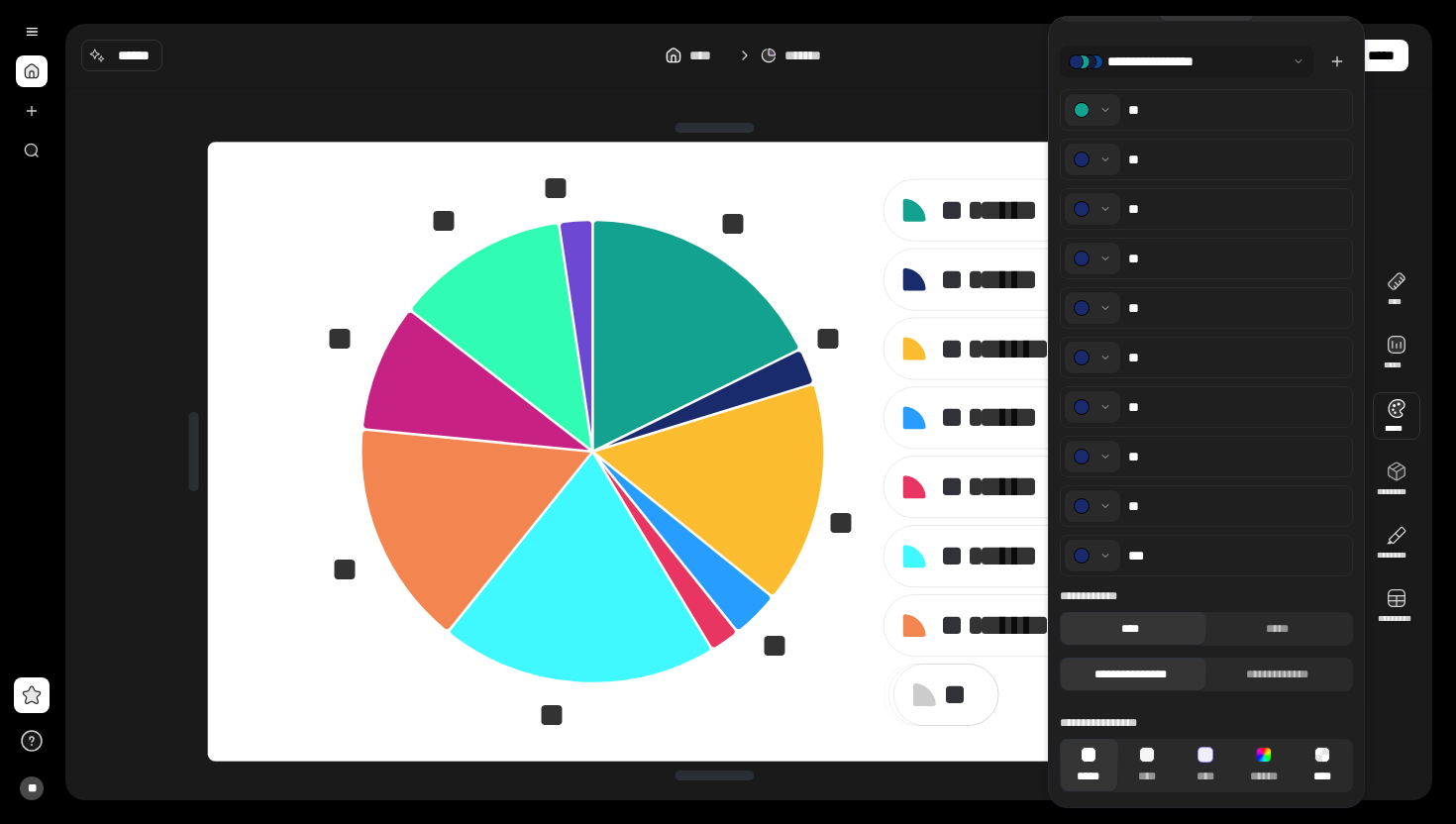 click on "****" at bounding box center [1322, 766] 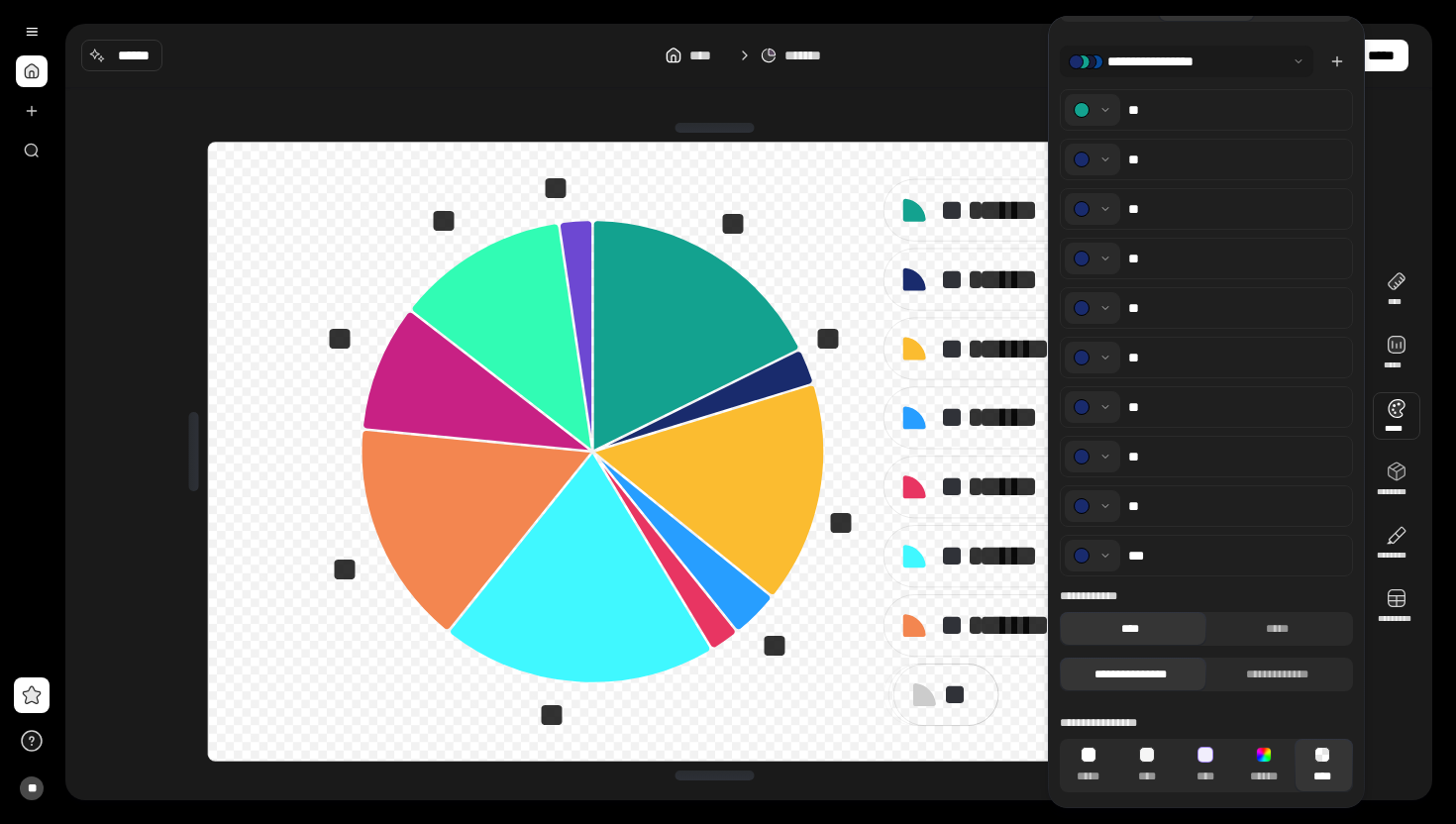 click 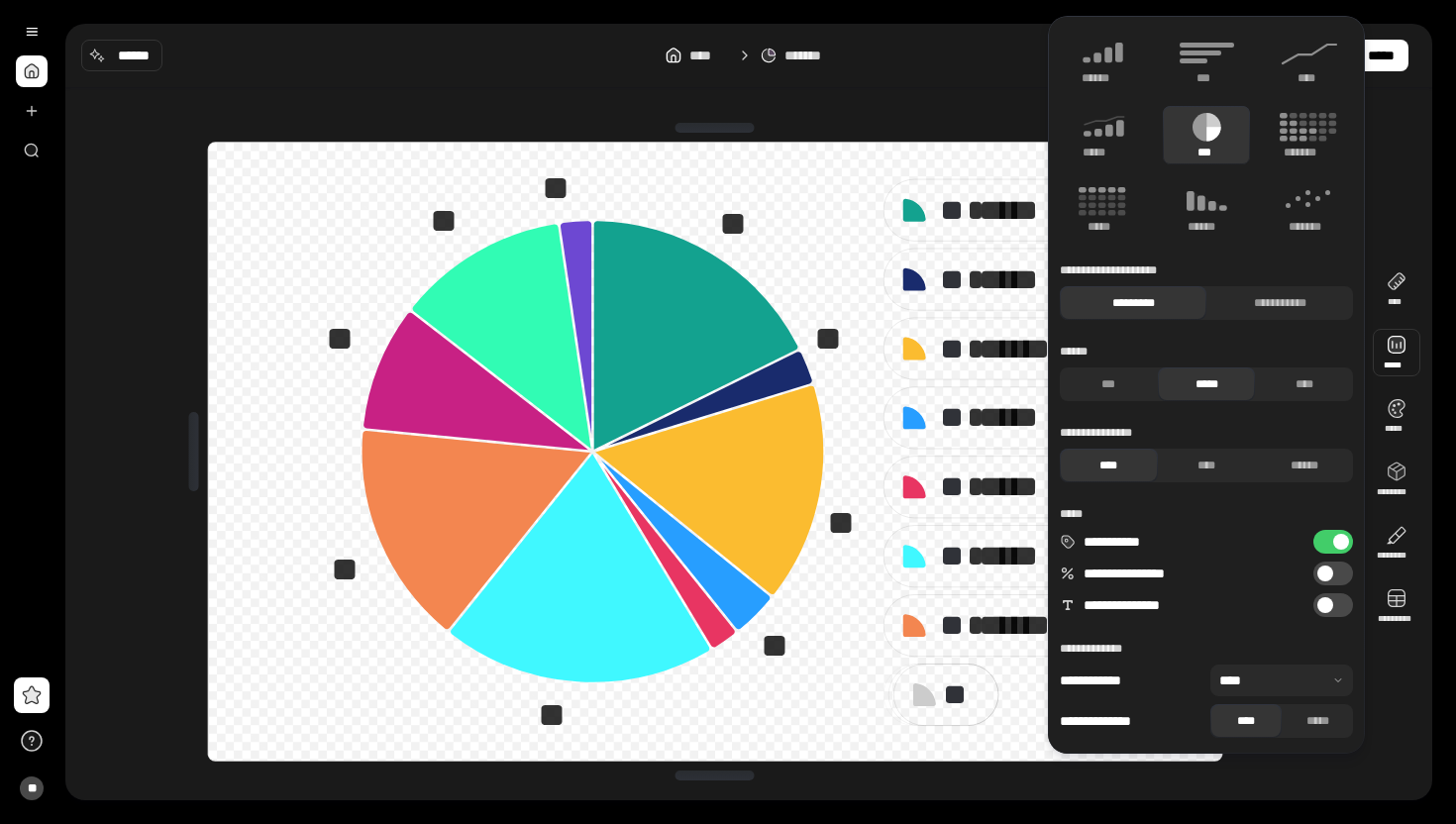 click on "** ** ** ** ** ** ** ** ** ** * ***** ** * ***** ** * ****** ** * ***** ** * ***** ** * ***** ** * ****** * *" at bounding box center (715, 452) 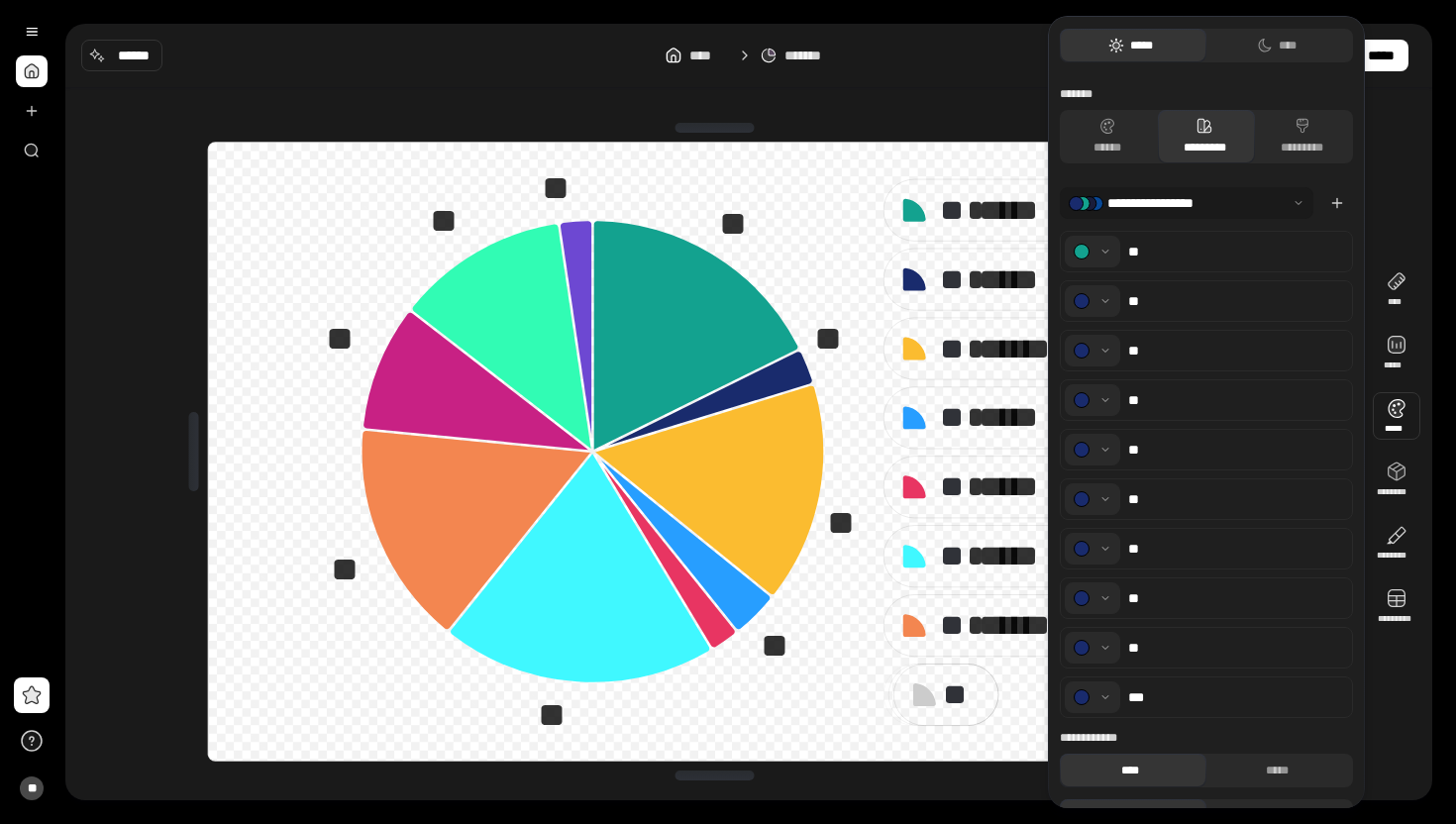 scroll, scrollTop: 168, scrollLeft: 0, axis: vertical 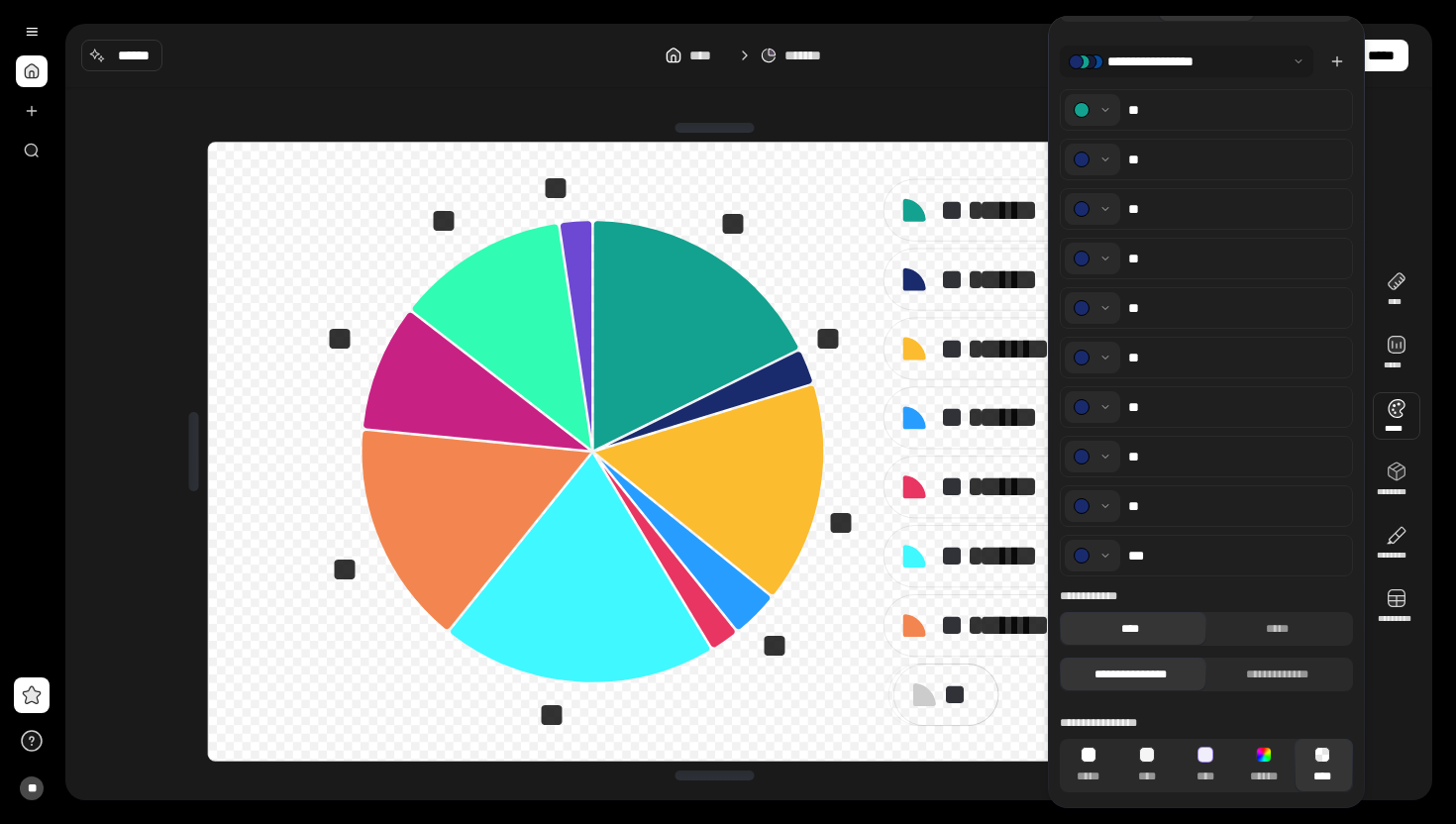 click on "**** ******* ***** ** ** ** ** ** ** ** ** ** ** * ***** ** * ***** ** * ****** ** * ***** ** * ***** ** * ***** ** * ****** * * **** ***** ***** ******** ******** *********" at bounding box center (749, 412) 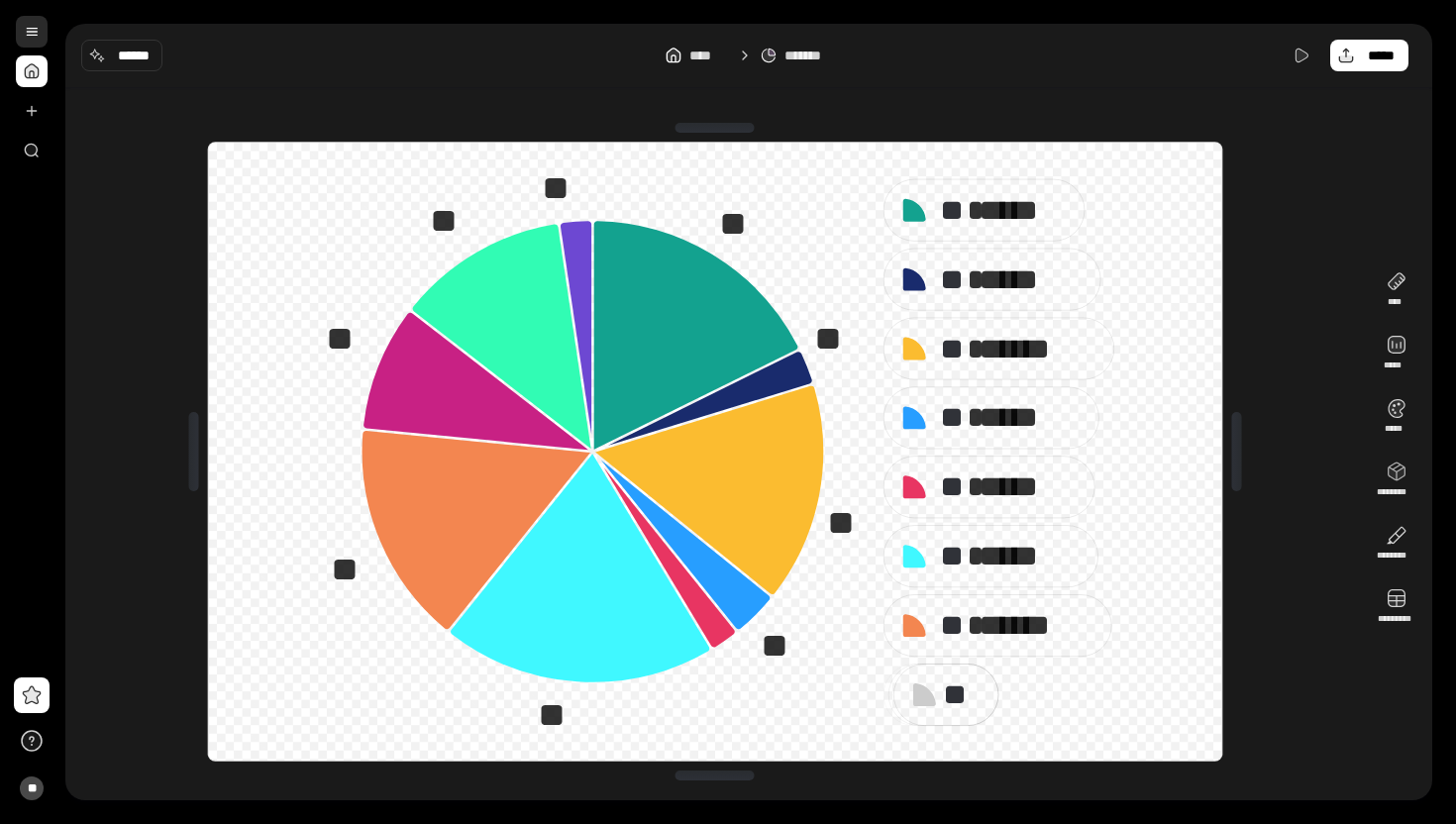 click at bounding box center [32, 32] 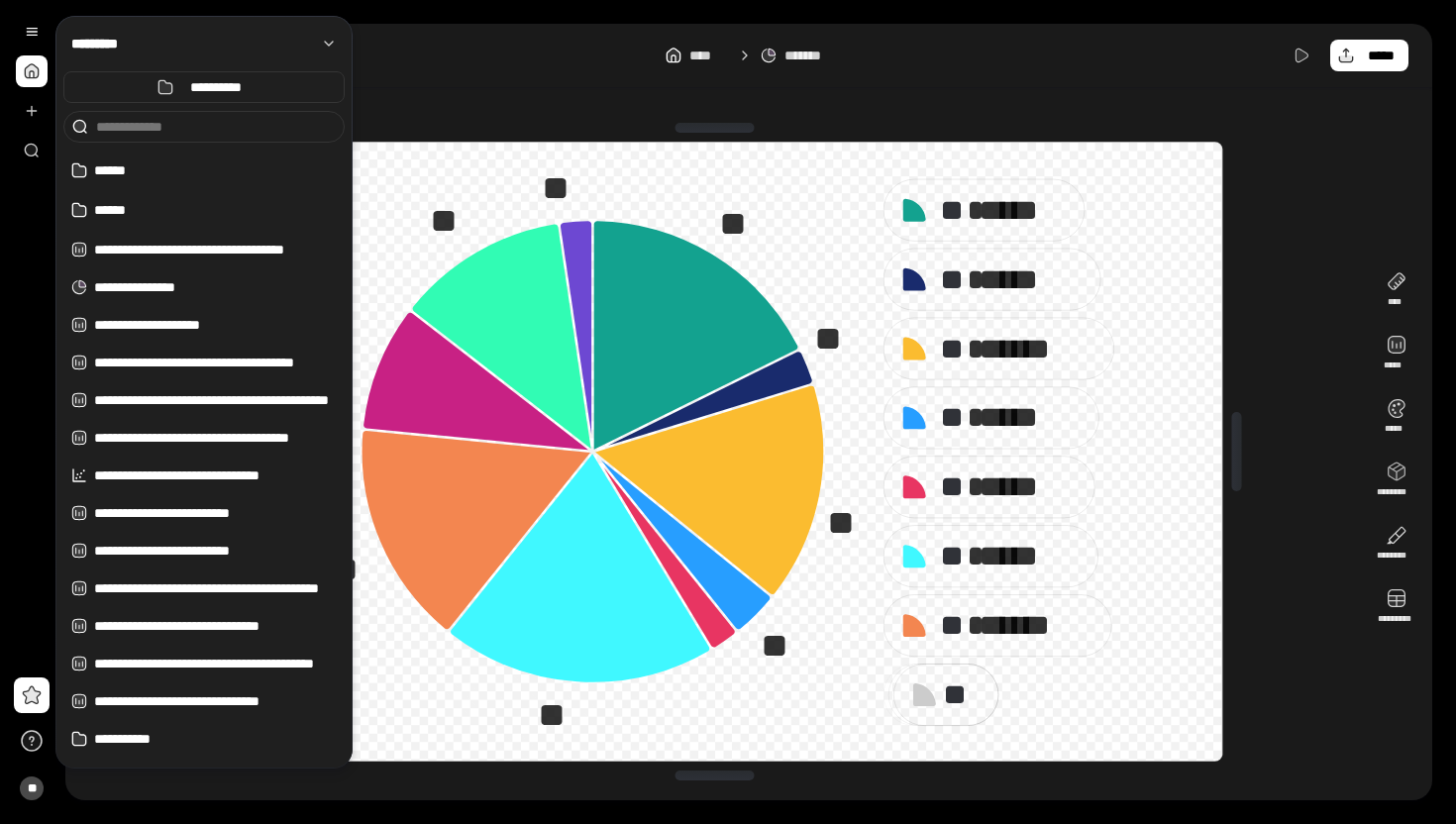 click on "**** ******* *****" at bounding box center (749, 55) 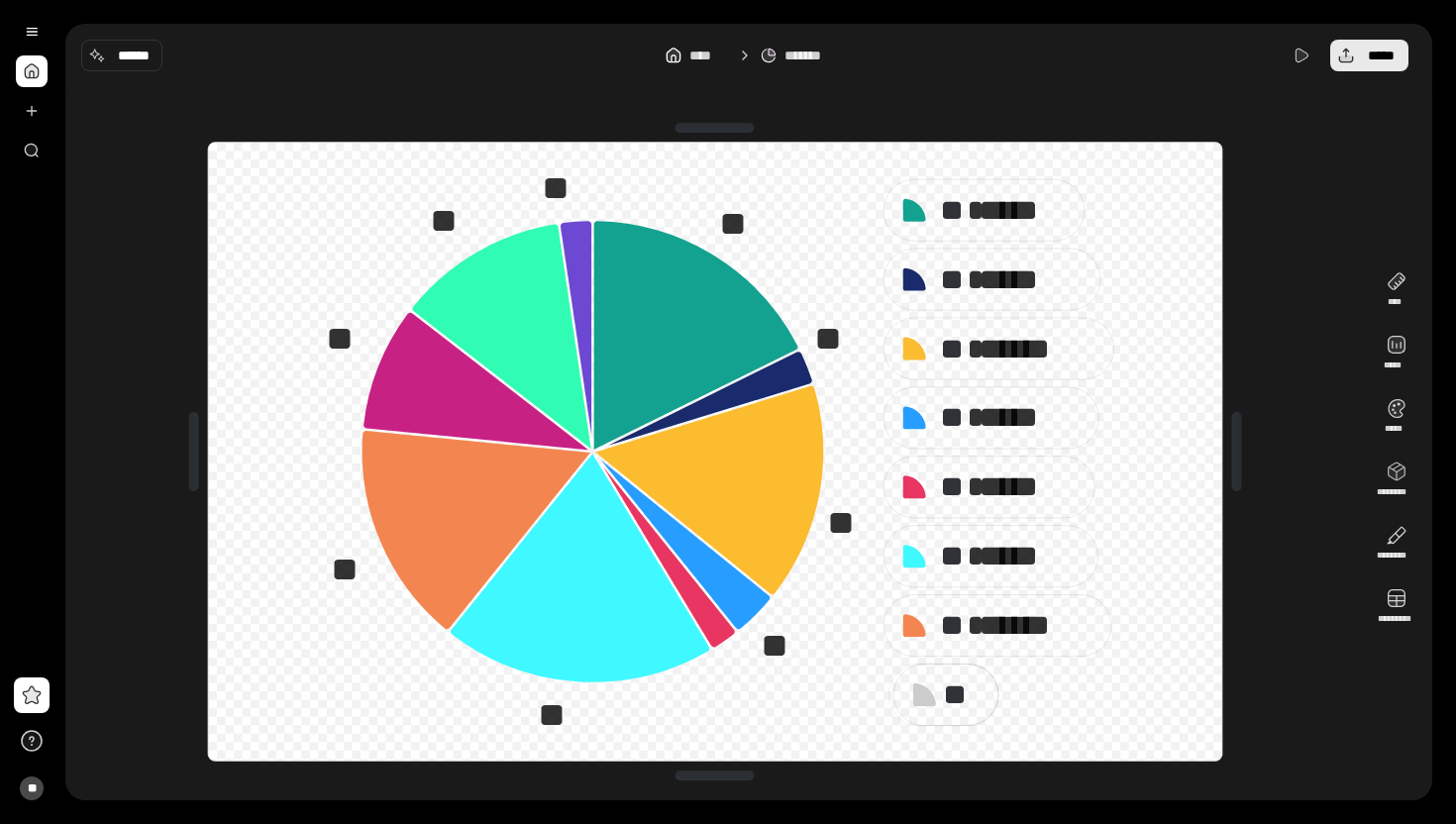 click on "*****" at bounding box center (1381, 55) 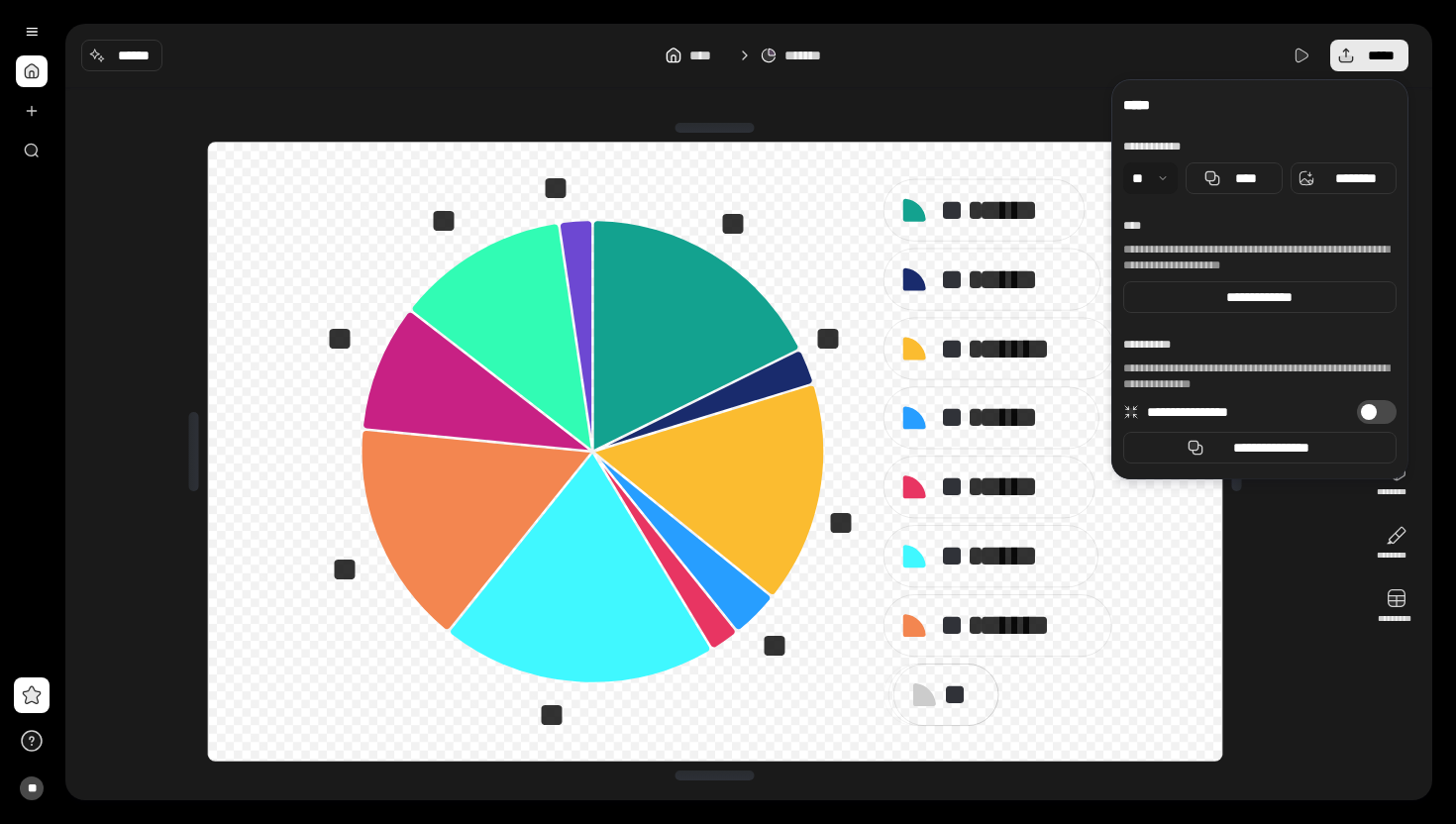 click on "*****" at bounding box center [1381, 55] 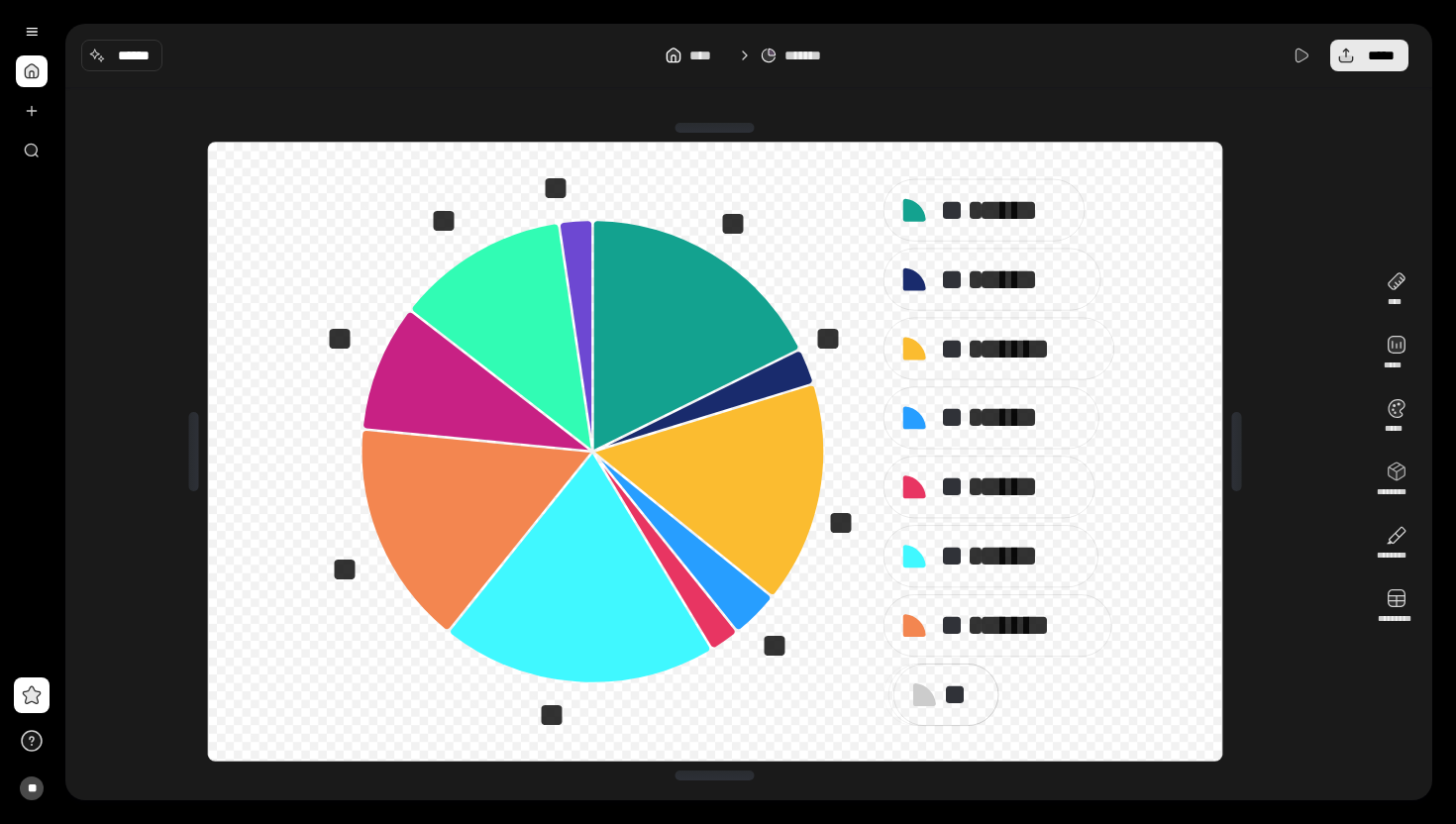 click on "*****" at bounding box center (1381, 55) 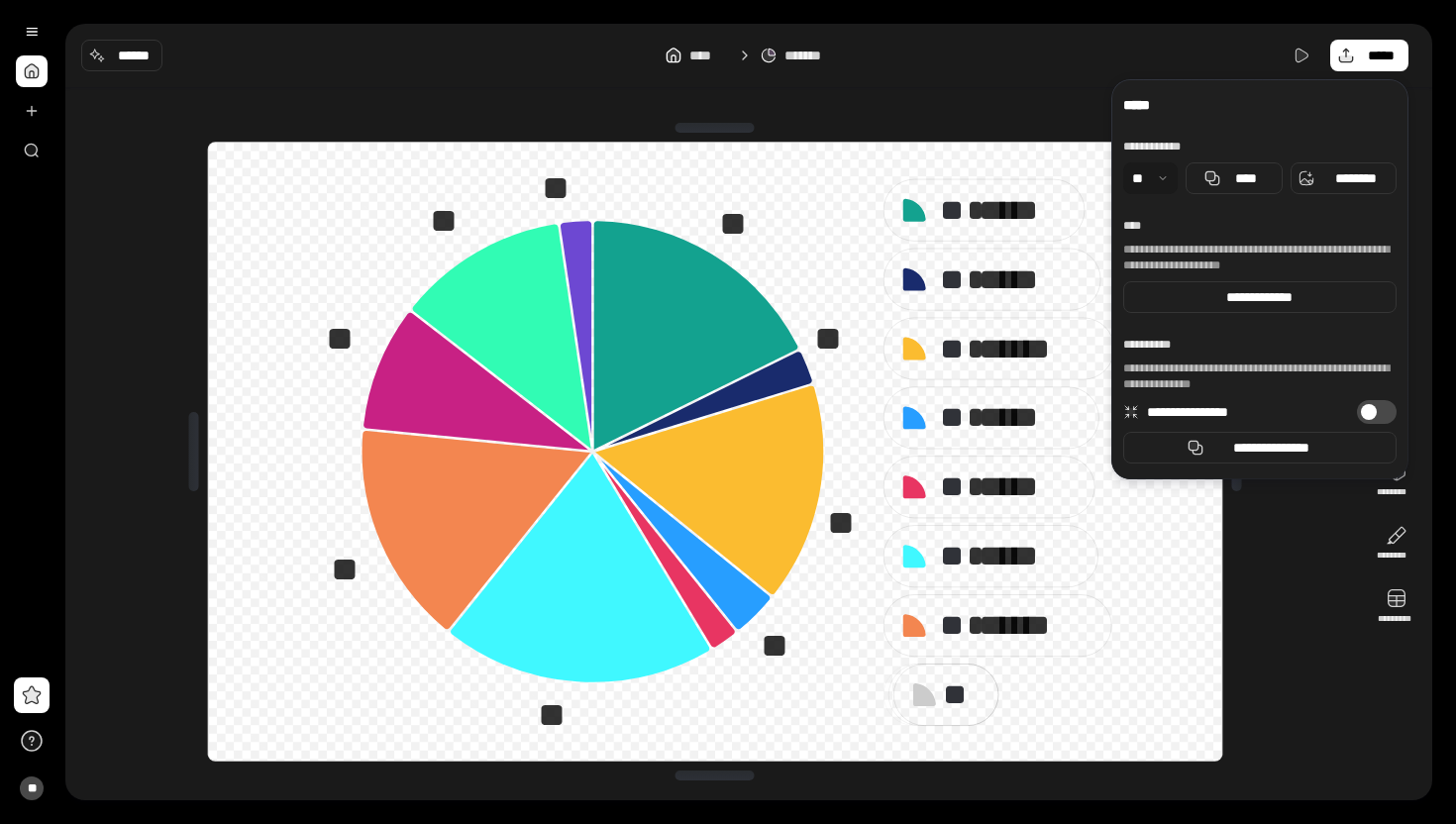 click on "** ** ** ** ** ** ** ** ** ** * ***** ** * ***** ** * ****** ** * ***** ** * ***** ** * ***** ** * ****** * *" at bounding box center (715, 452) 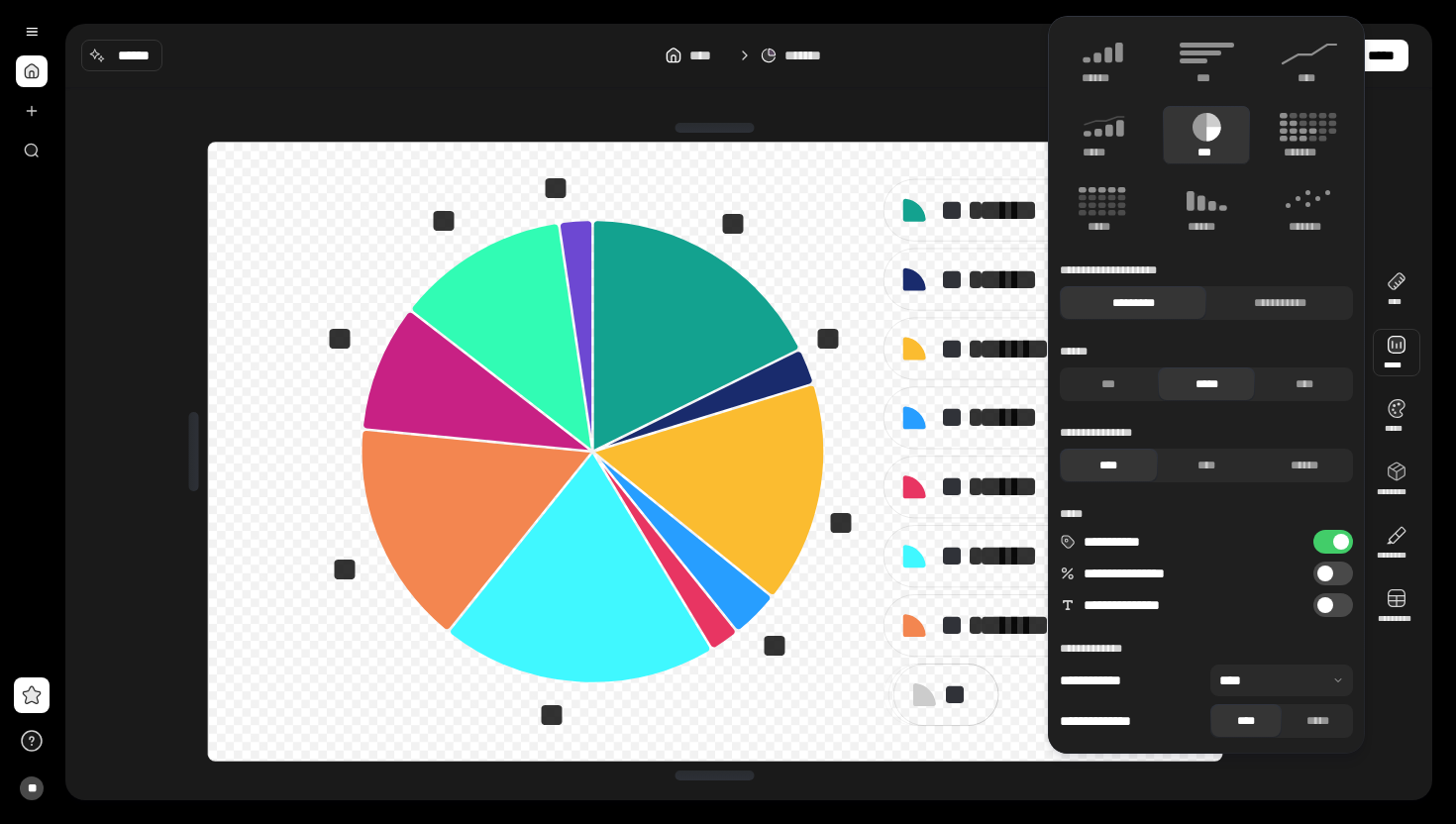 click on "**** ******* ***** ** ** ** ** ** ** ** ** ** ** * ***** ** * ***** ** * ****** ** * ***** ** * ***** ** * ***** ** * ****** * * **** ***** ***** ******** ******** *********" at bounding box center [749, 412] 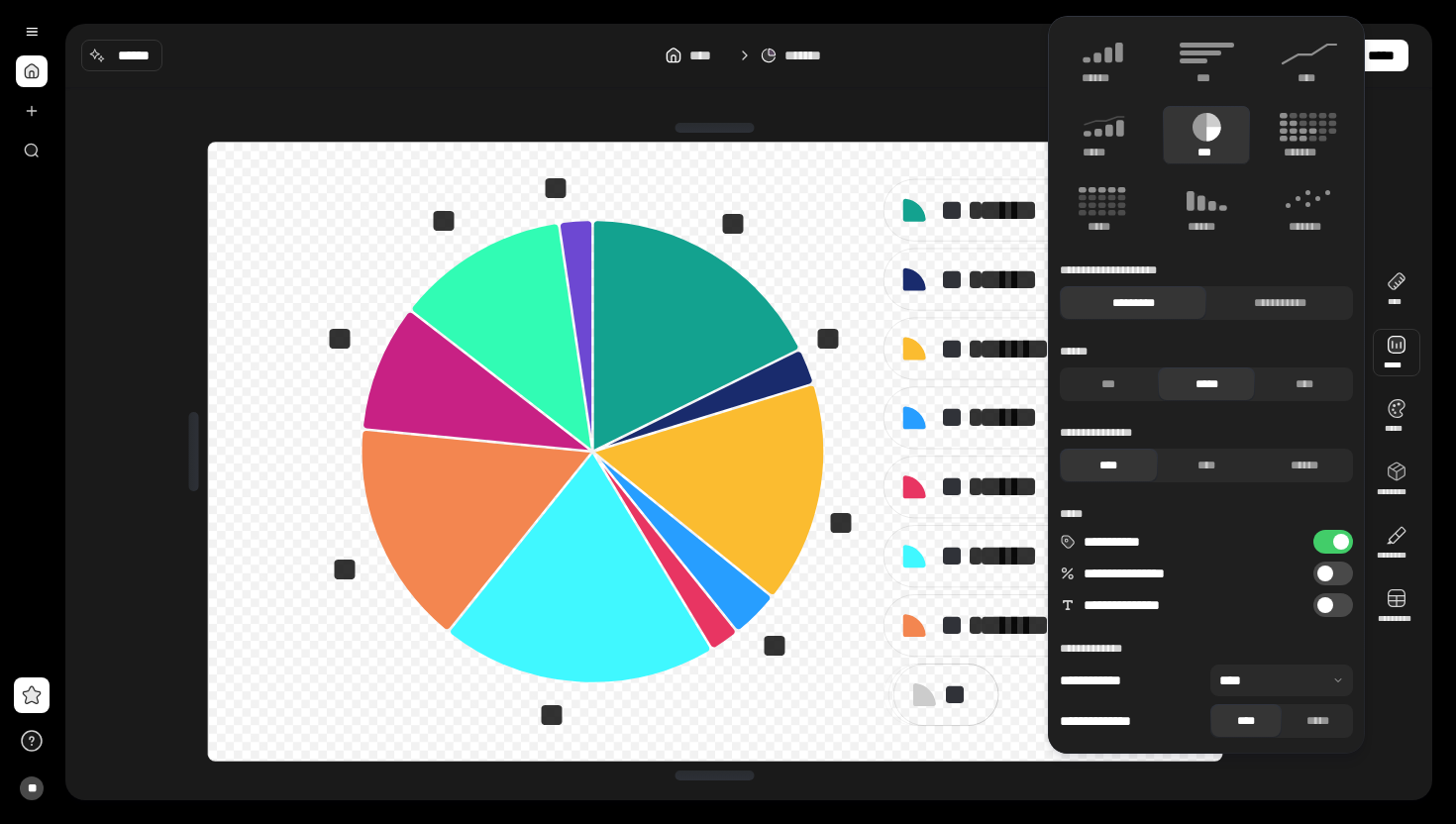 click at bounding box center (715, 128) 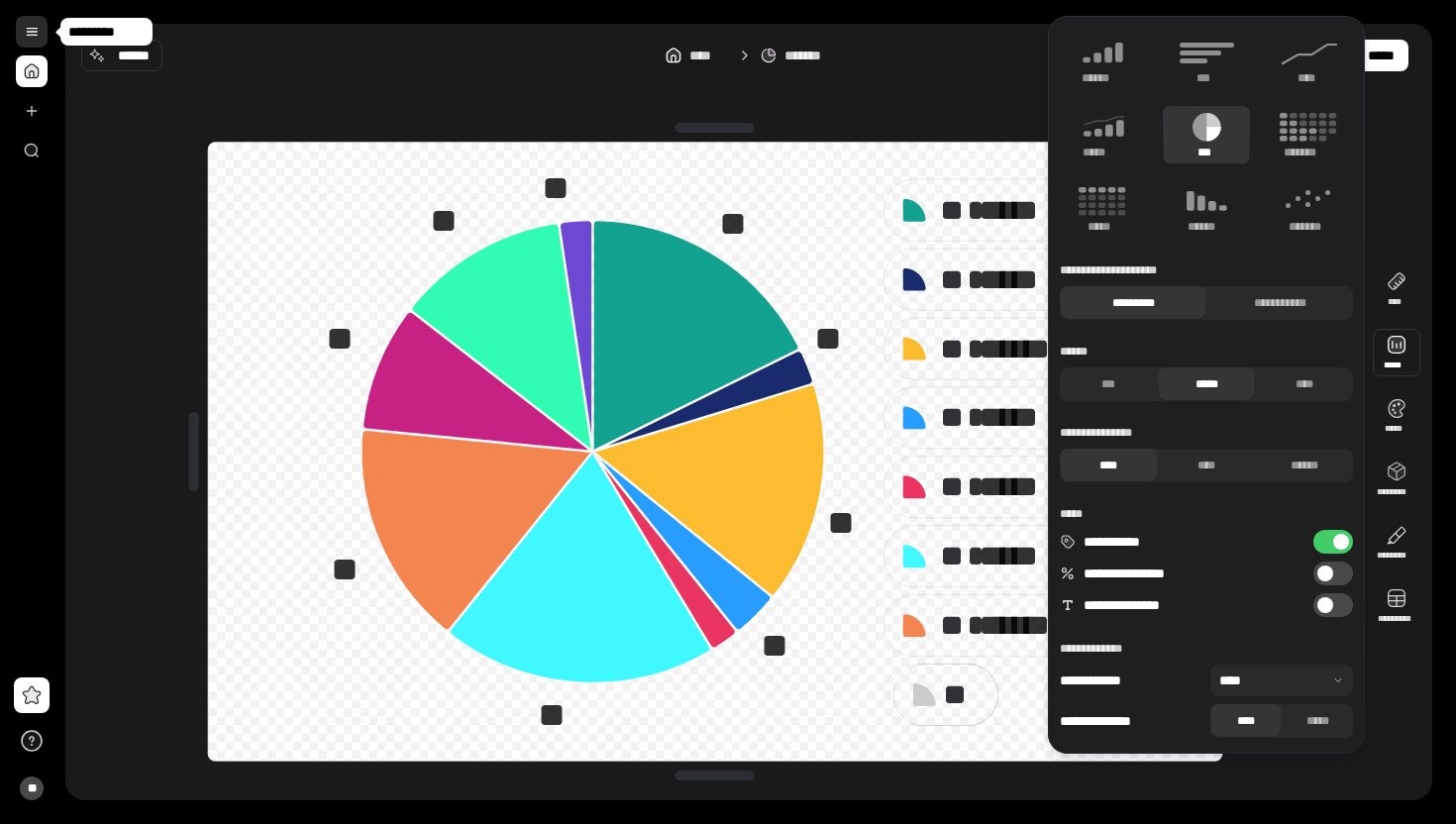 click at bounding box center (32, 32) 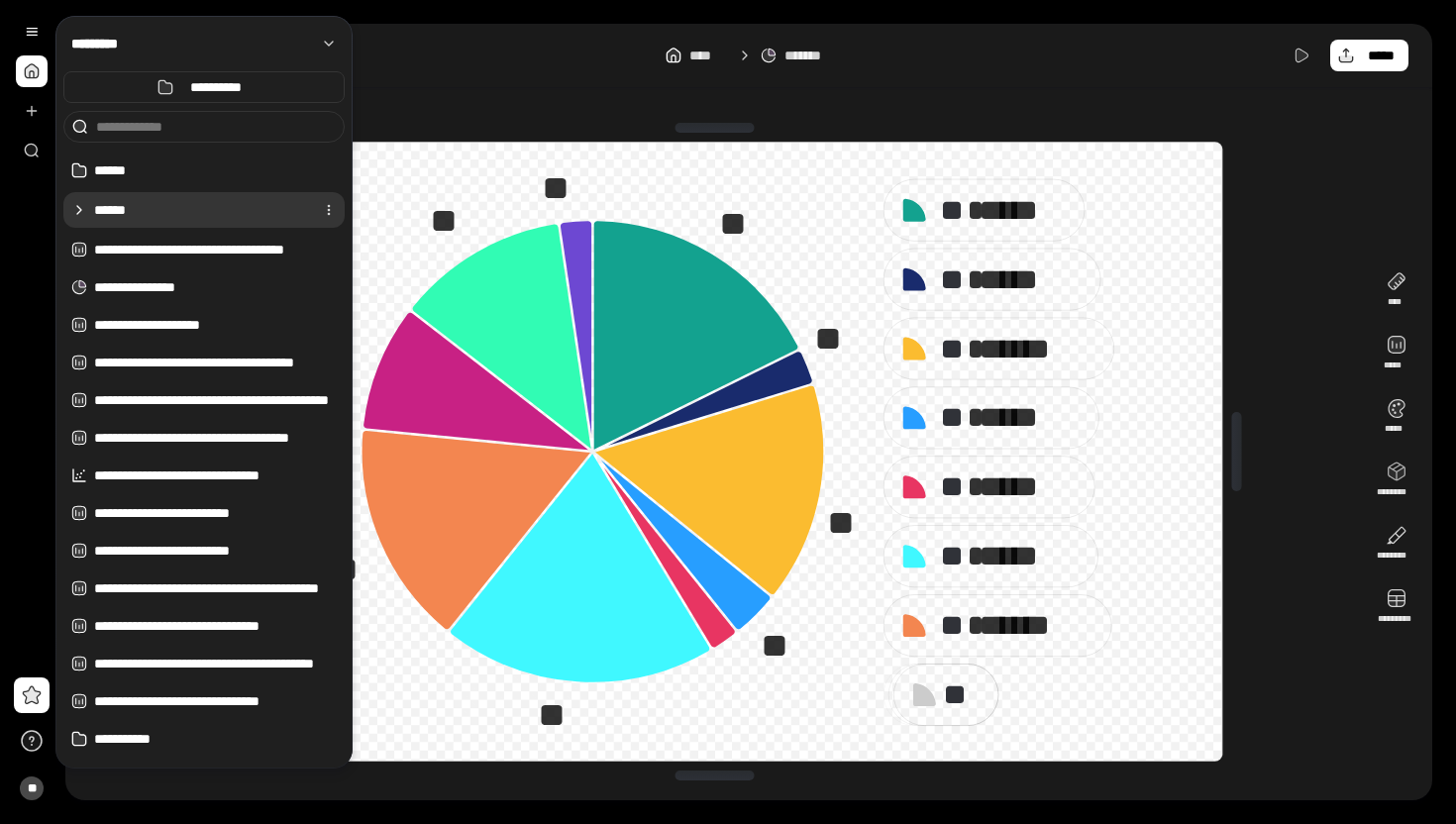 click on "******" at bounding box center (204, 210) 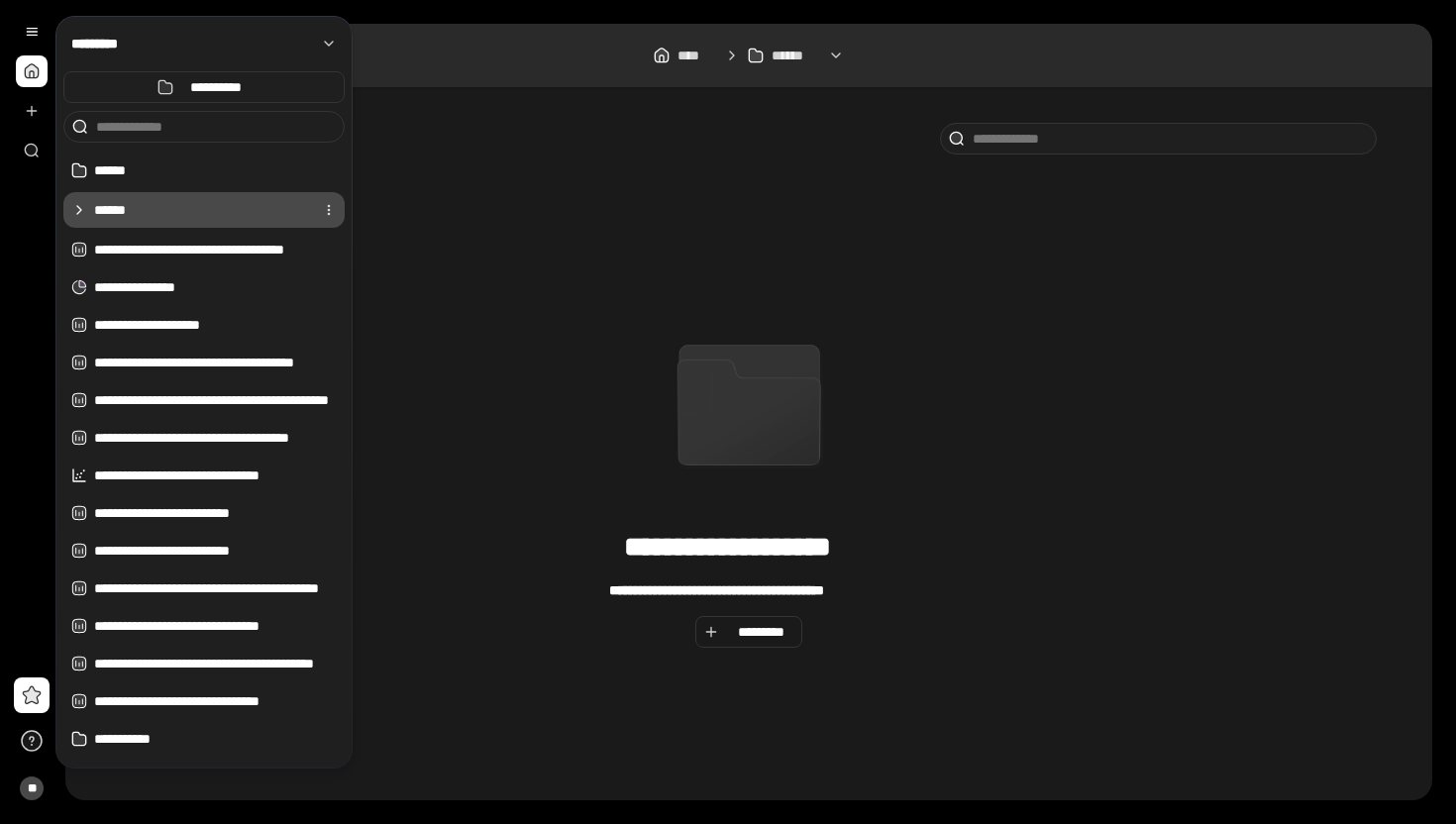click 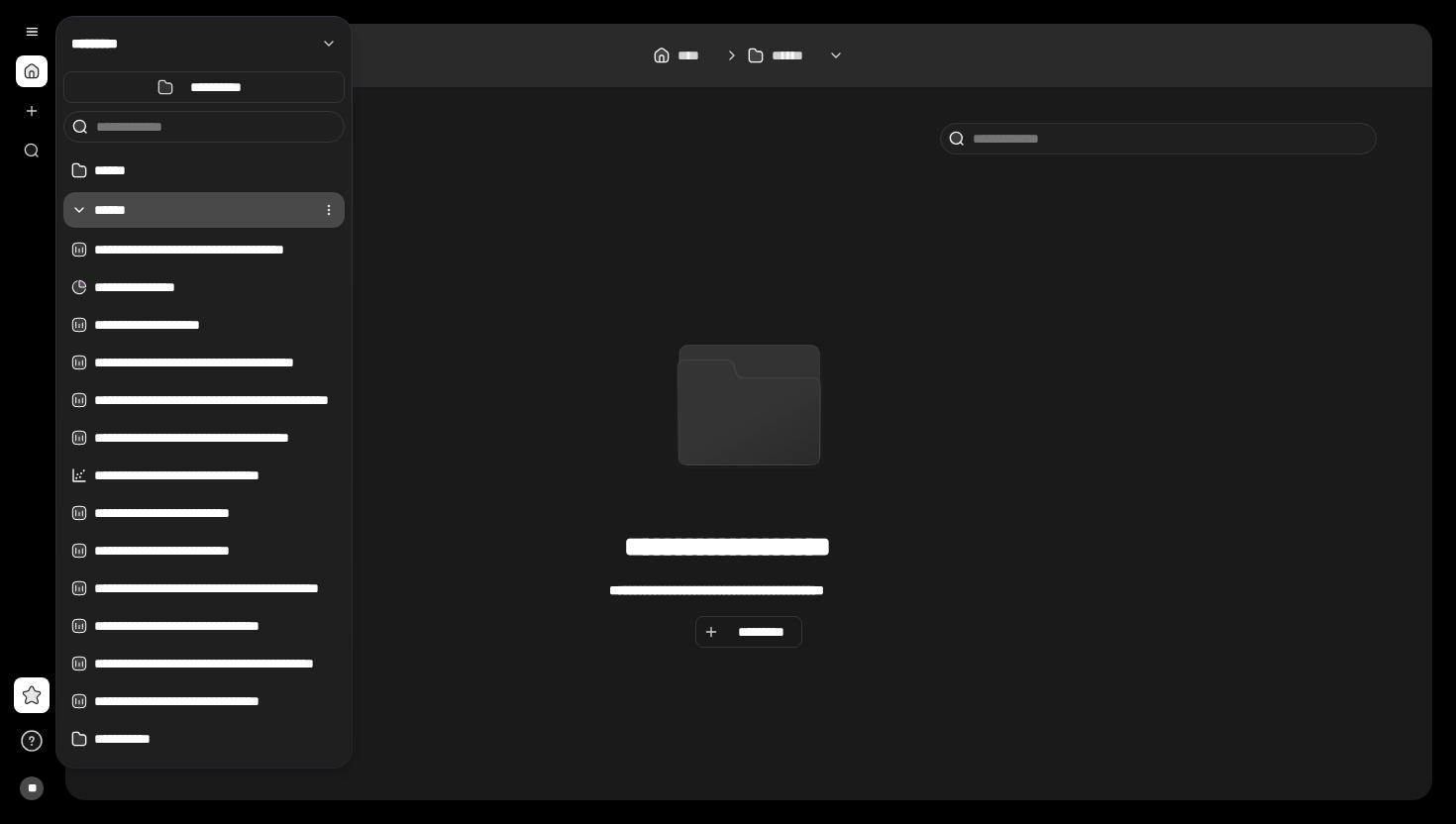 click 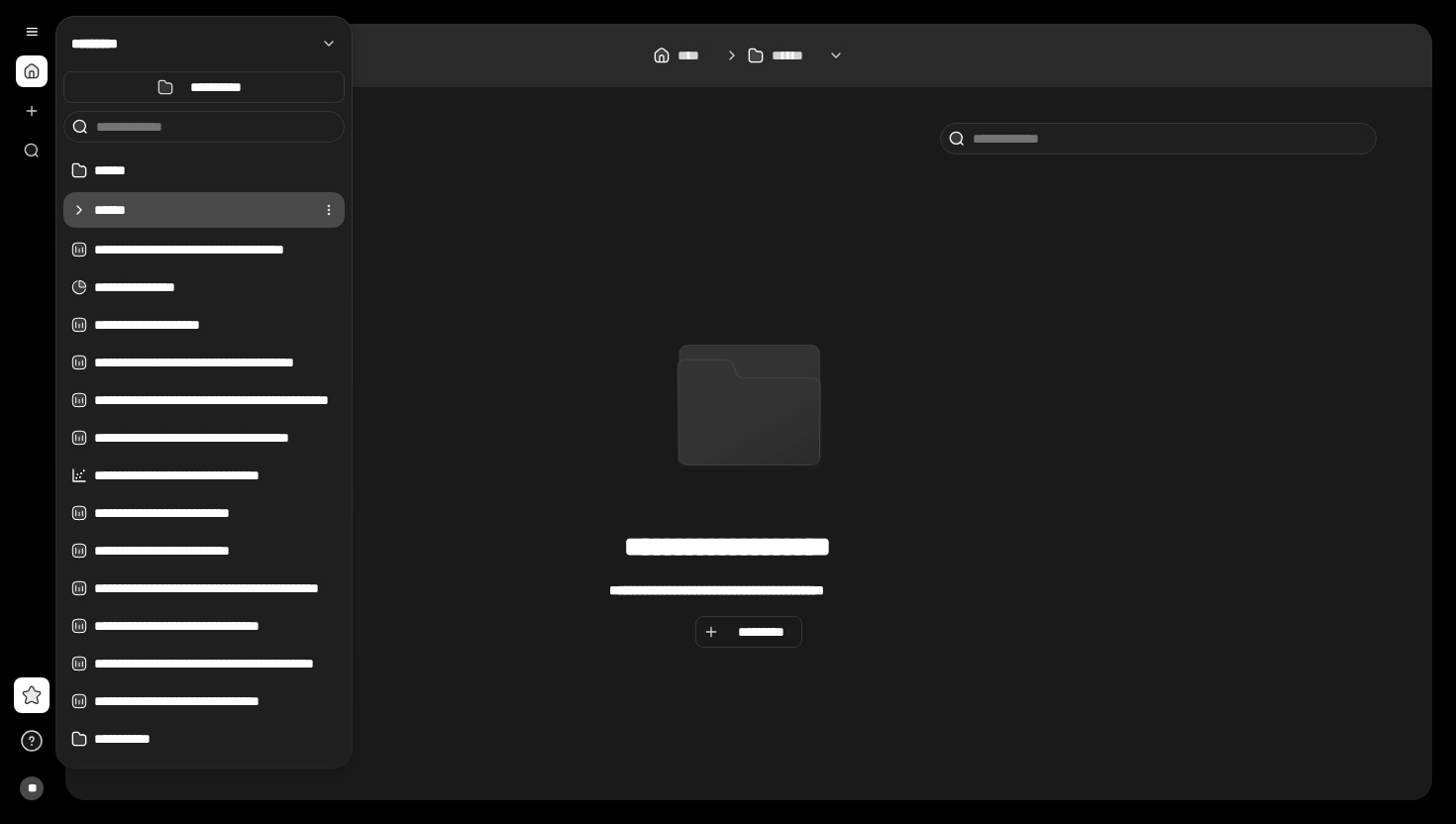 click 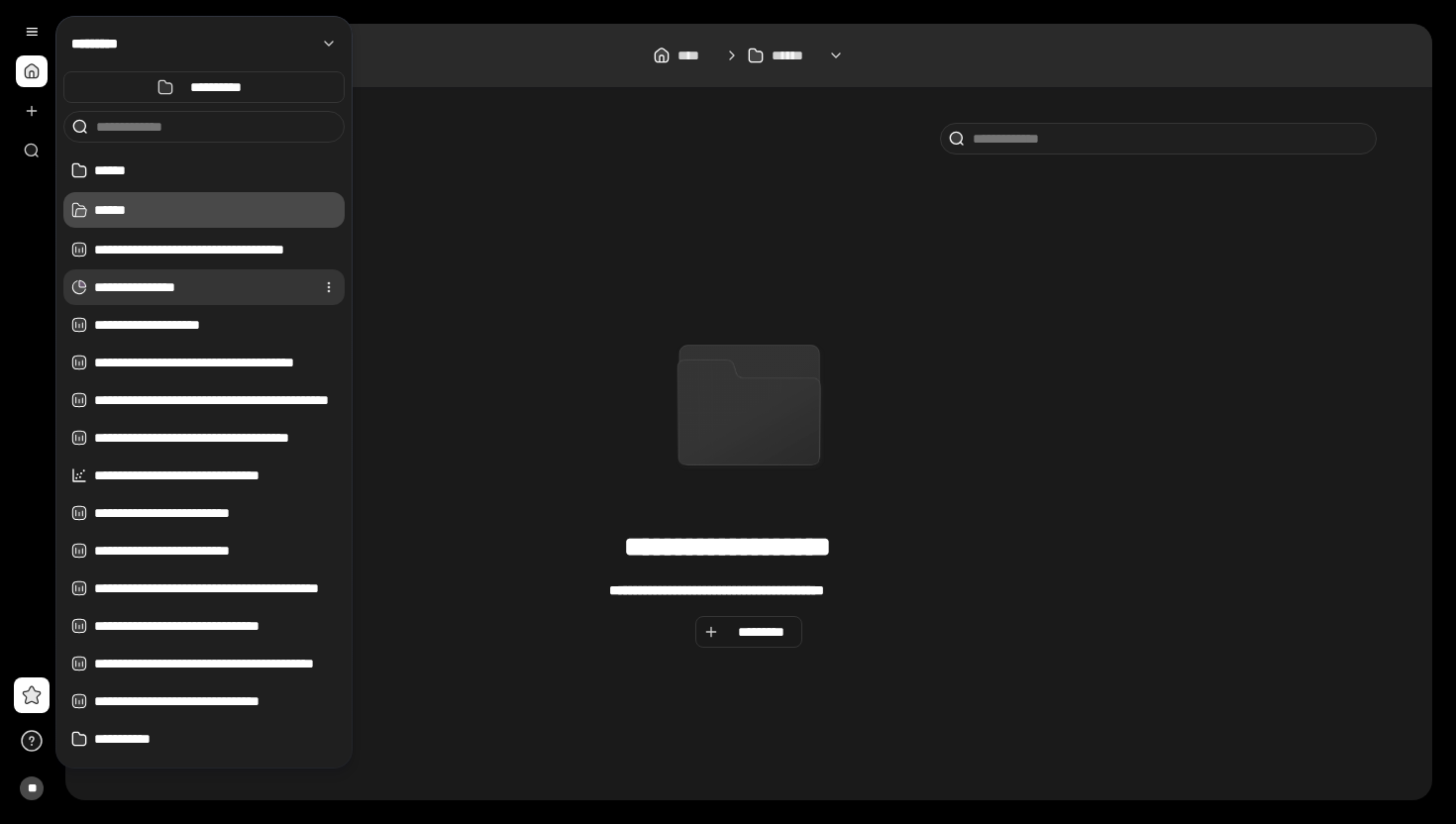 click on "**********" at bounding box center [200, 287] 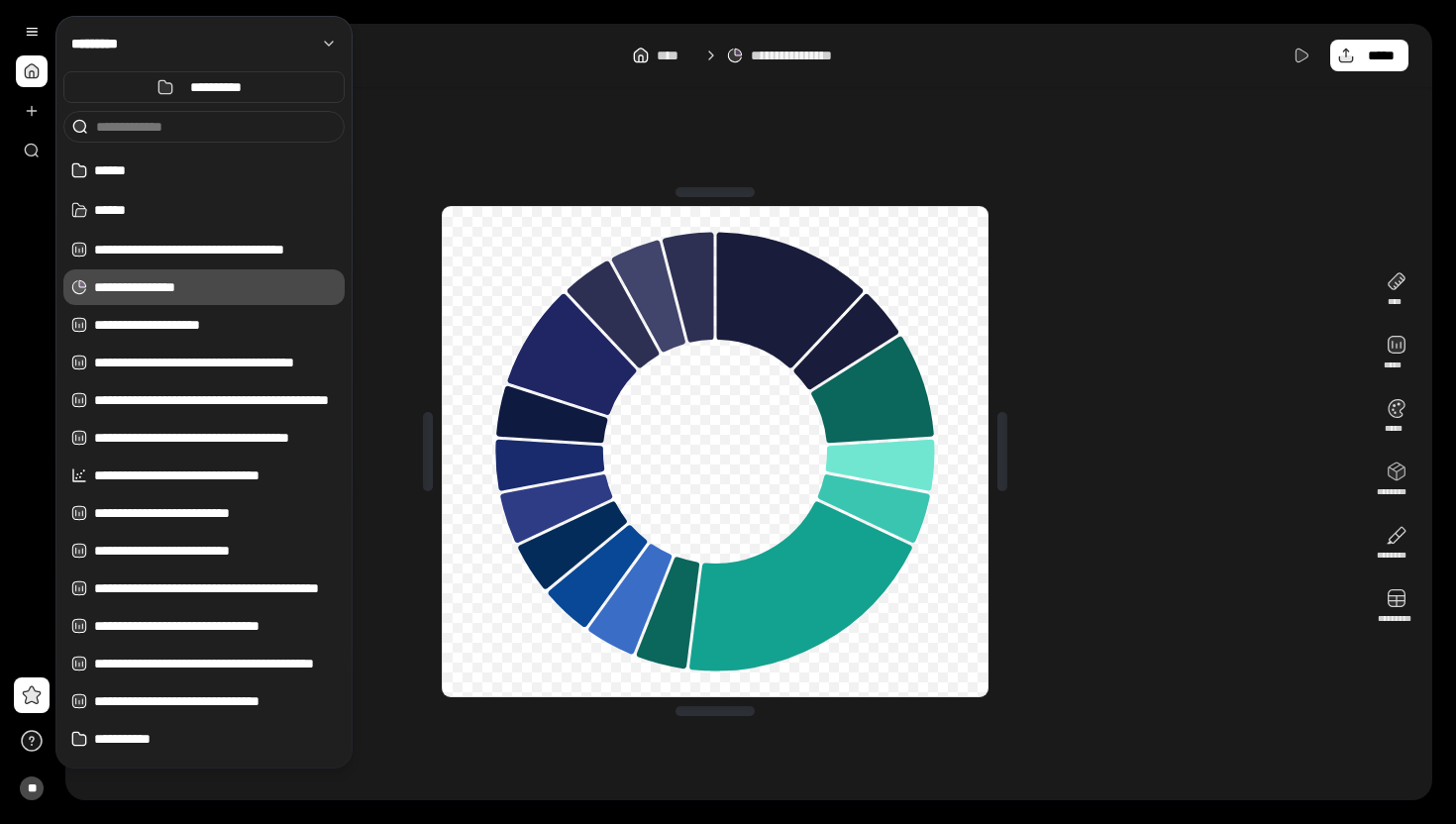 click at bounding box center [715, 452] 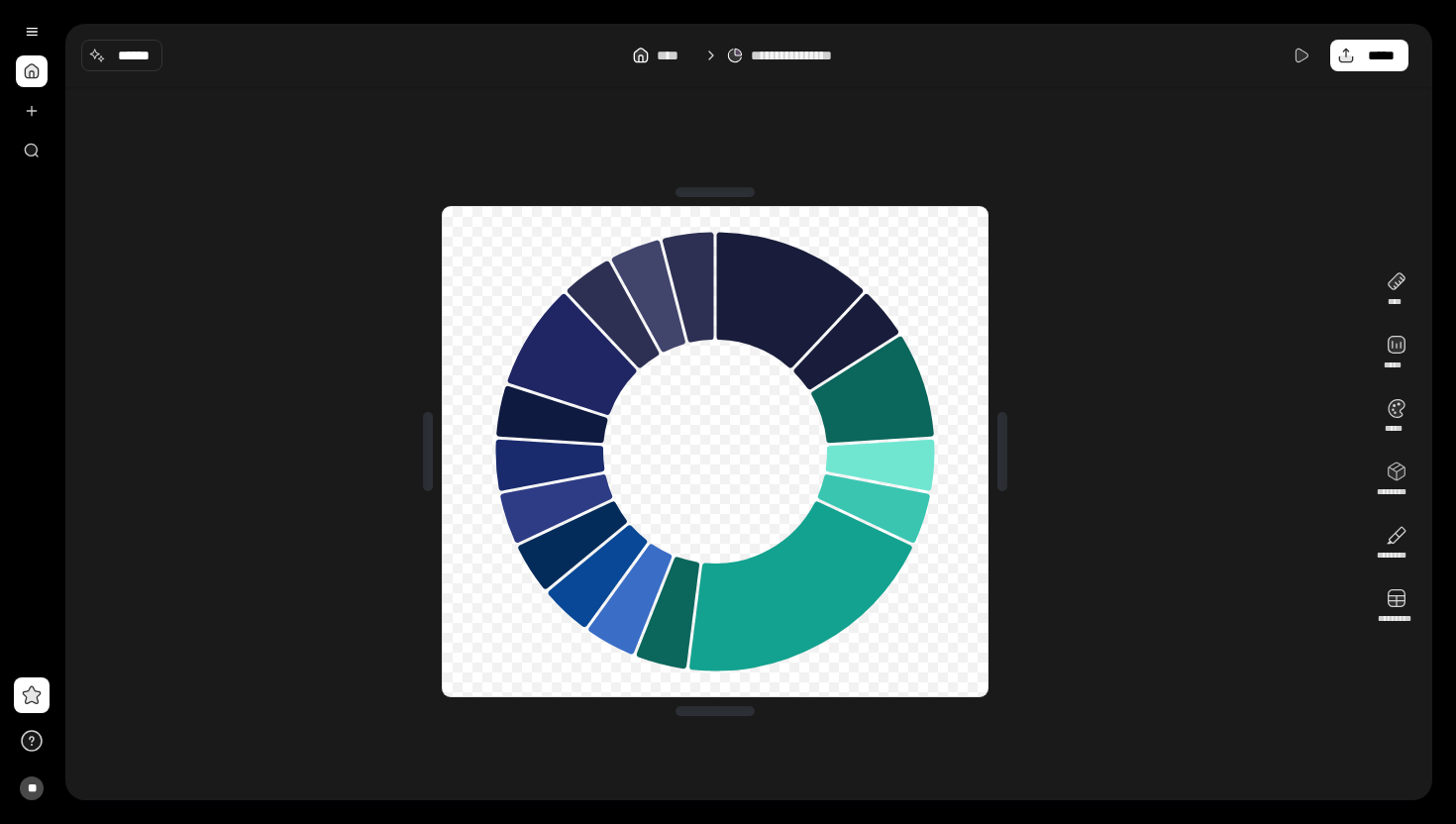 click at bounding box center (715, 452) 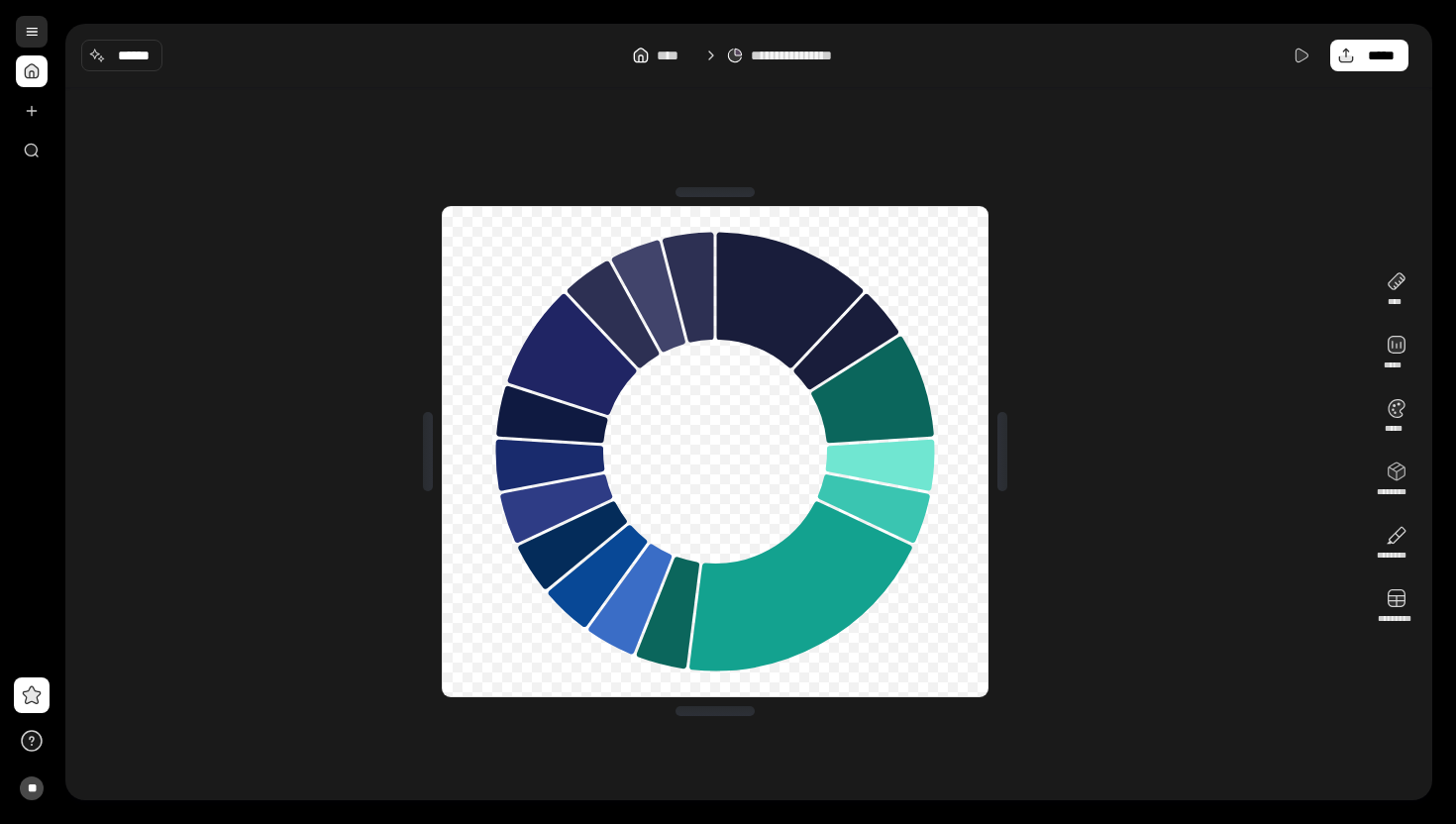 click at bounding box center [32, 32] 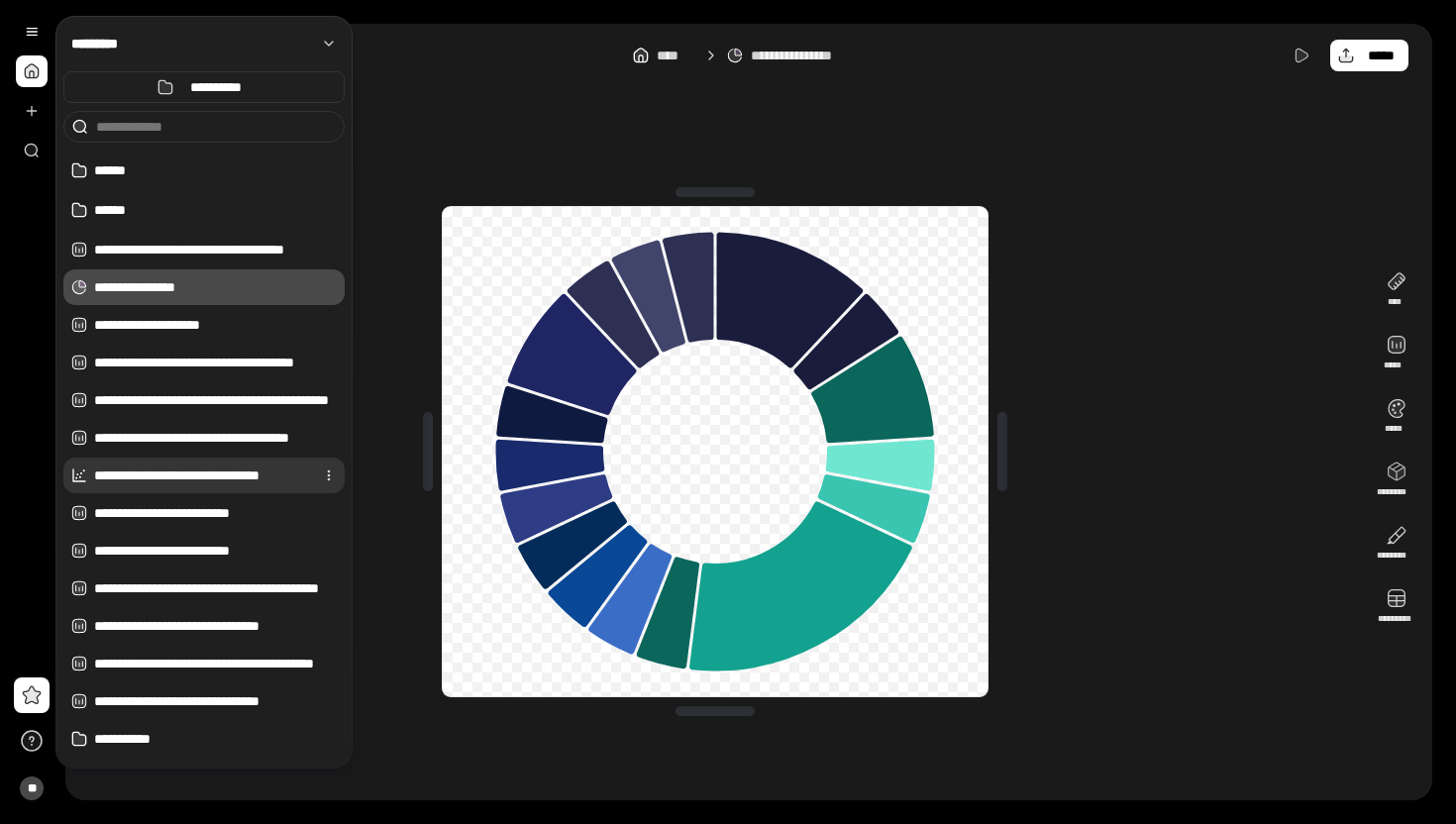 click on "**********" at bounding box center (200, 475) 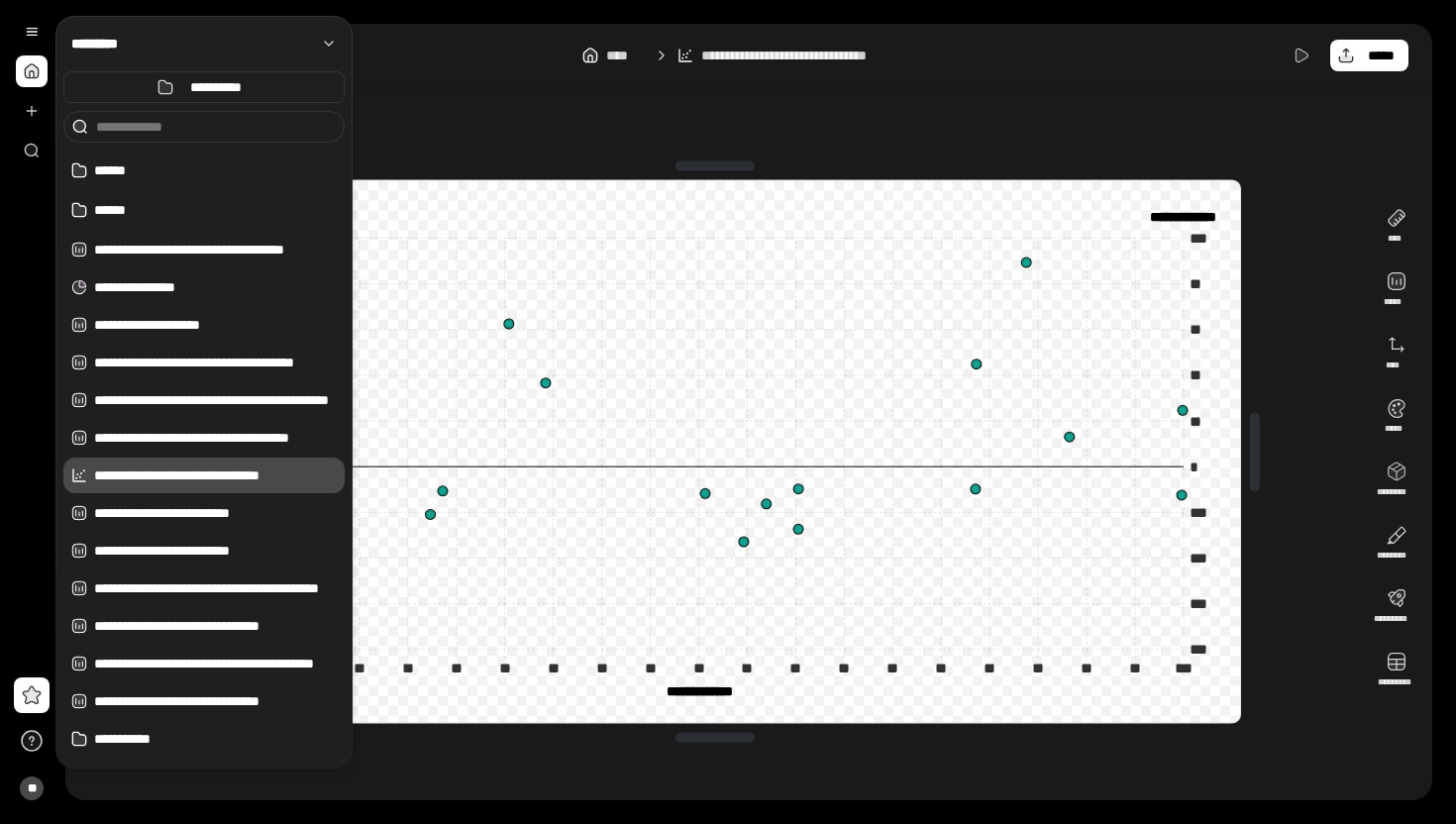 click at bounding box center (715, 166) 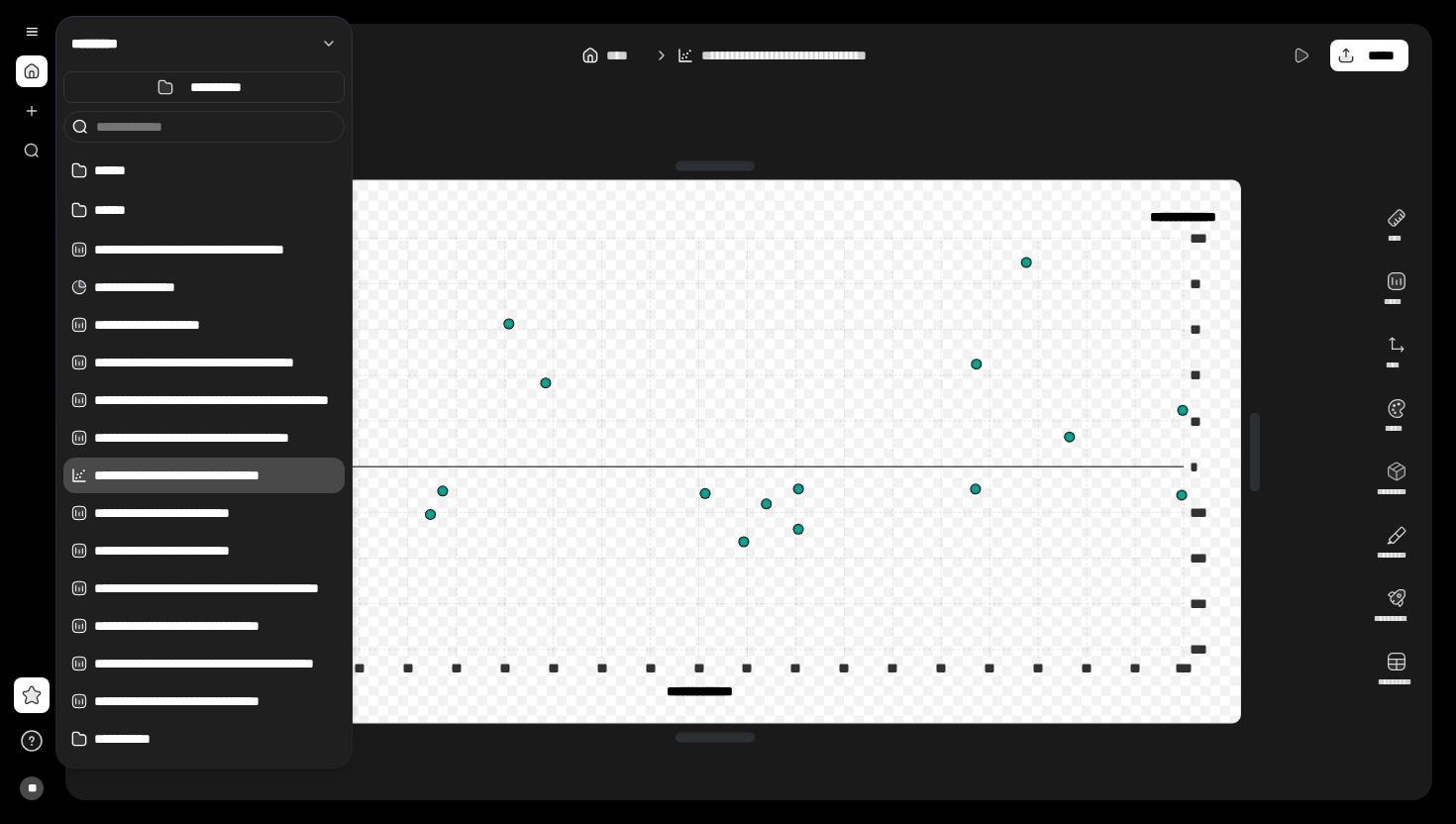 click on "**********" at bounding box center [749, 412] 